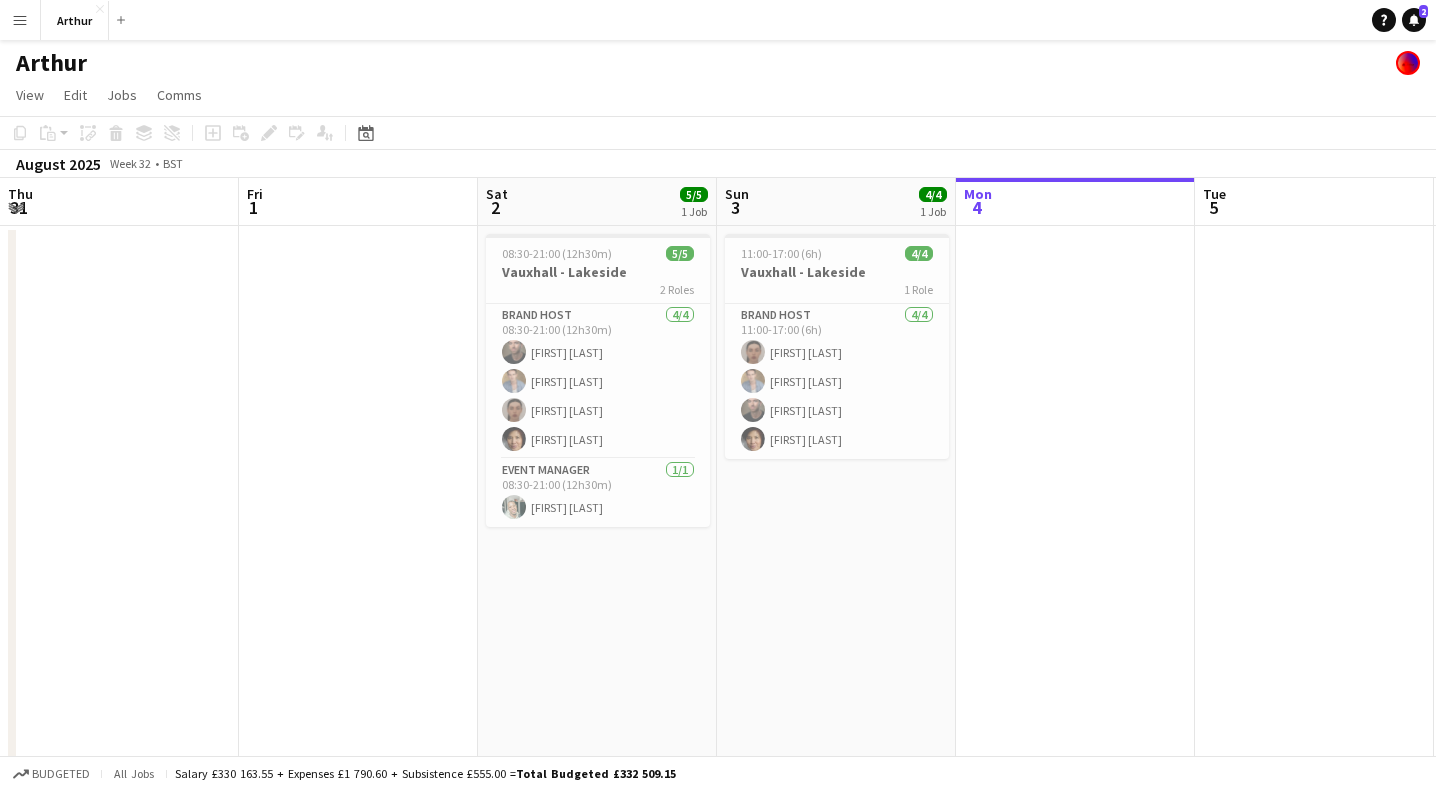 scroll, scrollTop: 0, scrollLeft: 0, axis: both 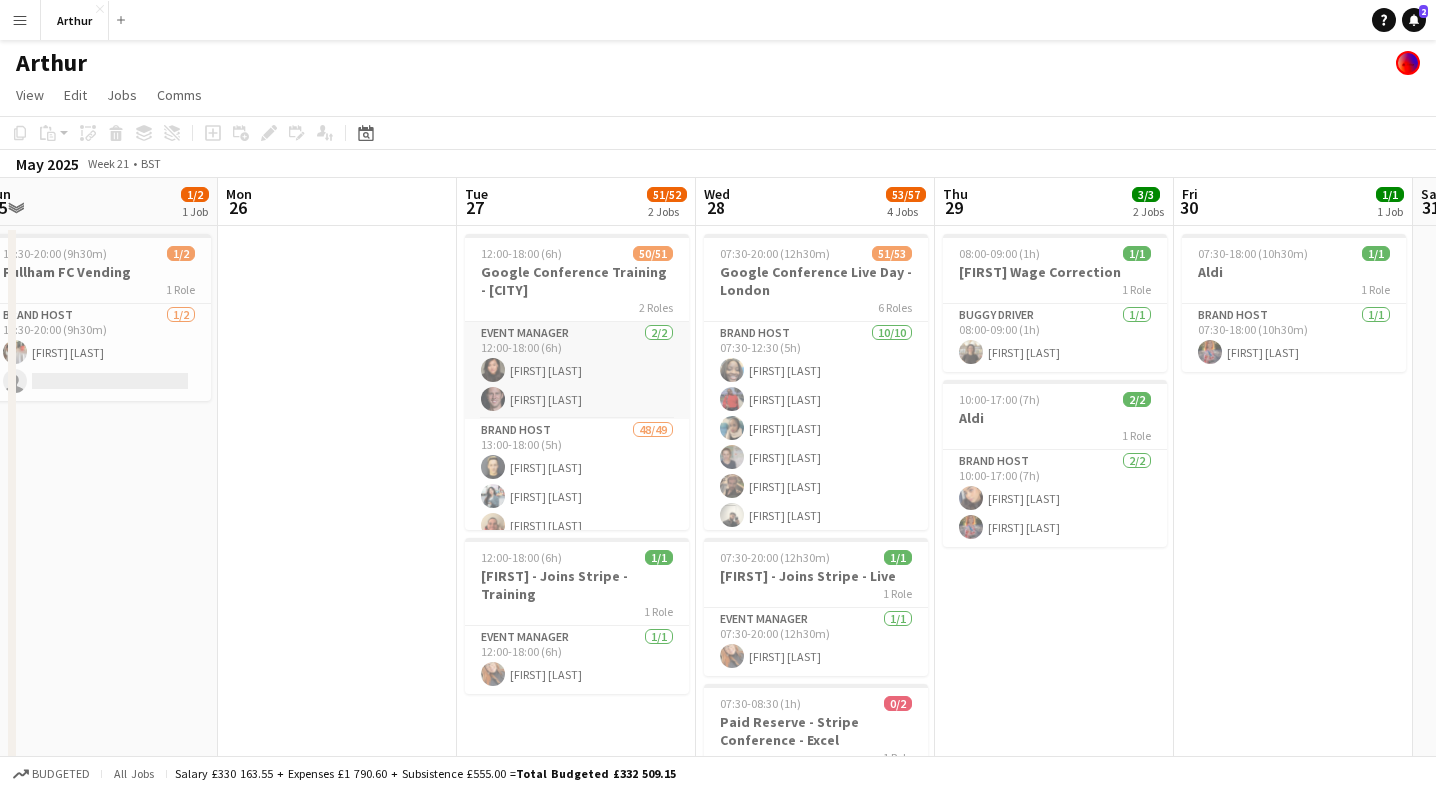 click on "Event Manager    2/2   12:00-18:00 (6h)
[FIRST] [LAST] [FIRST] [LAST]" at bounding box center [577, 370] 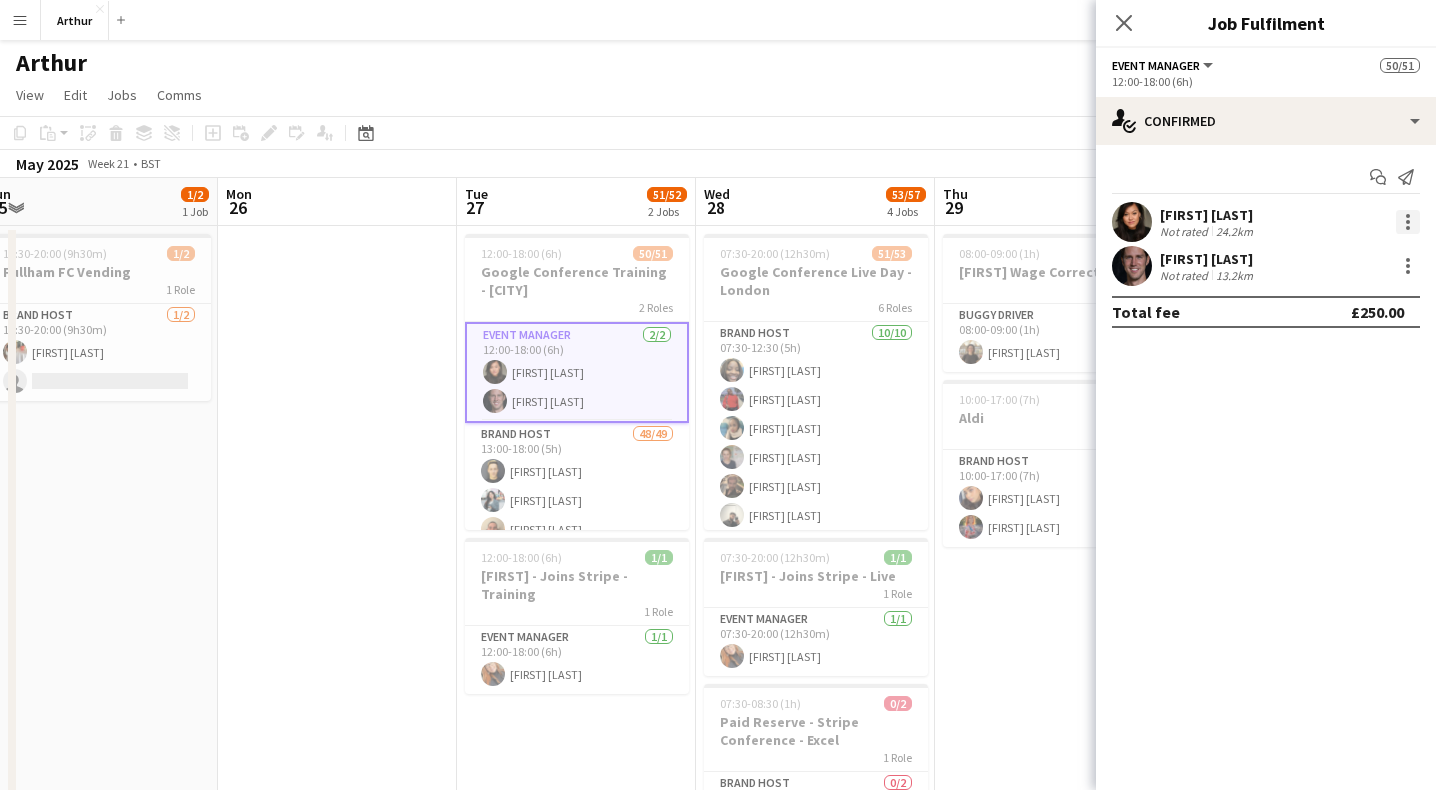 click at bounding box center (1408, 222) 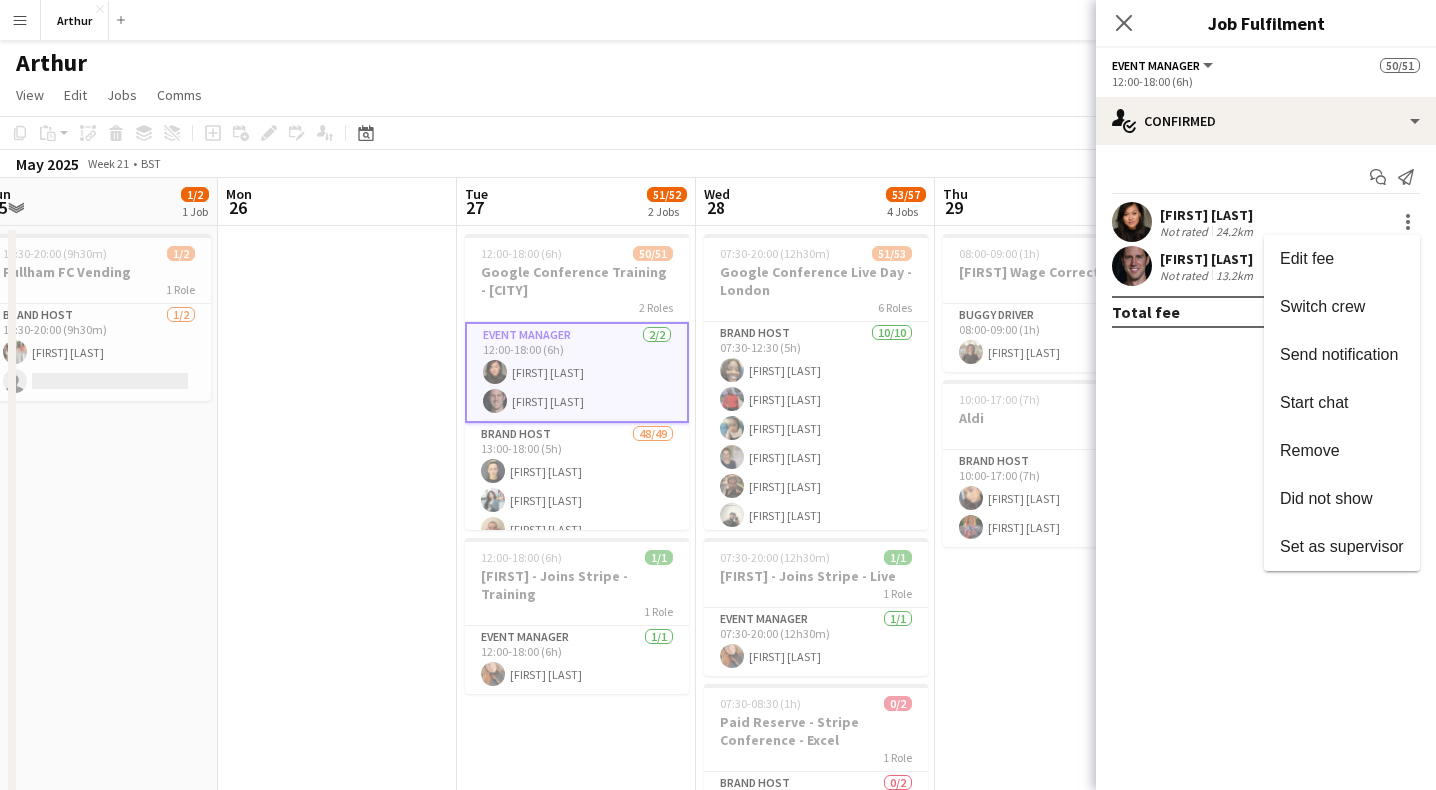 click at bounding box center (718, 395) 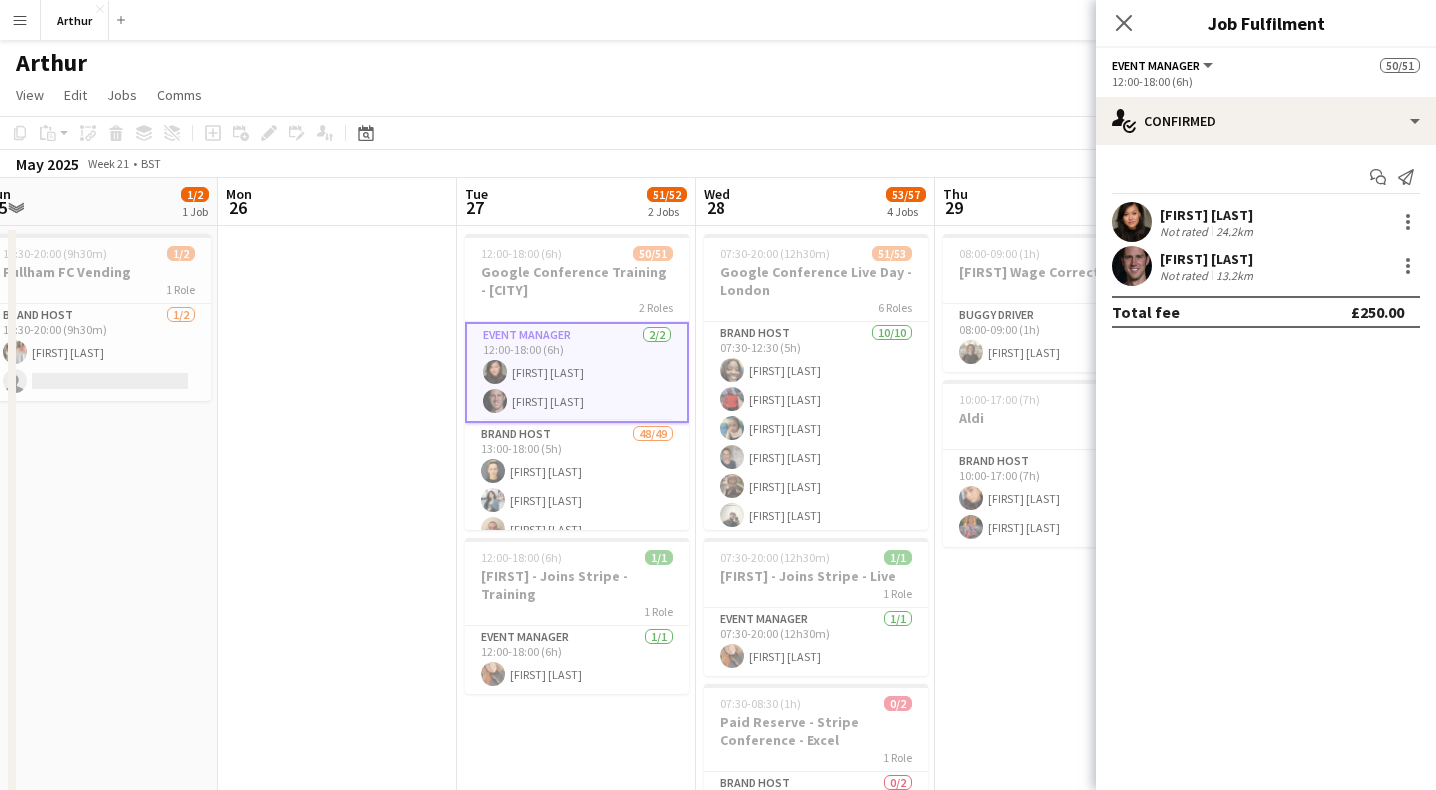click on "24.2km" at bounding box center [1234, 231] 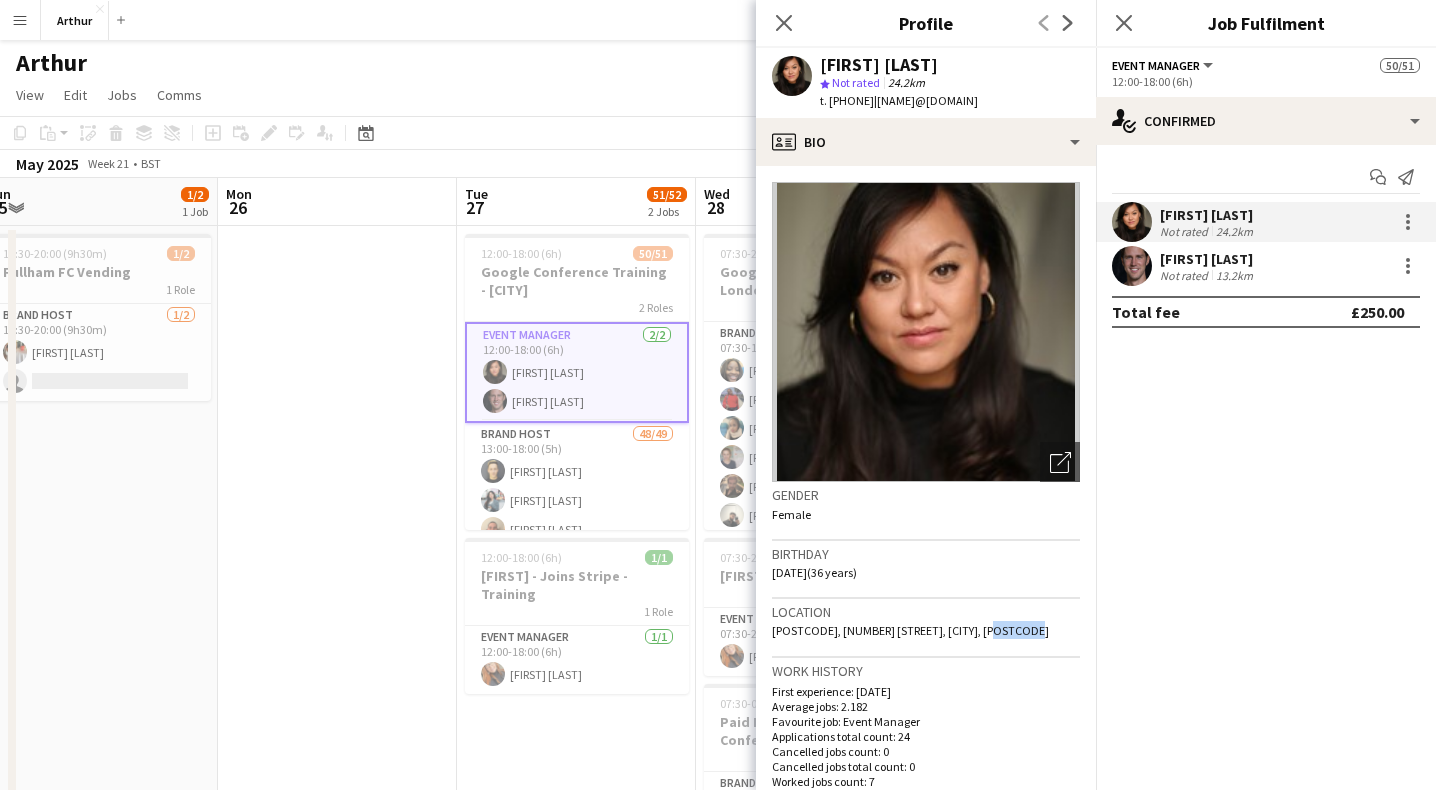 drag, startPoint x: 1014, startPoint y: 629, endPoint x: 971, endPoint y: 625, distance: 43.185646 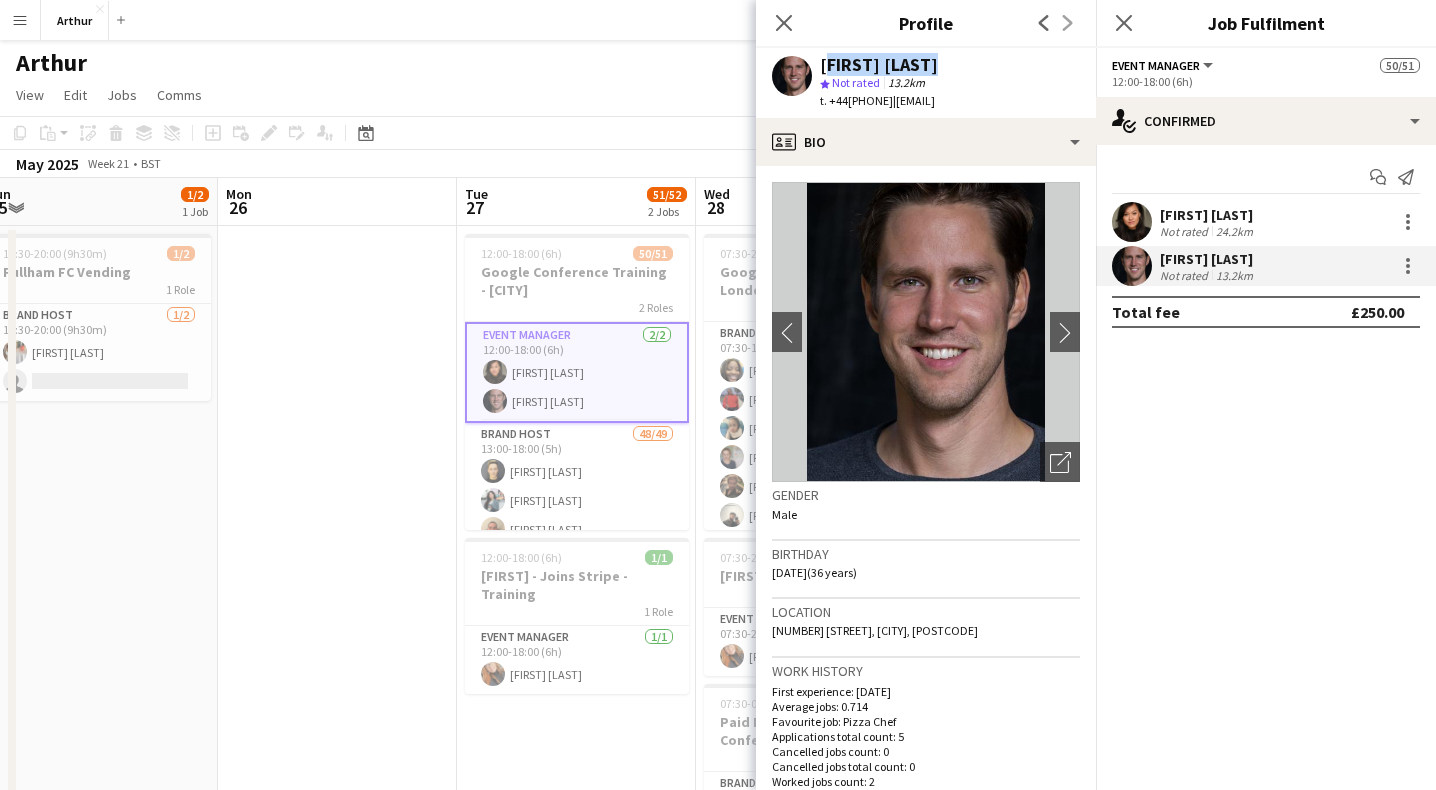 drag, startPoint x: 933, startPoint y: 64, endPoint x: 819, endPoint y: 62, distance: 114.01754 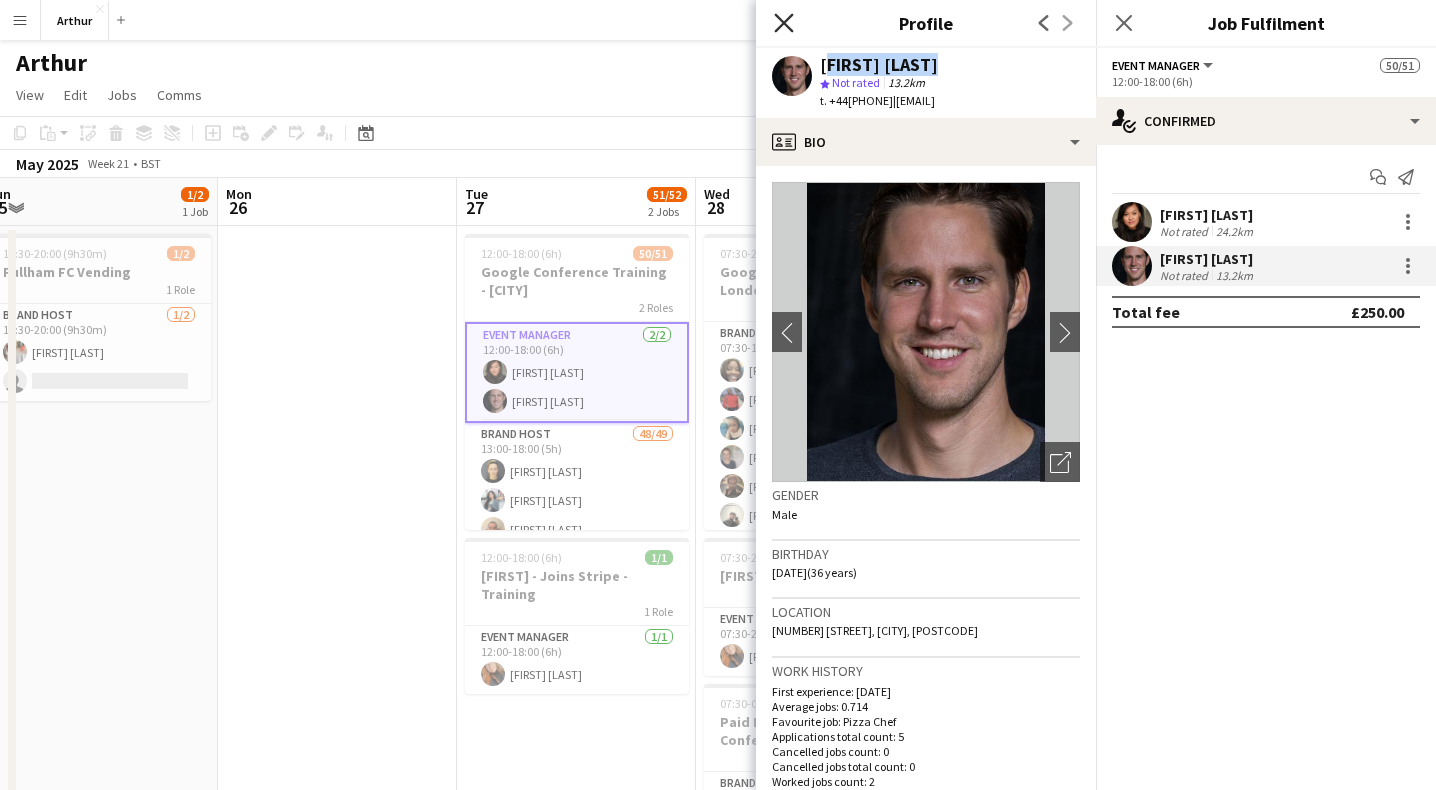 click 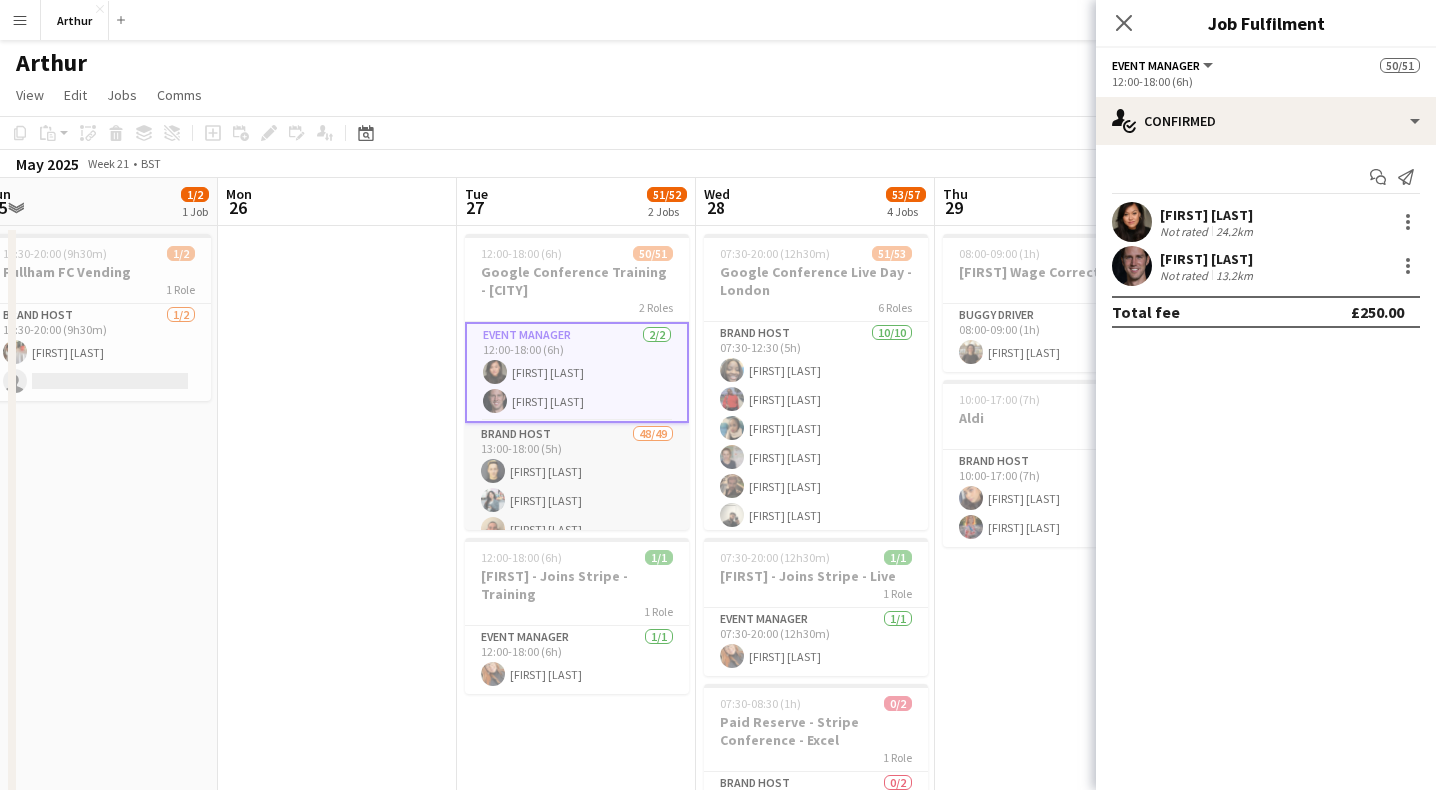 click on "Brand Host   48/49   13:00-18:00 (5h)
[FIRST] [LAST] [FIRST] [LAST] [FIRST] [LAST] [FIRST] [LAST] [FIRST] [LAST] [FIRST] [LAST] [FIRST] [LAST] [FIRST] [LAST] [FIRST] [LAST] [FIRST] [LAST] [FIRST] [LAST] [FIRST] [LAST] [FIRST] [LAST] [FIRST] [LAST] [FIRST] [LAST] [FIRST] [LAST] [FIRST] [LAST] [FIRST] [LAST] [FIRST] [LAST] [FIRST] [LAST] [FIRST] [LAST] [FIRST] [LAST] [FIRST] [LAST] [FIRST] [LAST] [FIRST] [LAST] [FIRST] [LAST] [FIRST] [LAST] [FIRST] [LAST] [FIRST] [LAST] [FIRST] [LAST] [FIRST] [LAST] [FIRST] [LAST] [FIRST] [LAST] [FIRST] [LAST] [FIRST] [LAST] [FIRST] [LAST] [FIRST] [LAST] [FIRST] [LAST] [FIRST] [LAST]
single-neutral-actions" at bounding box center [577, 1153] 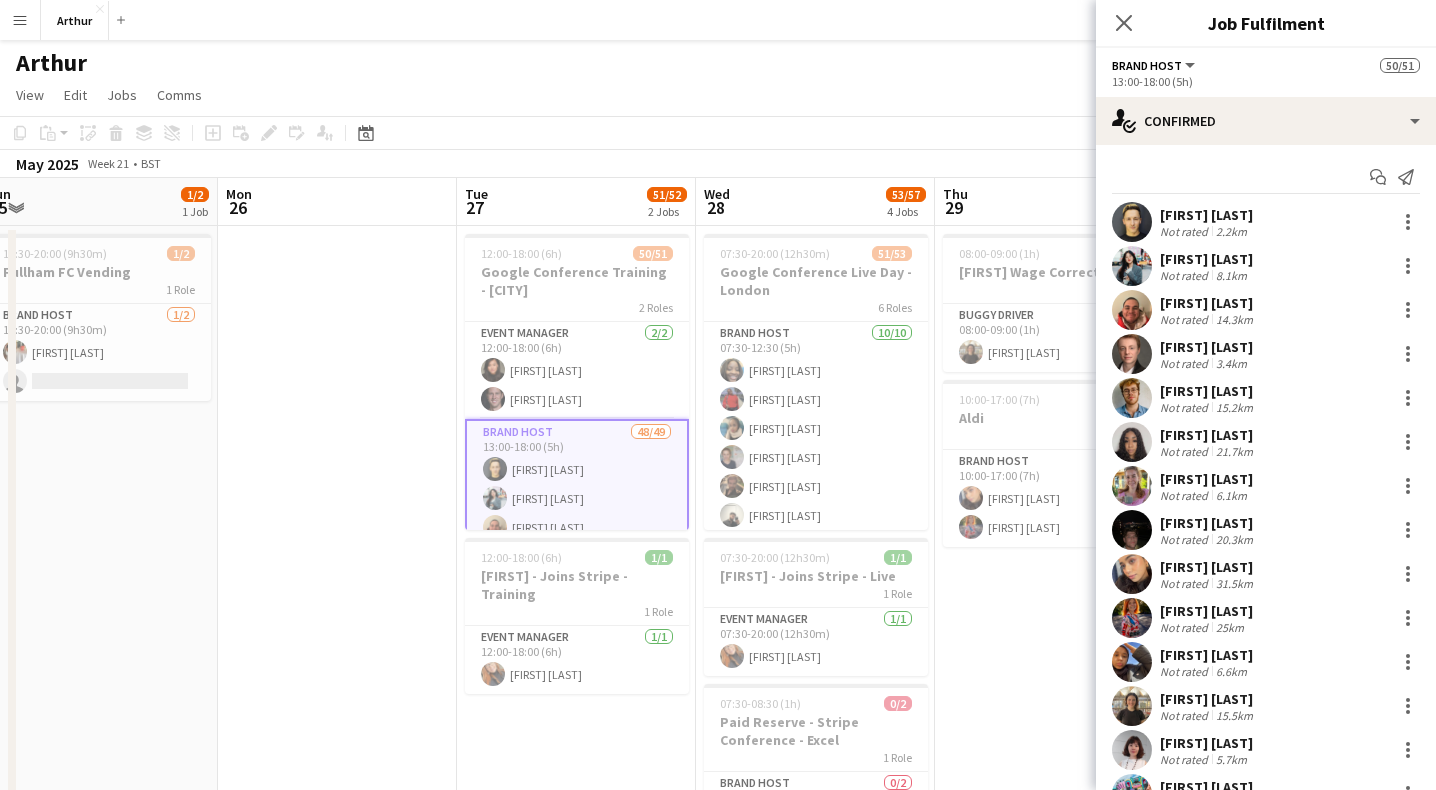 click on "[FIRST] [LAST]" at bounding box center [1206, 215] 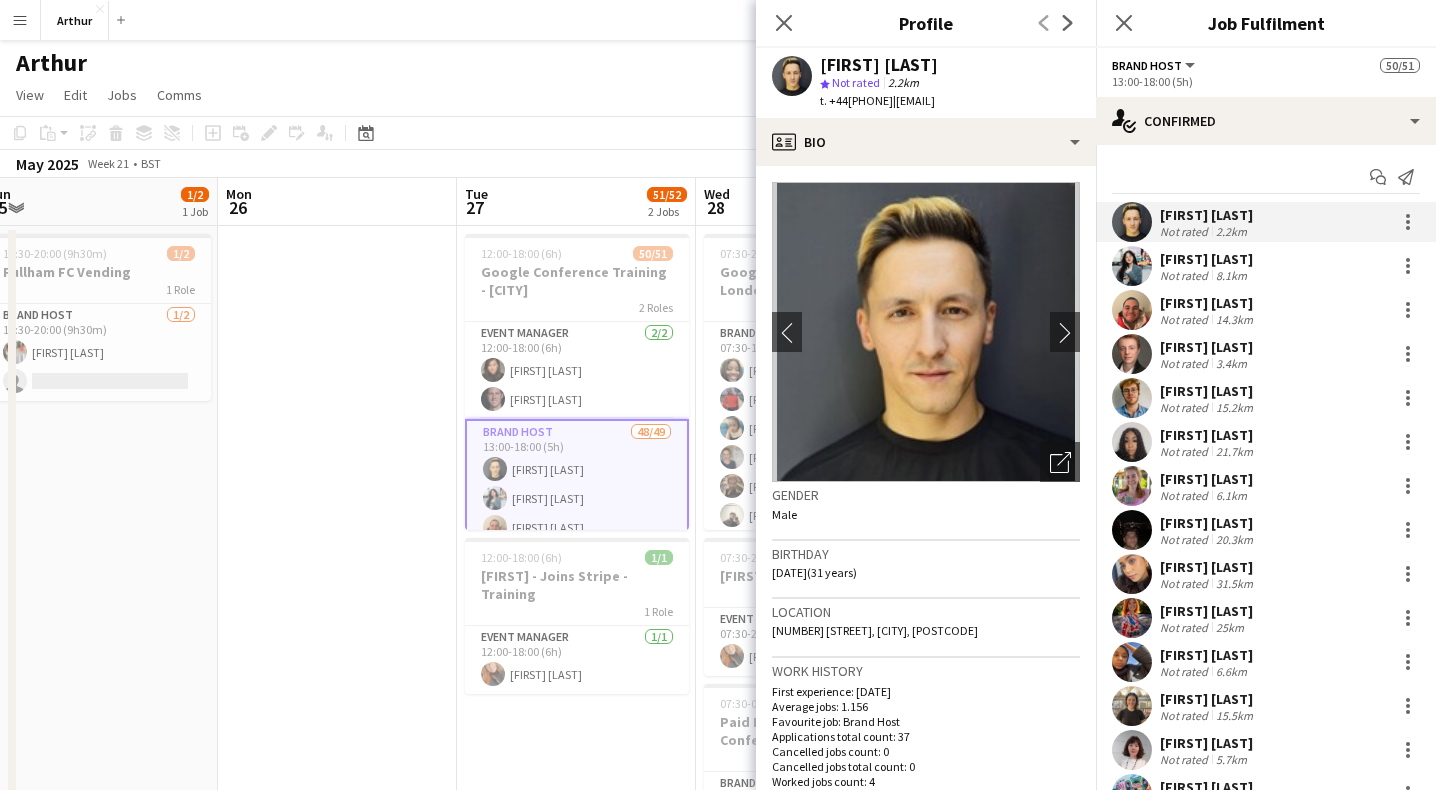 drag, startPoint x: 992, startPoint y: 64, endPoint x: 819, endPoint y: 66, distance: 173.01157 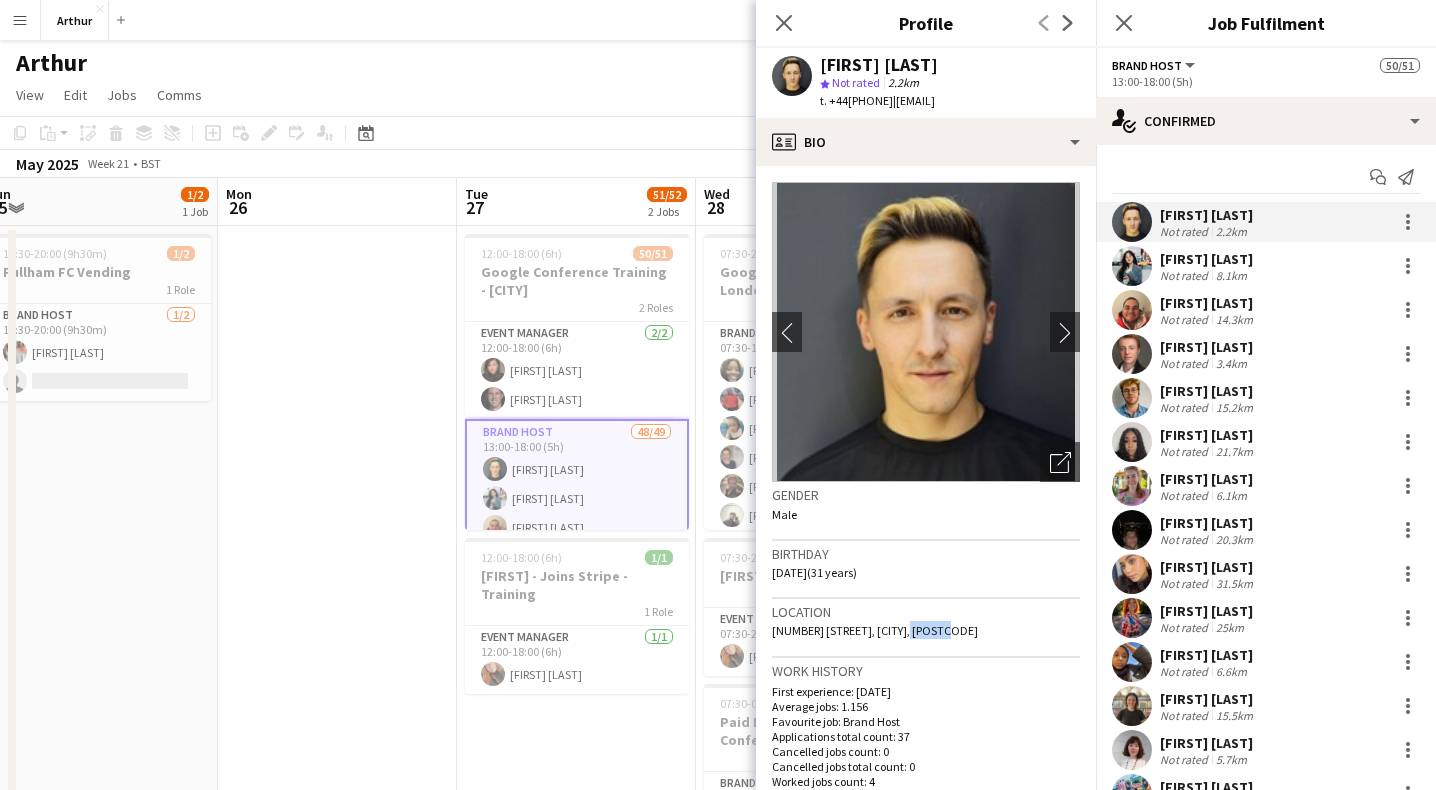 drag, startPoint x: 953, startPoint y: 630, endPoint x: 911, endPoint y: 627, distance: 42.107006 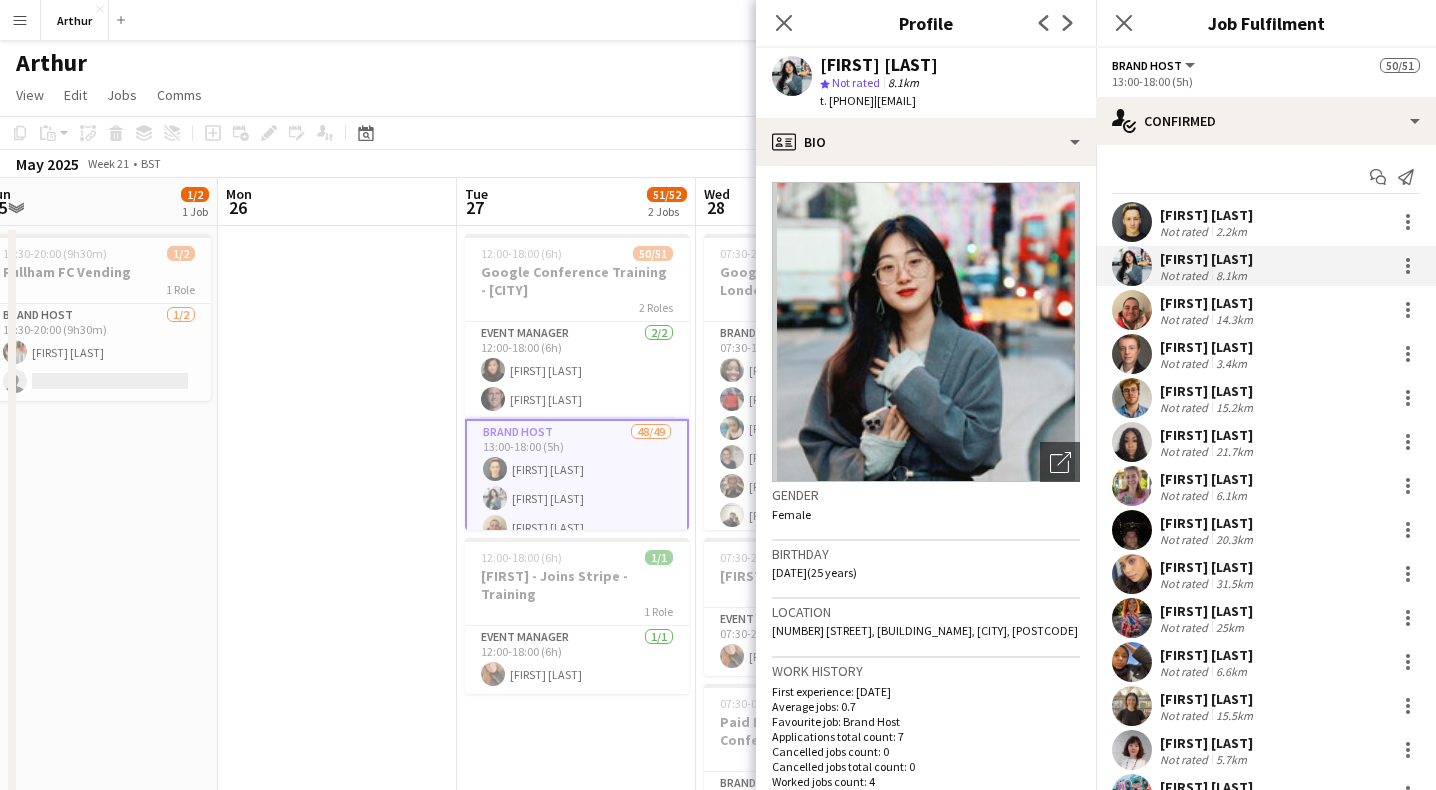 drag, startPoint x: 1050, startPoint y: 103, endPoint x: 921, endPoint y: 101, distance: 129.0155 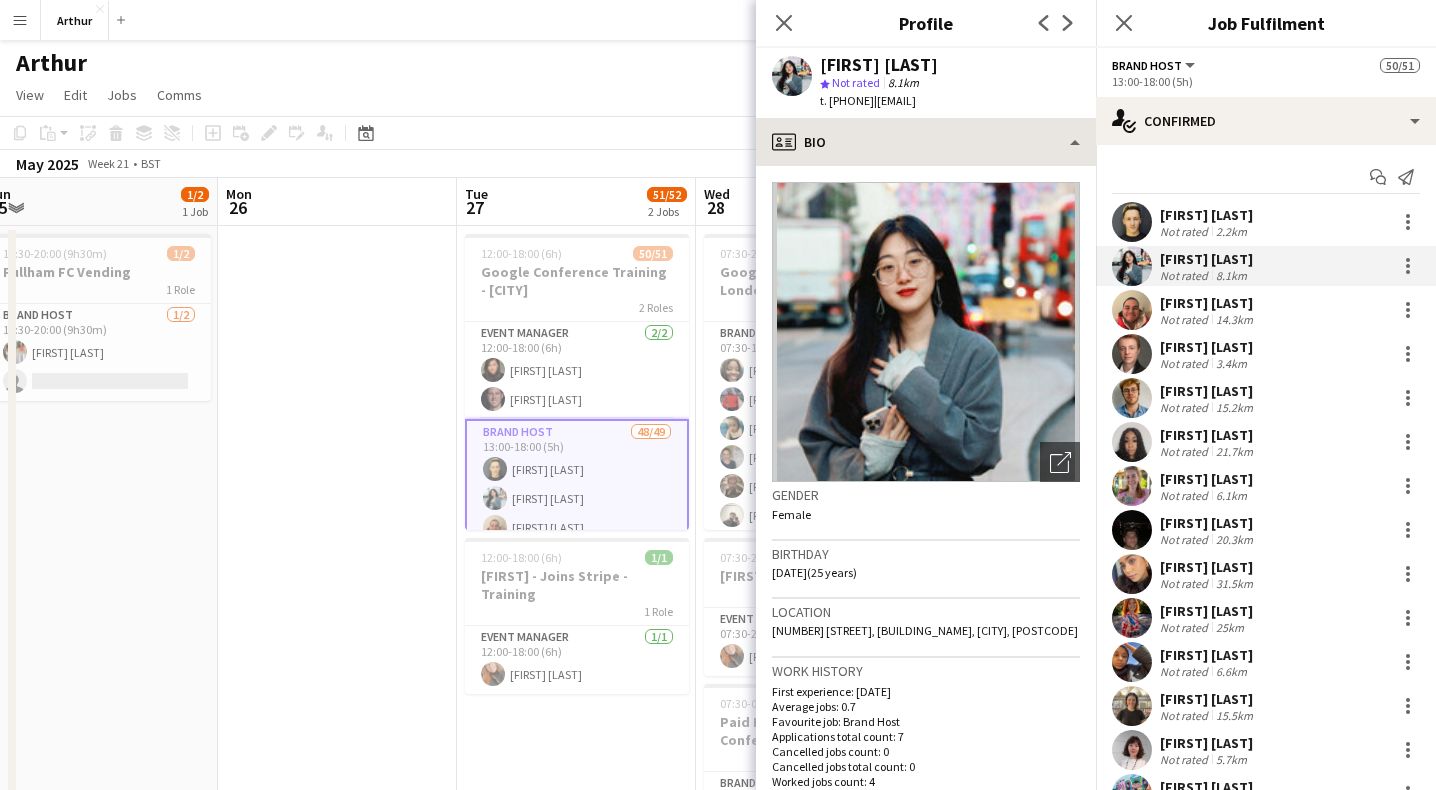 copy on "[EMAIL]" 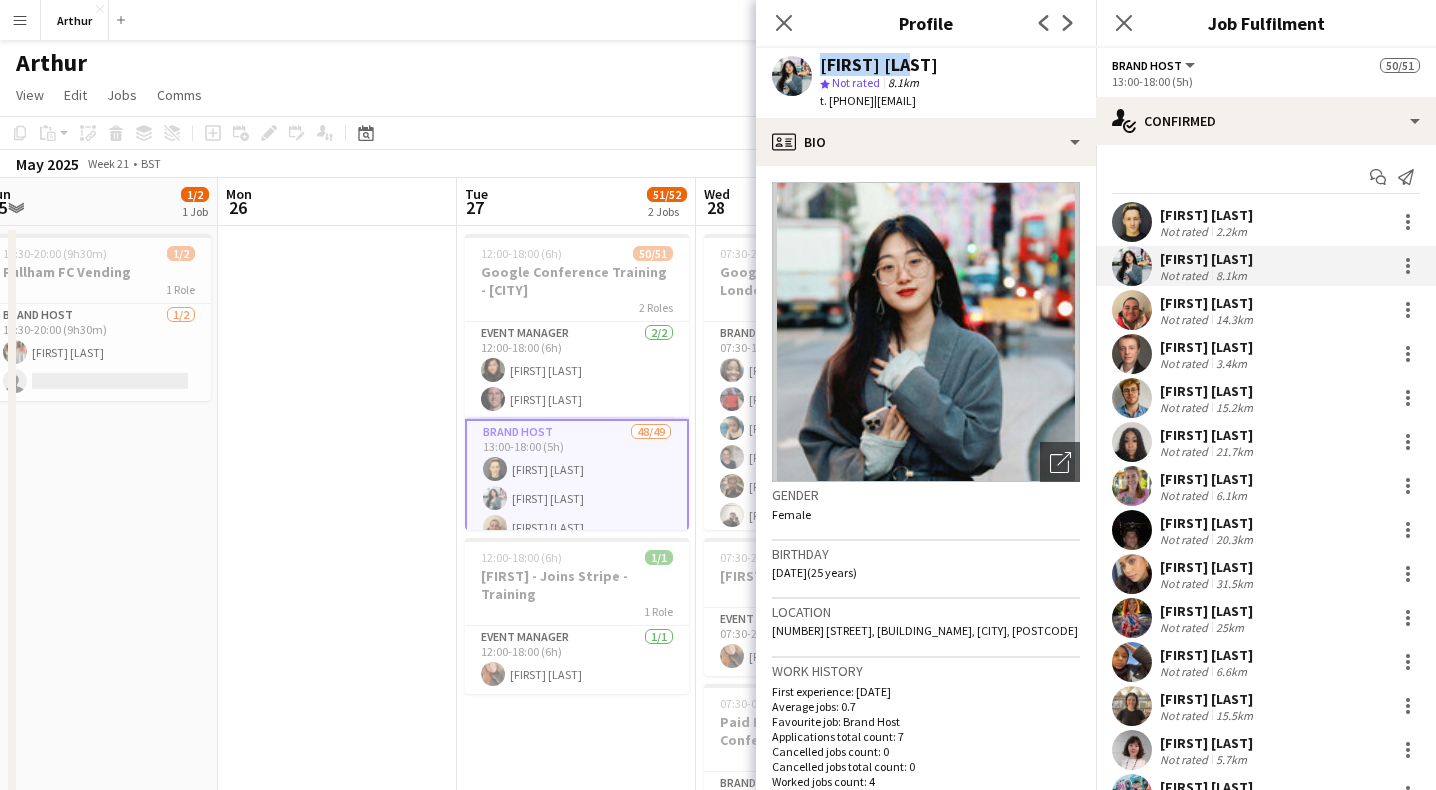 drag, startPoint x: 911, startPoint y: 64, endPoint x: 812, endPoint y: 63, distance: 99.00505 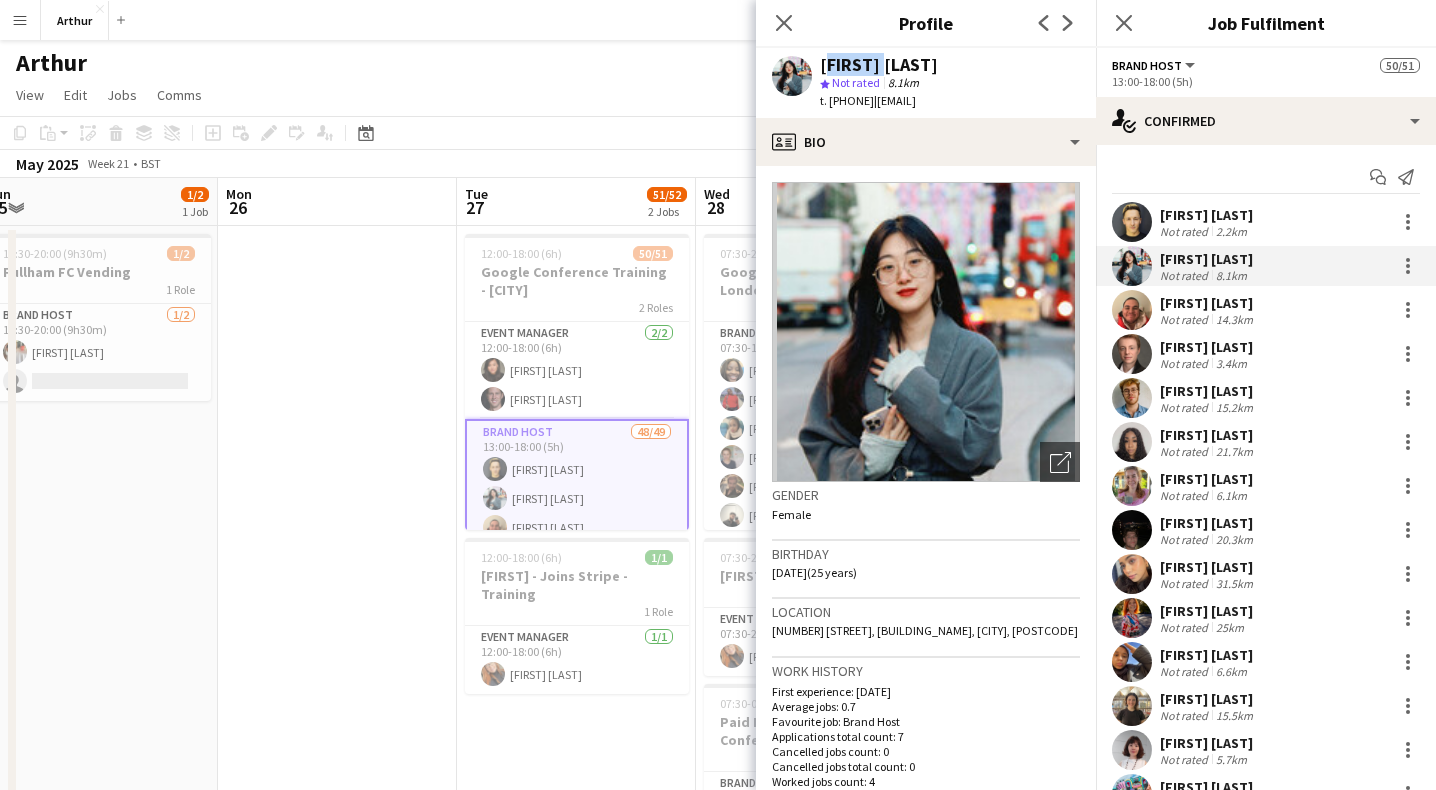 drag, startPoint x: 818, startPoint y: 63, endPoint x: 875, endPoint y: 70, distance: 57.428215 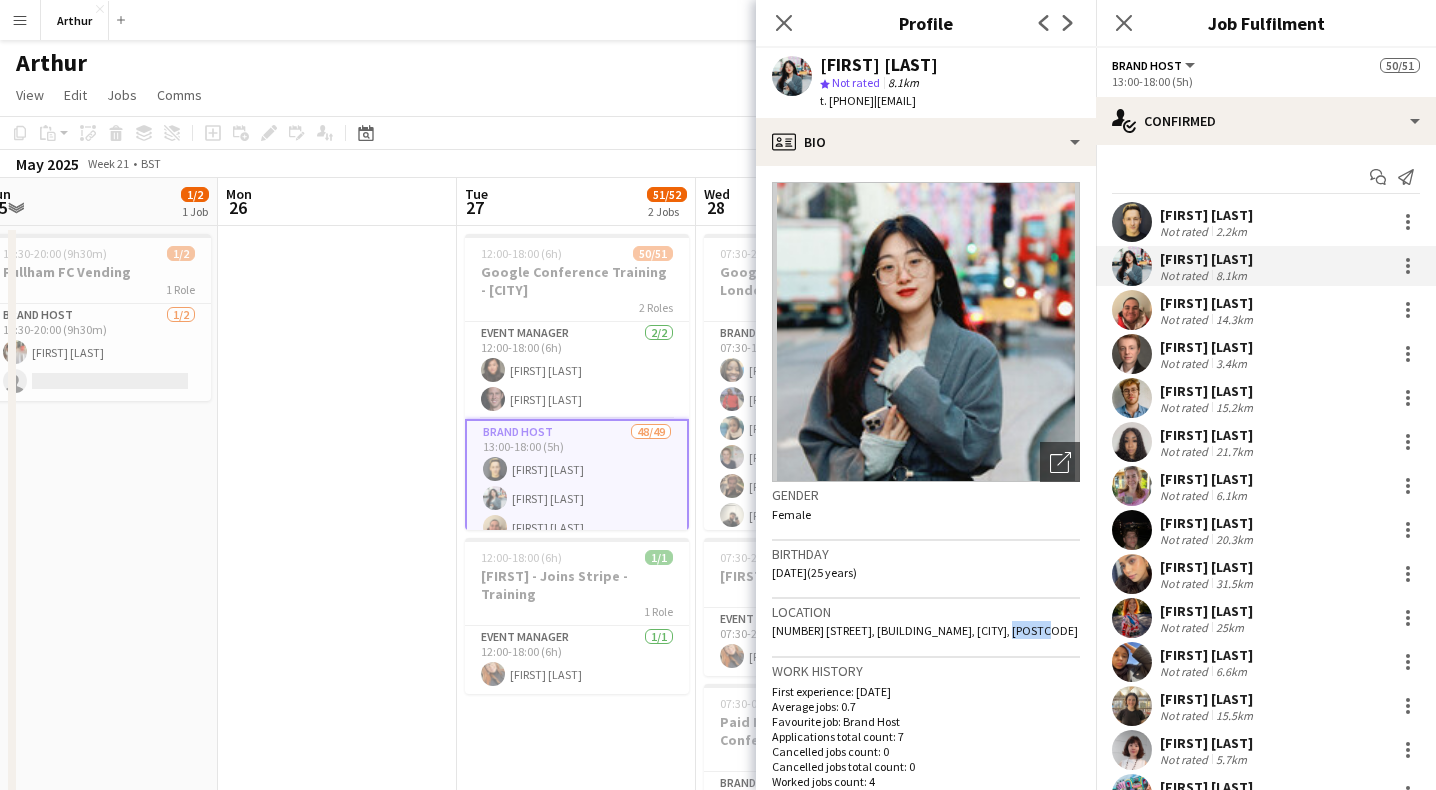 drag, startPoint x: 1034, startPoint y: 632, endPoint x: 995, endPoint y: 628, distance: 39.20459 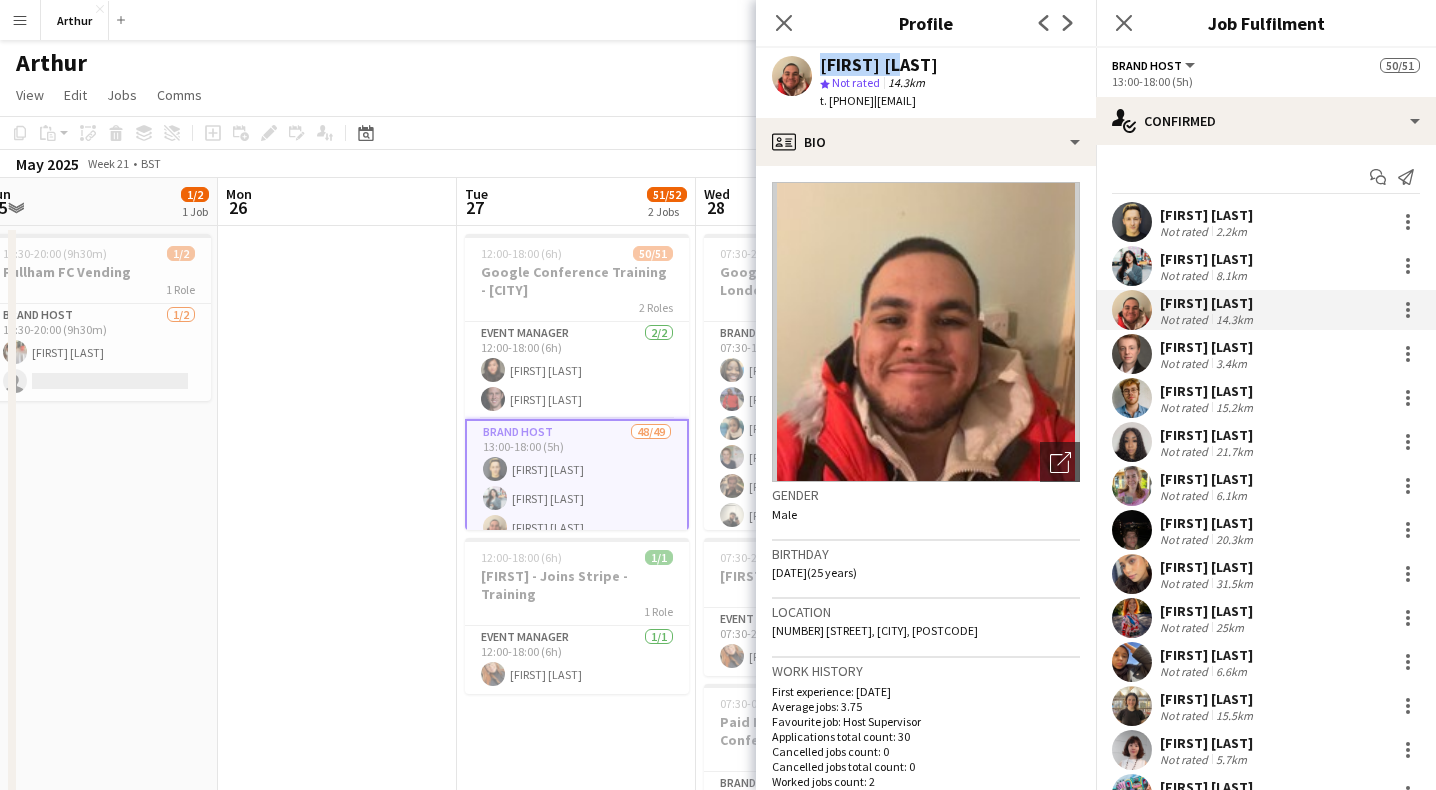 drag, startPoint x: 895, startPoint y: 63, endPoint x: 813, endPoint y: 61, distance: 82.02438 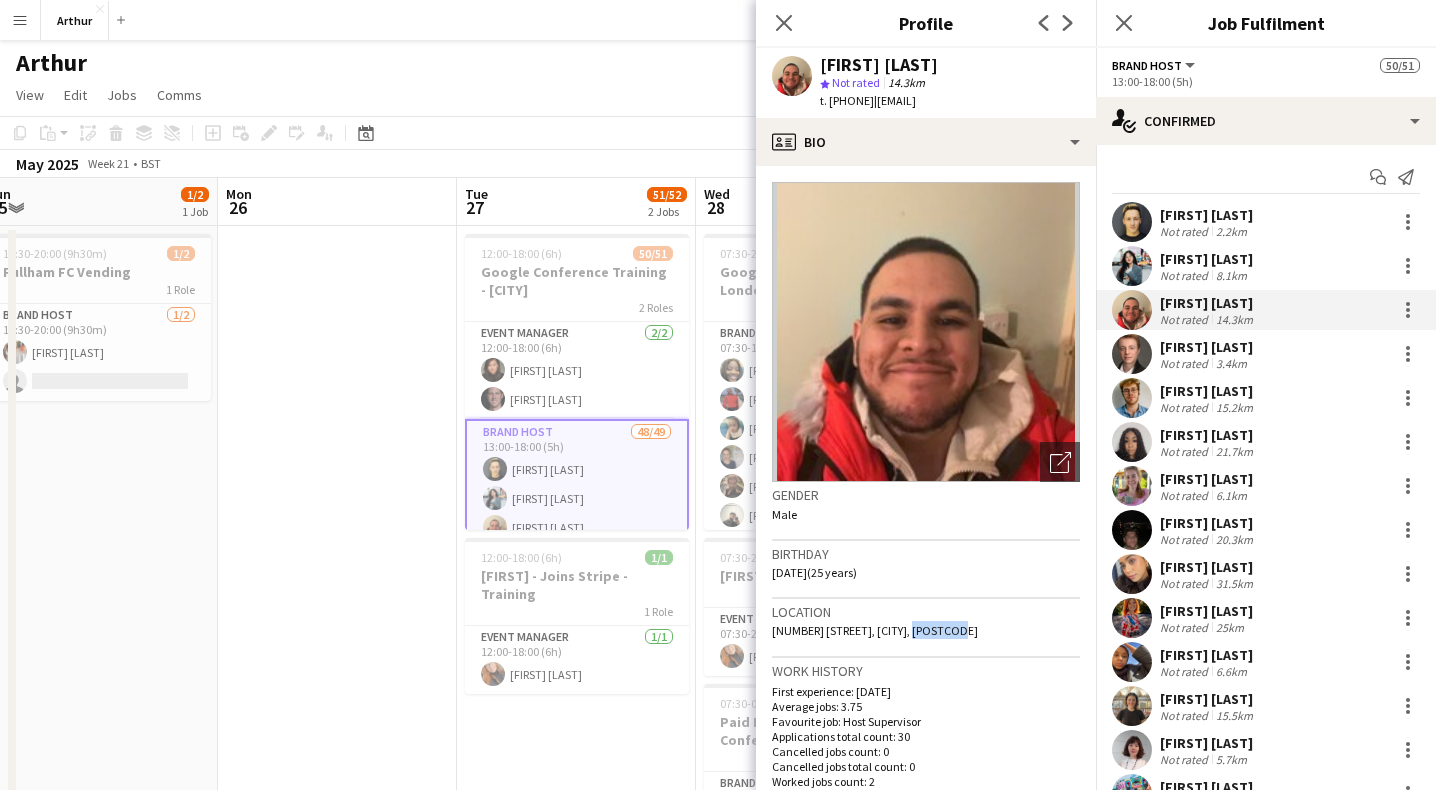 drag, startPoint x: 966, startPoint y: 634, endPoint x: 914, endPoint y: 627, distance: 52.46904 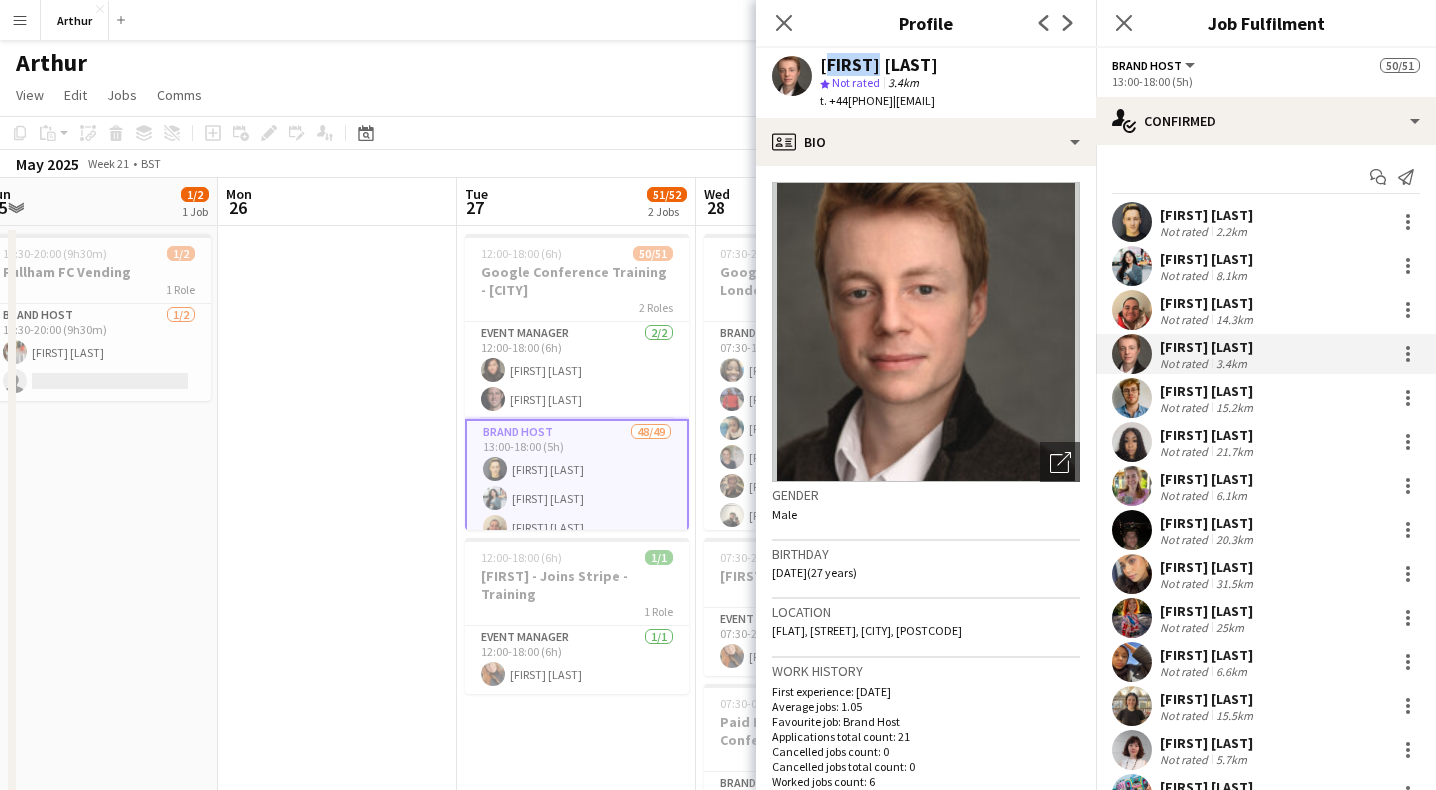 drag, startPoint x: 870, startPoint y: 60, endPoint x: 818, endPoint y: 57, distance: 52.086468 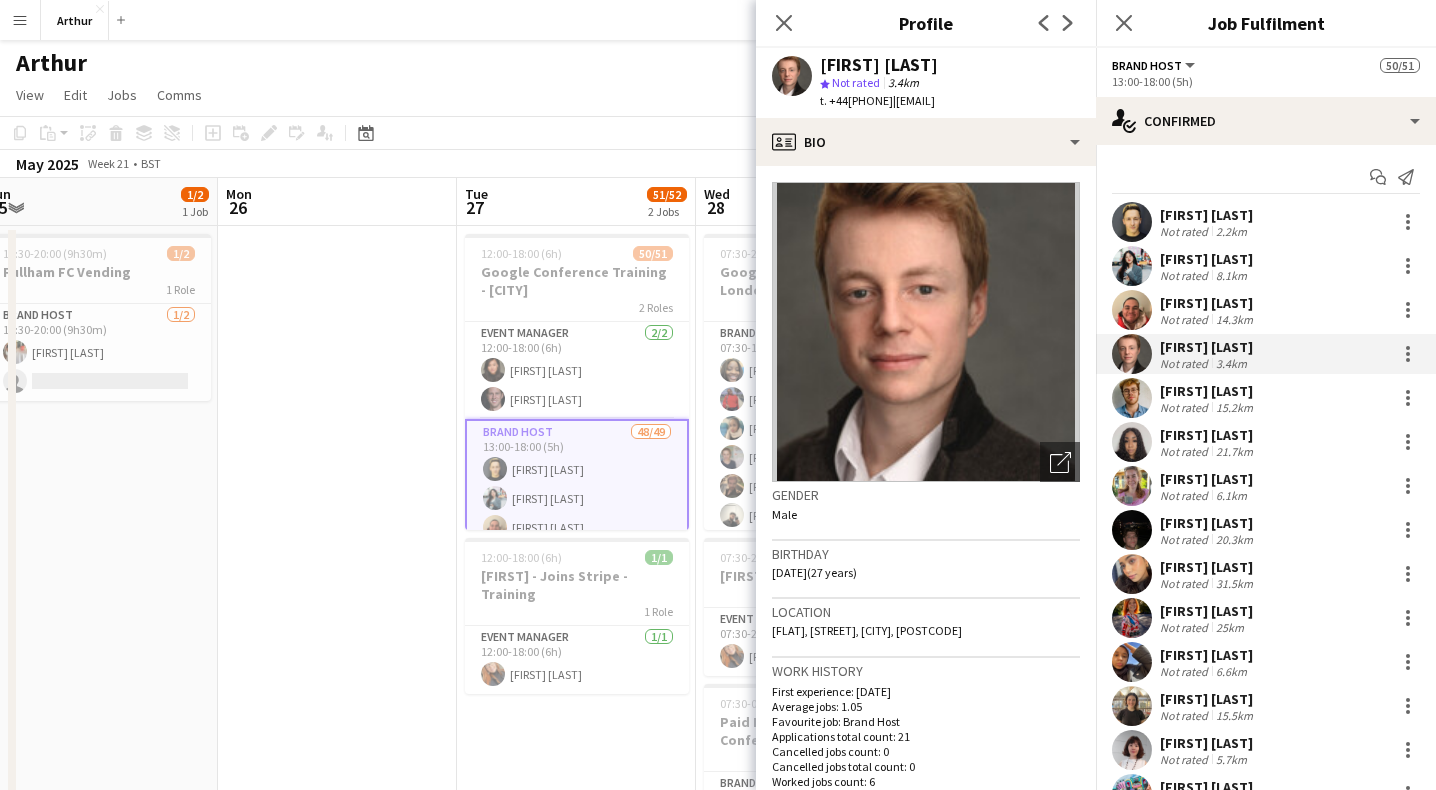drag, startPoint x: 1054, startPoint y: 631, endPoint x: 1006, endPoint y: 630, distance: 48.010414 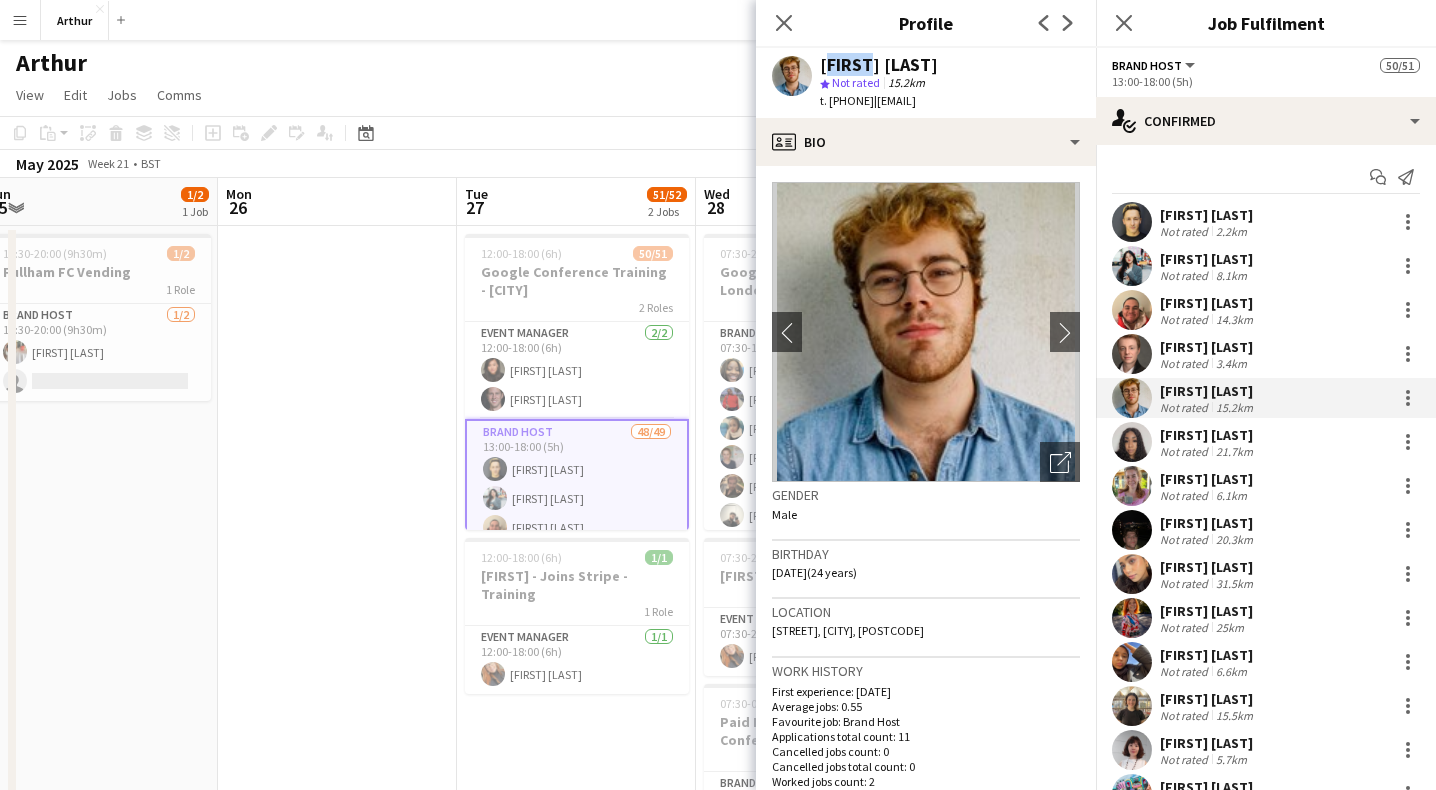 drag, startPoint x: 868, startPoint y: 66, endPoint x: 817, endPoint y: 61, distance: 51.24451 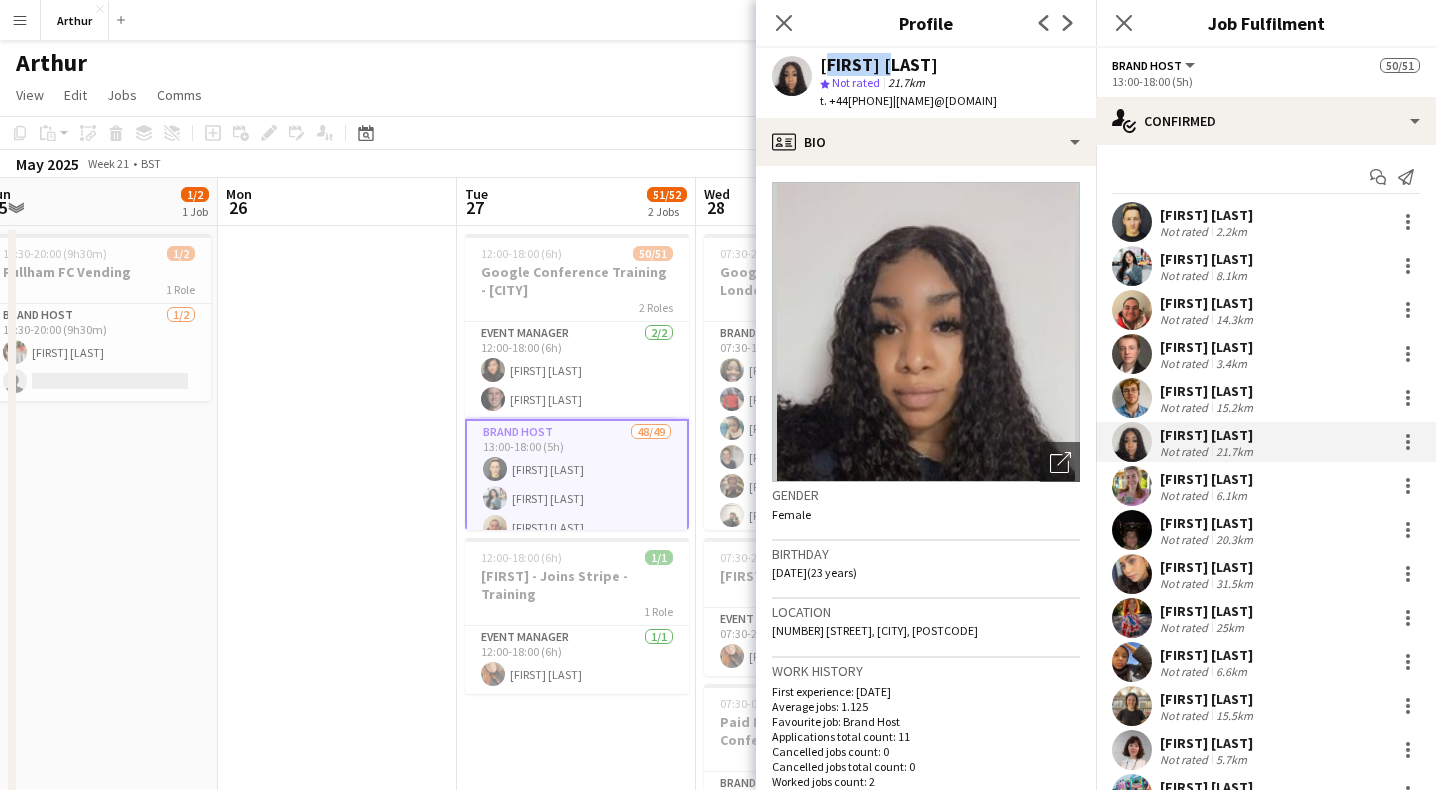 drag, startPoint x: 879, startPoint y: 67, endPoint x: 818, endPoint y: 61, distance: 61.294373 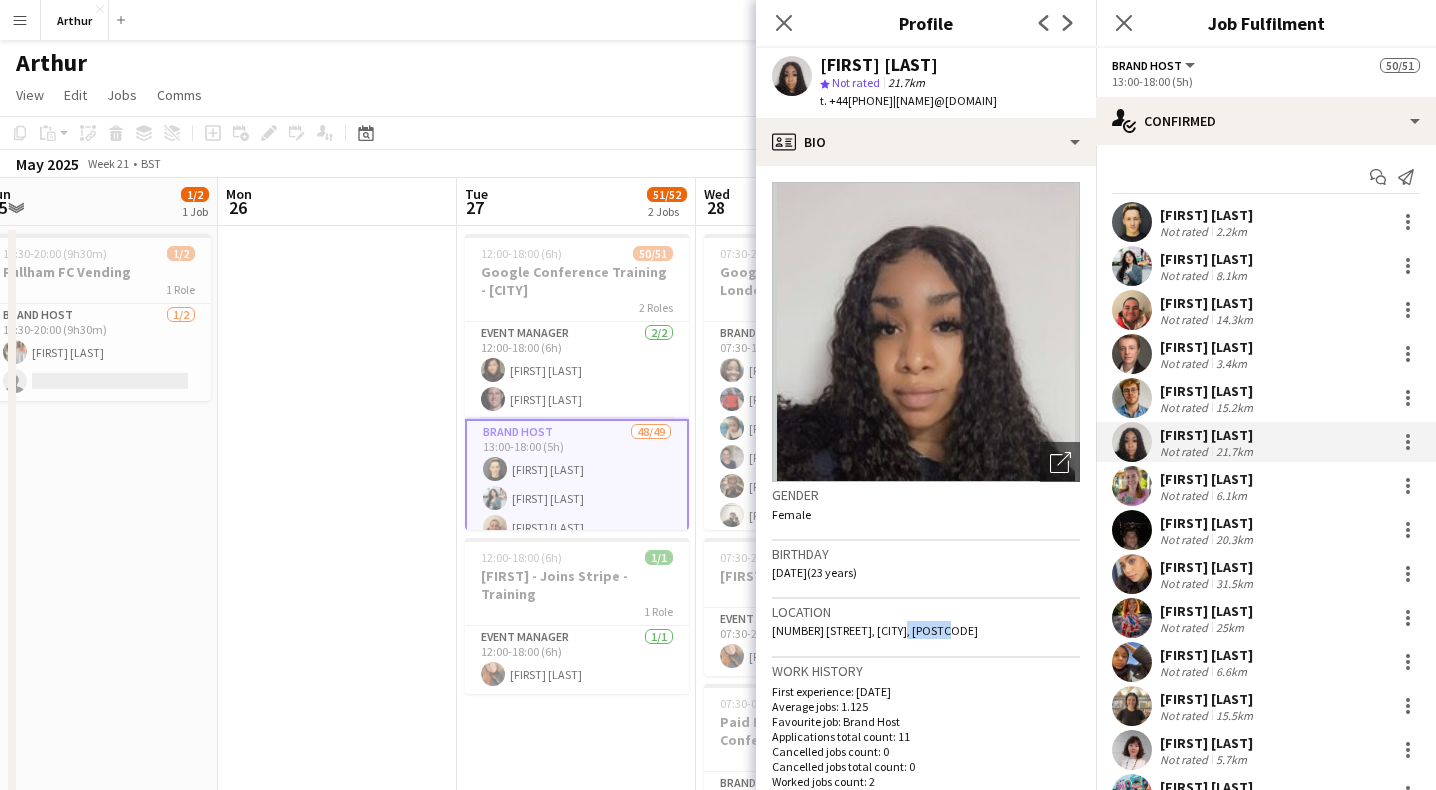drag, startPoint x: 935, startPoint y: 630, endPoint x: 883, endPoint y: 626, distance: 52.153618 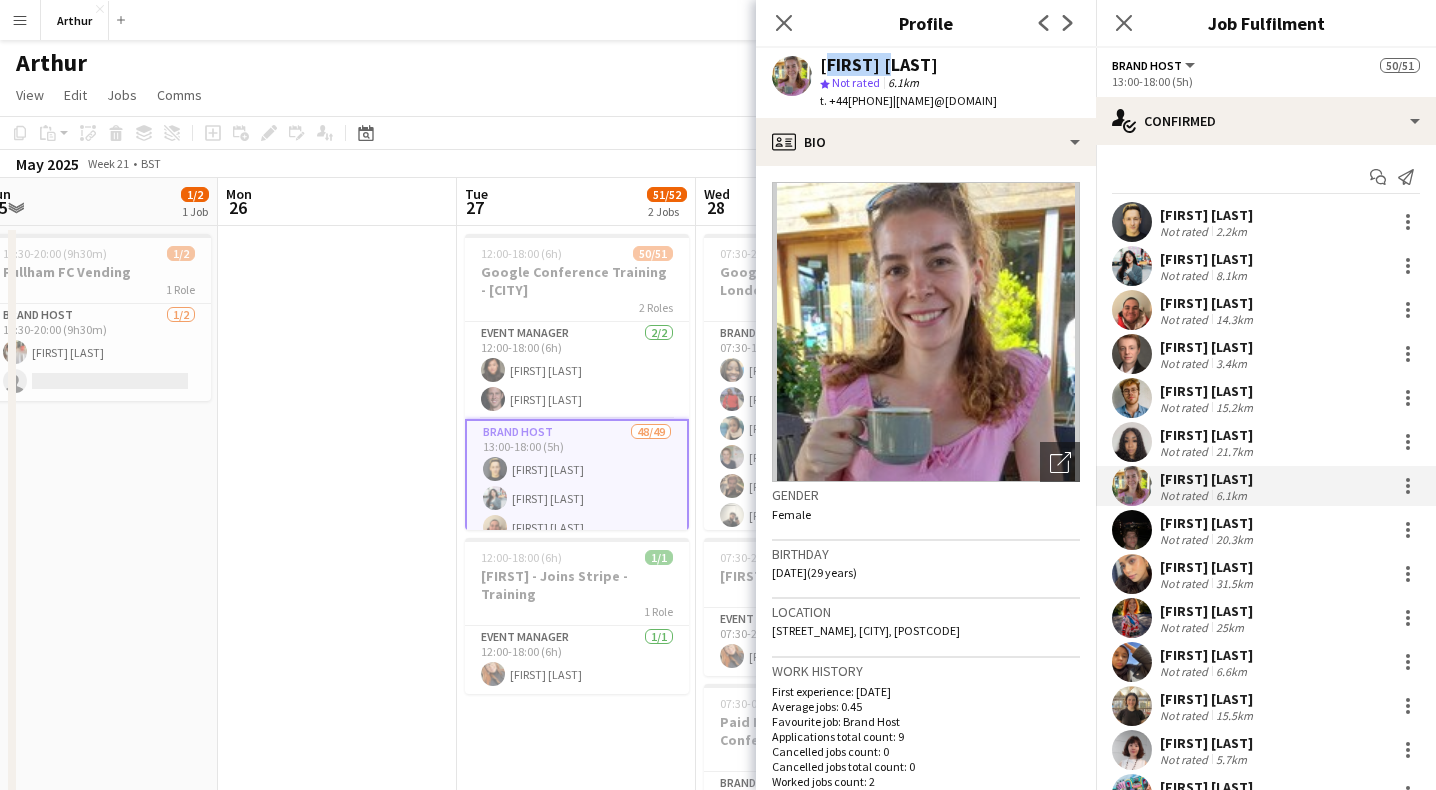 drag, startPoint x: 898, startPoint y: 61, endPoint x: 820, endPoint y: 55, distance: 78.23043 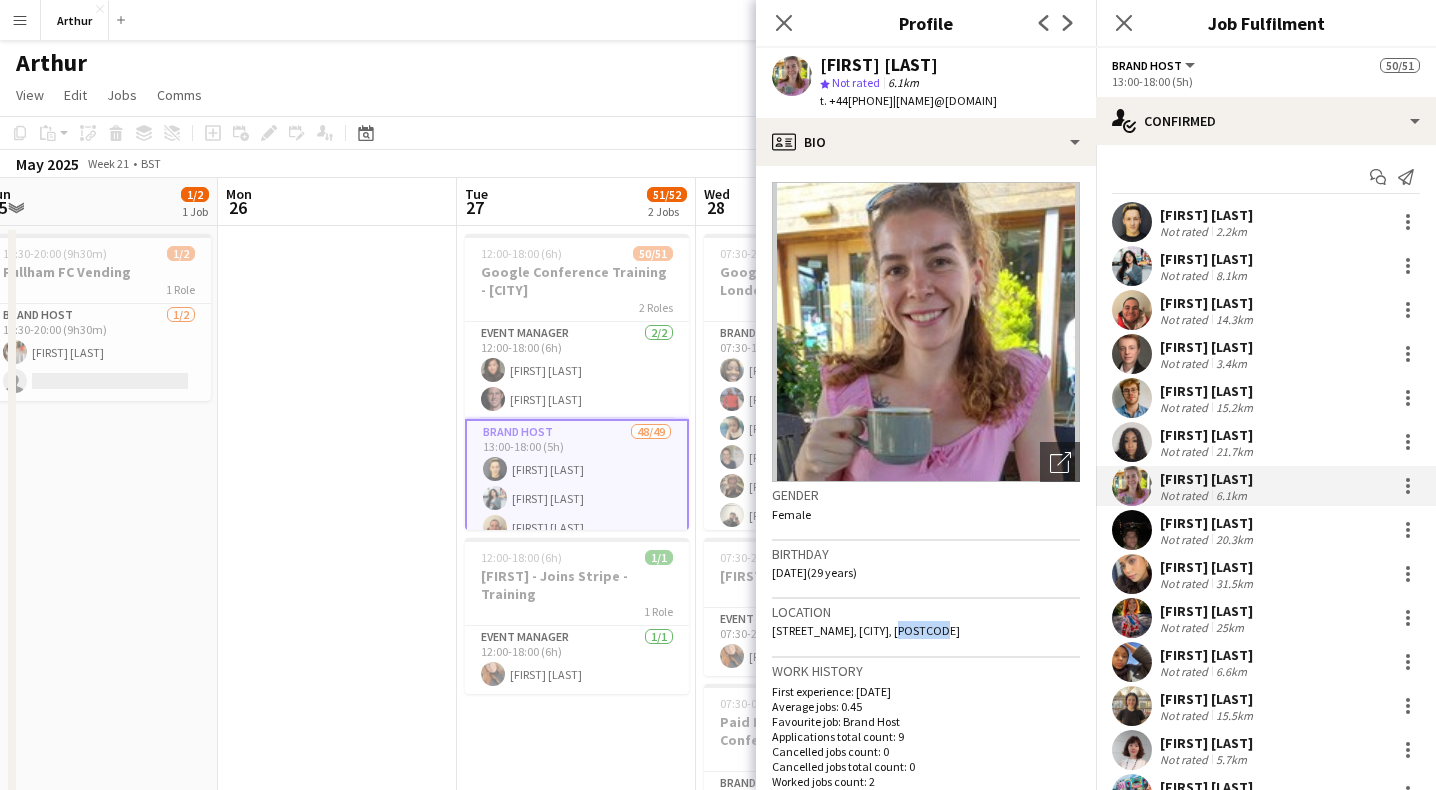 drag, startPoint x: 934, startPoint y: 649, endPoint x: 895, endPoint y: 646, distance: 39.115215 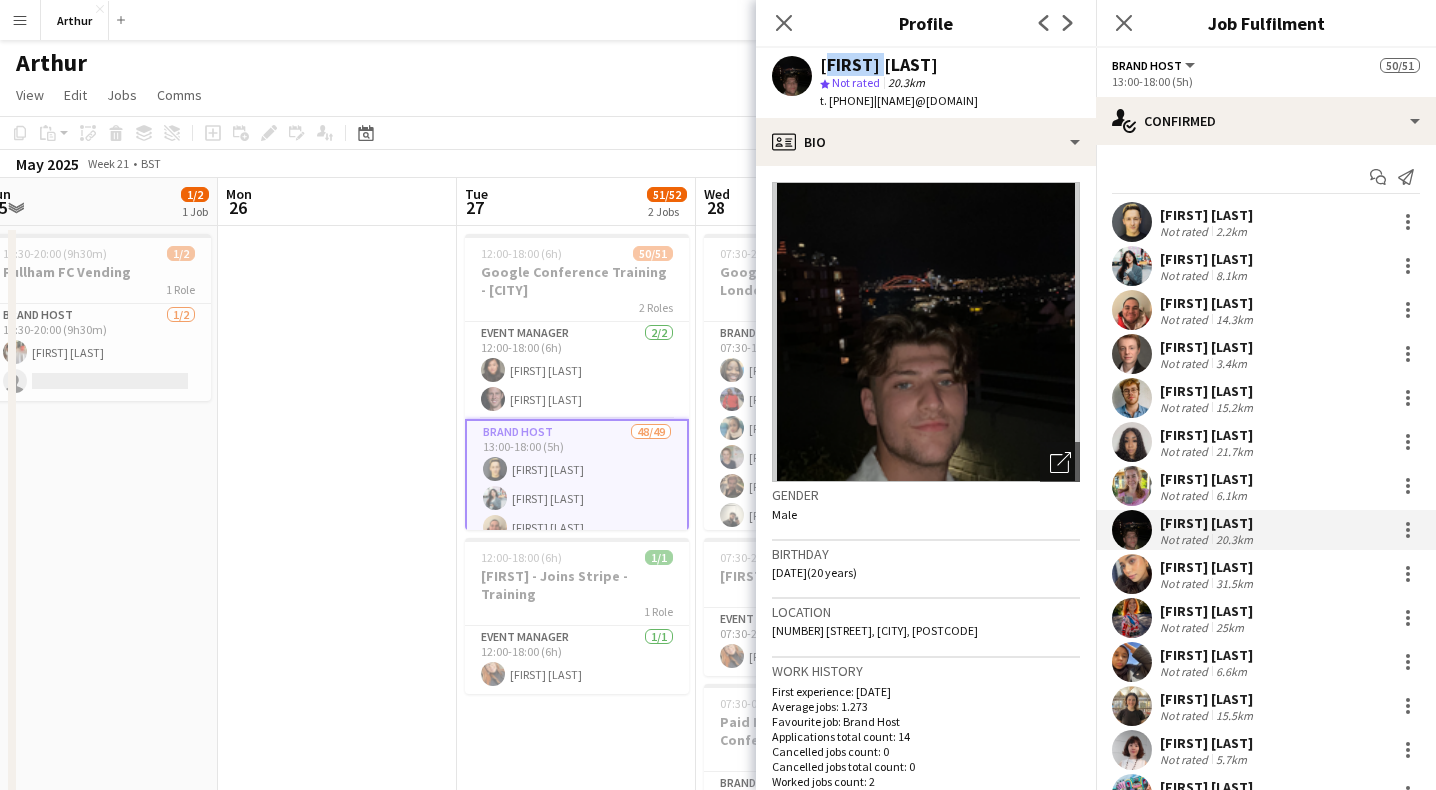 drag, startPoint x: 876, startPoint y: 64, endPoint x: 820, endPoint y: 64, distance: 56 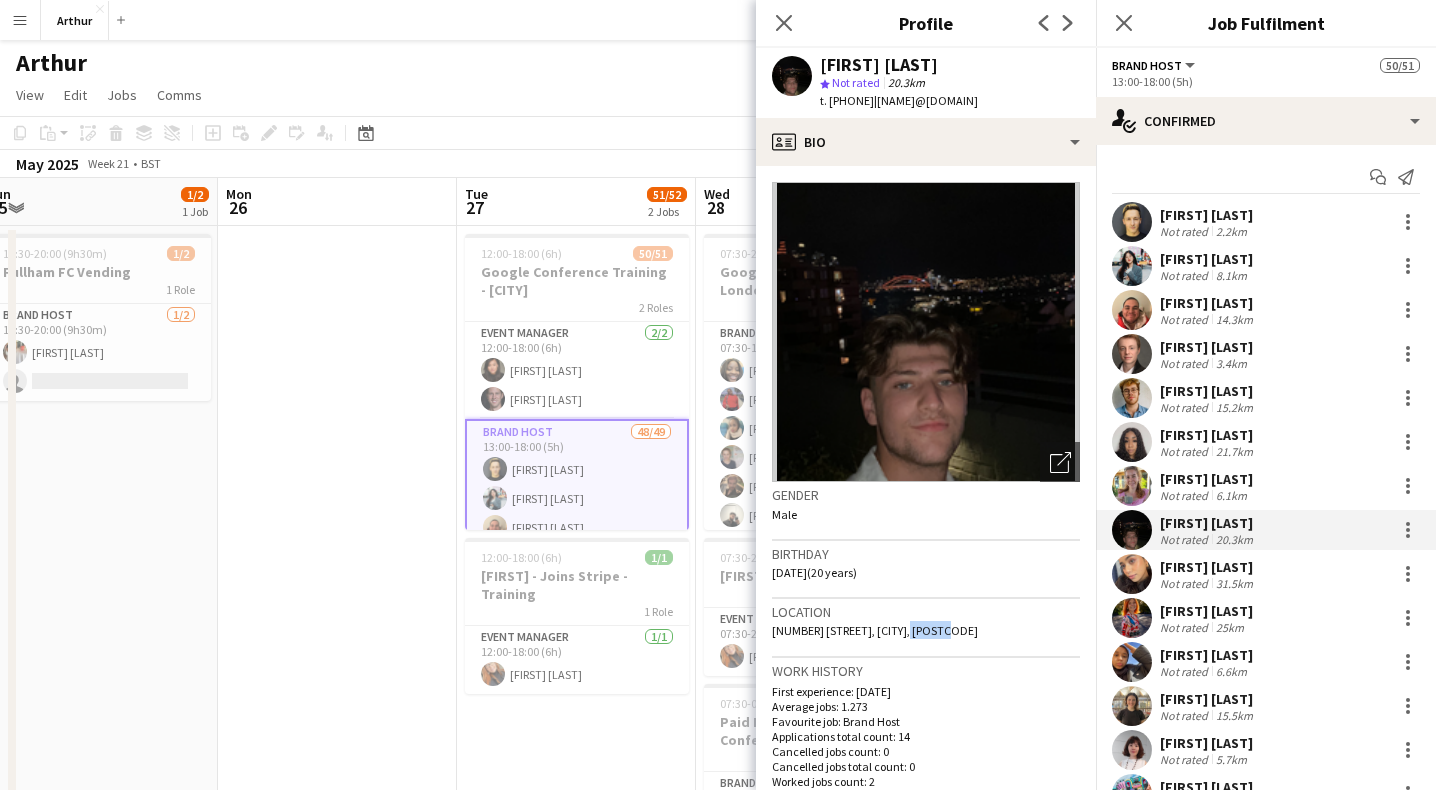 drag, startPoint x: 949, startPoint y: 629, endPoint x: 906, endPoint y: 622, distance: 43.56604 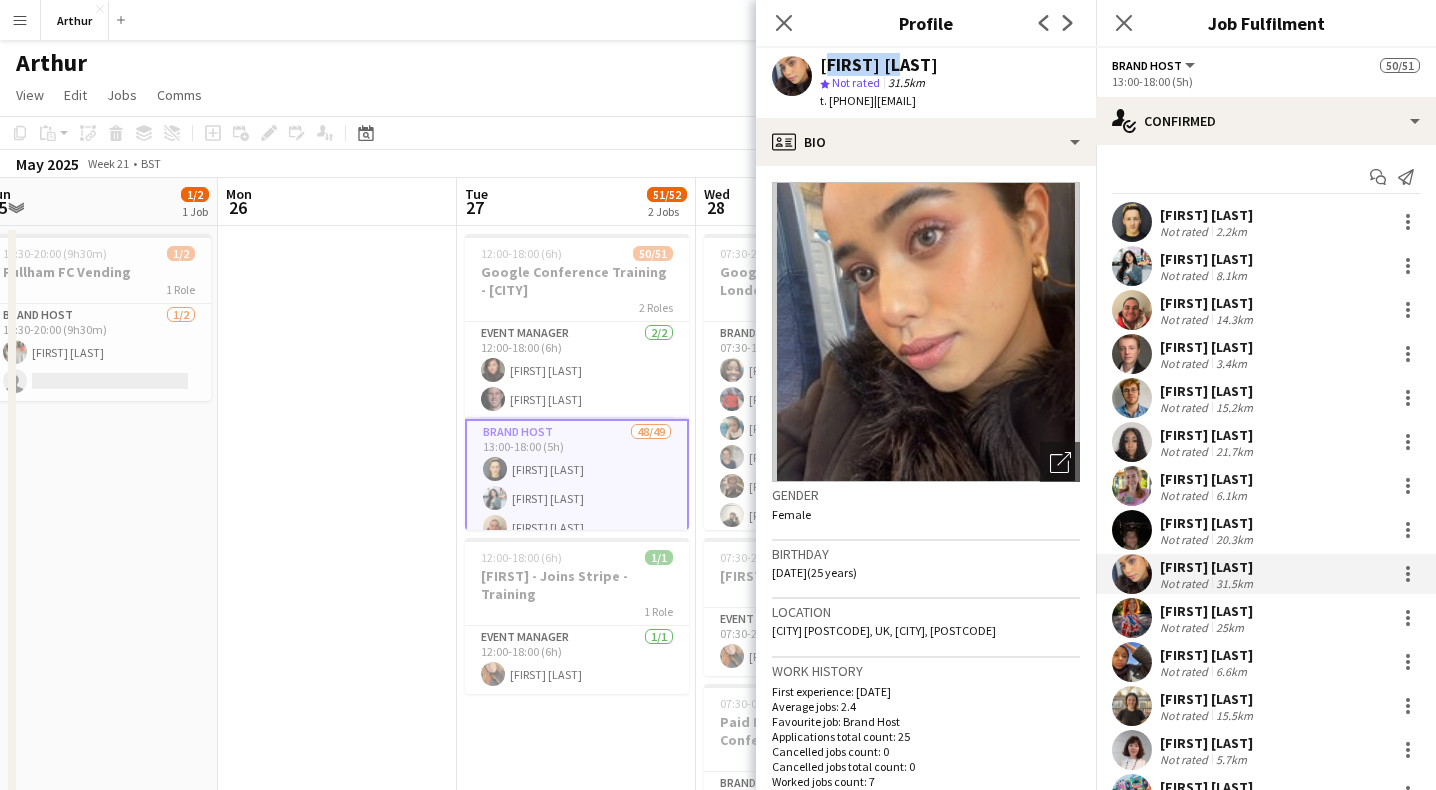 drag, startPoint x: 897, startPoint y: 65, endPoint x: 819, endPoint y: 59, distance: 78.23043 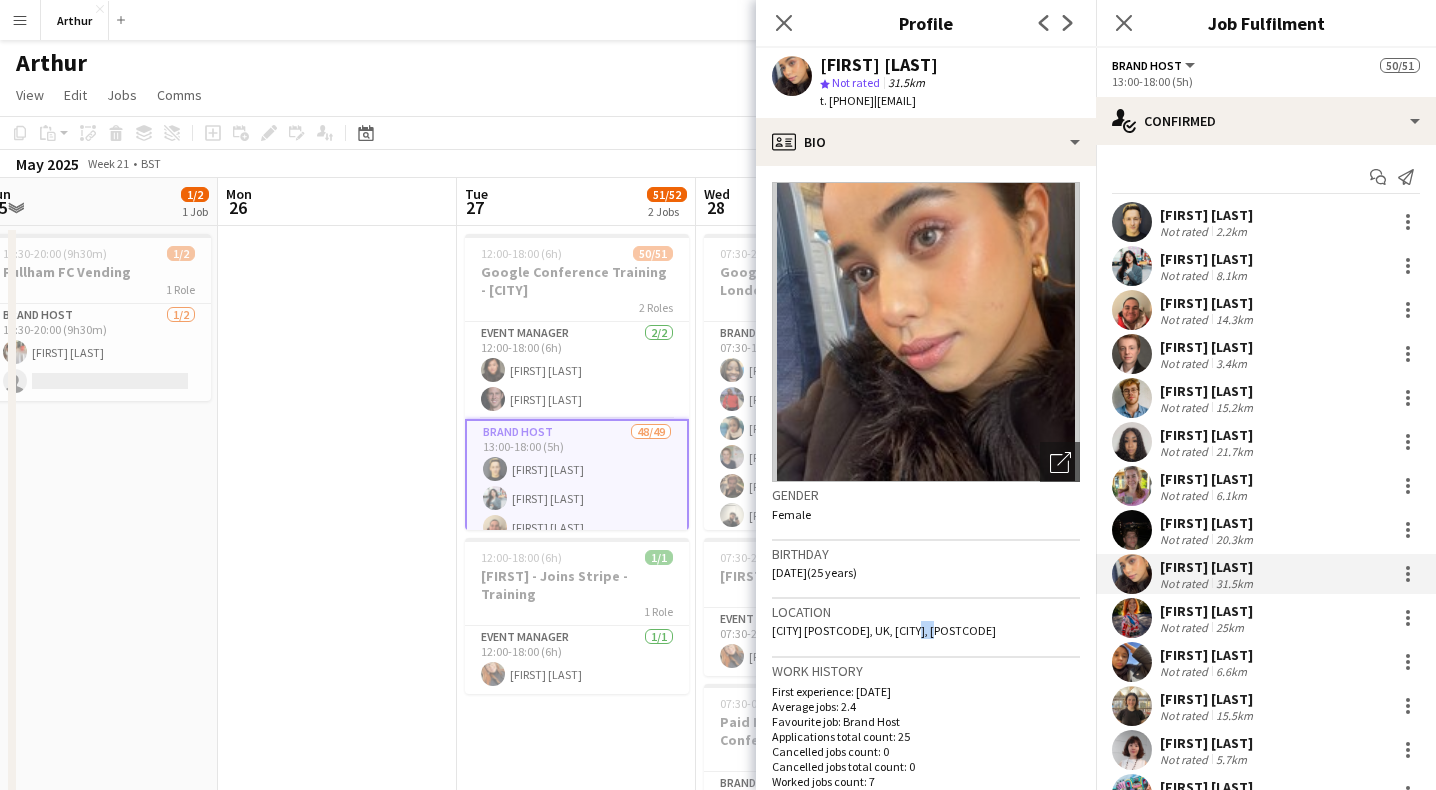 drag, startPoint x: 944, startPoint y: 628, endPoint x: 916, endPoint y: 625, distance: 28.160255 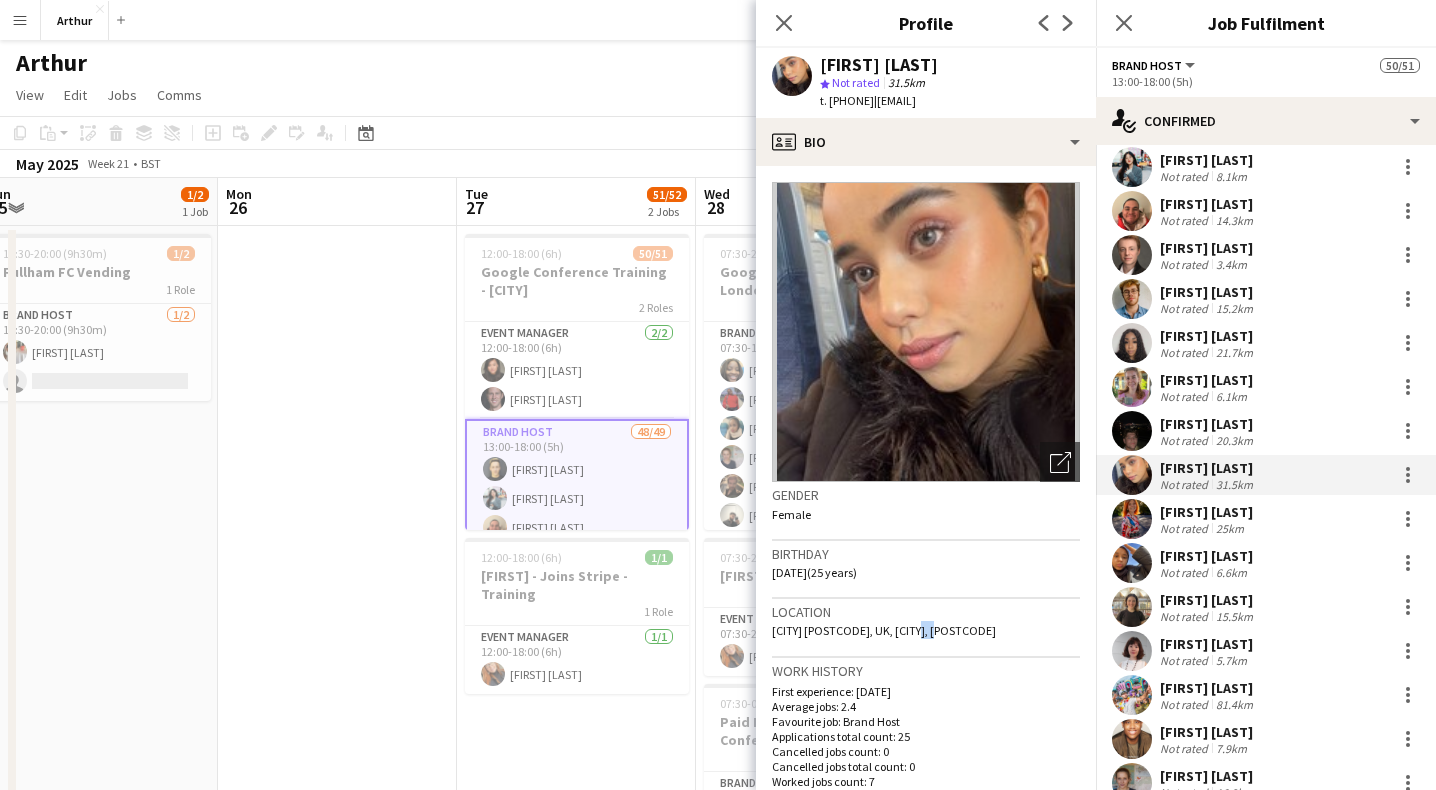 scroll, scrollTop: 156, scrollLeft: 0, axis: vertical 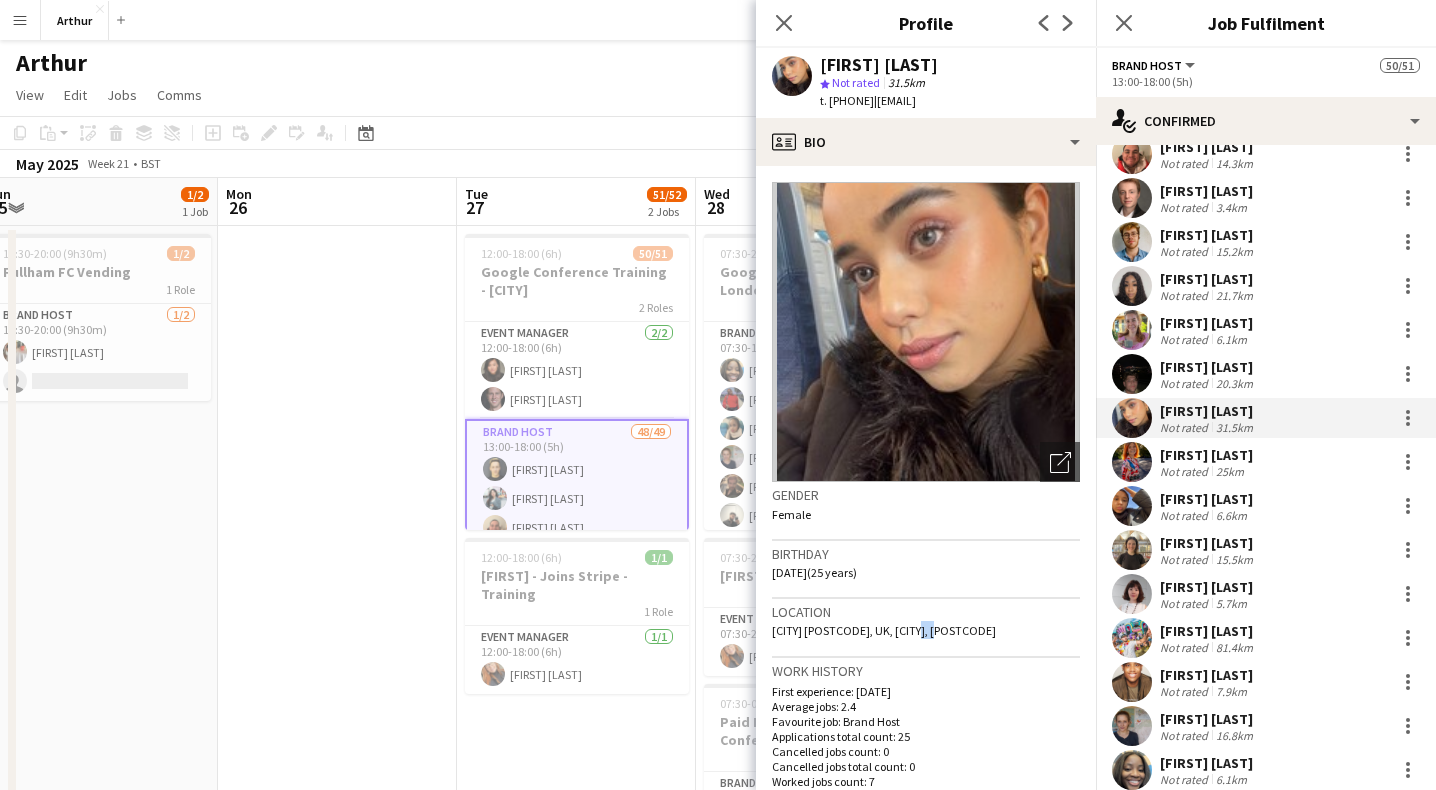 click on "[FIRST] [LAST]" at bounding box center [1206, 455] 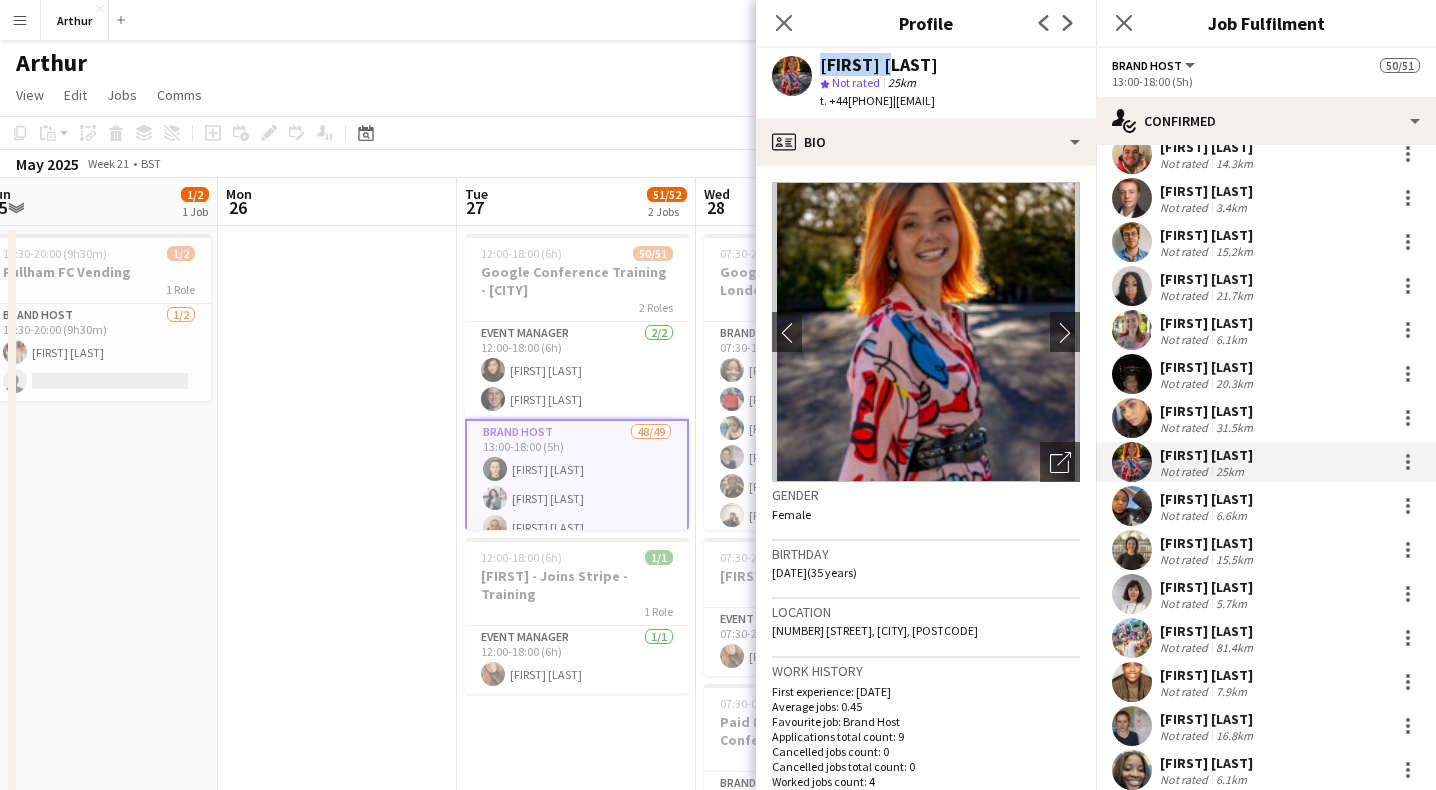 drag, startPoint x: 896, startPoint y: 65, endPoint x: 797, endPoint y: 61, distance: 99.08077 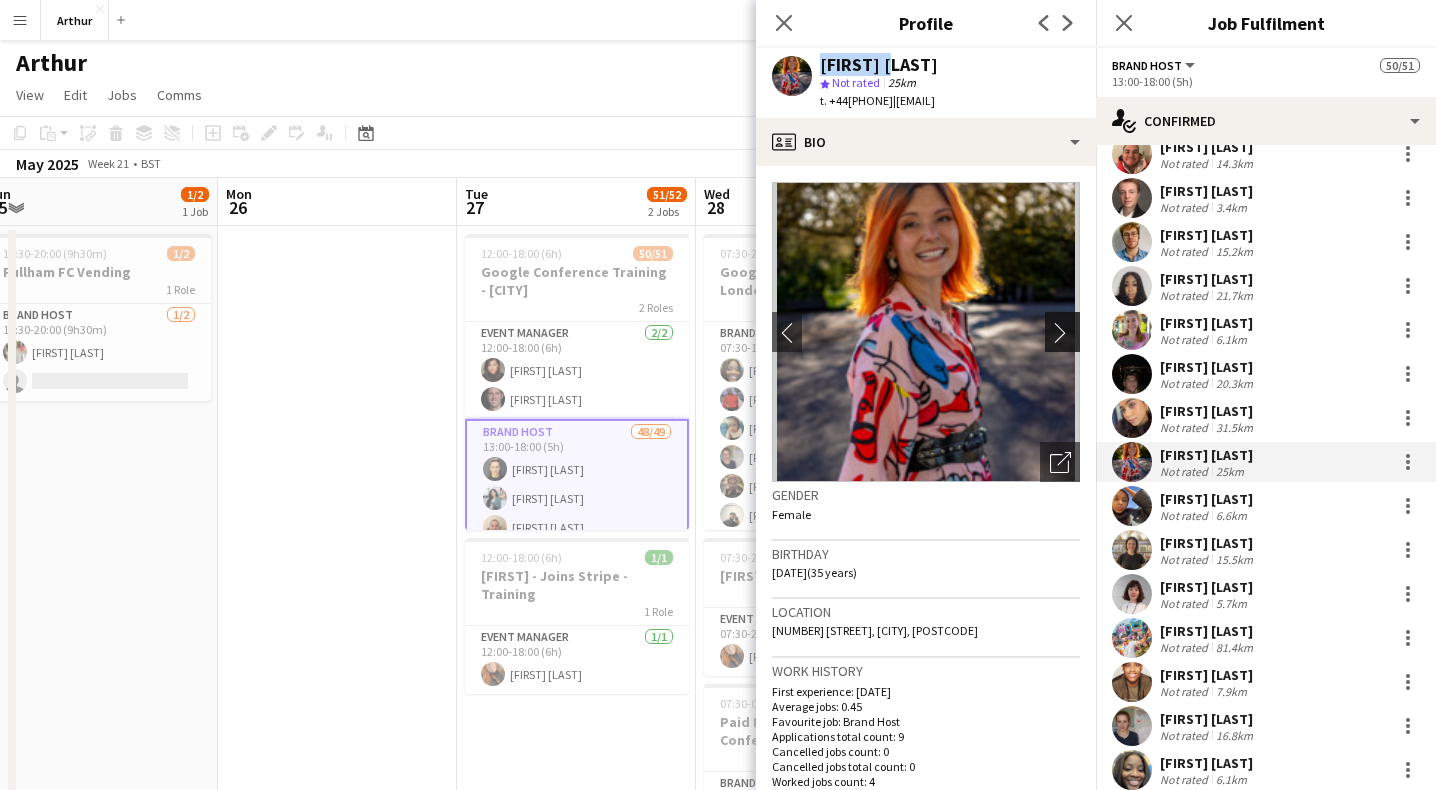 click on "chevron-right" 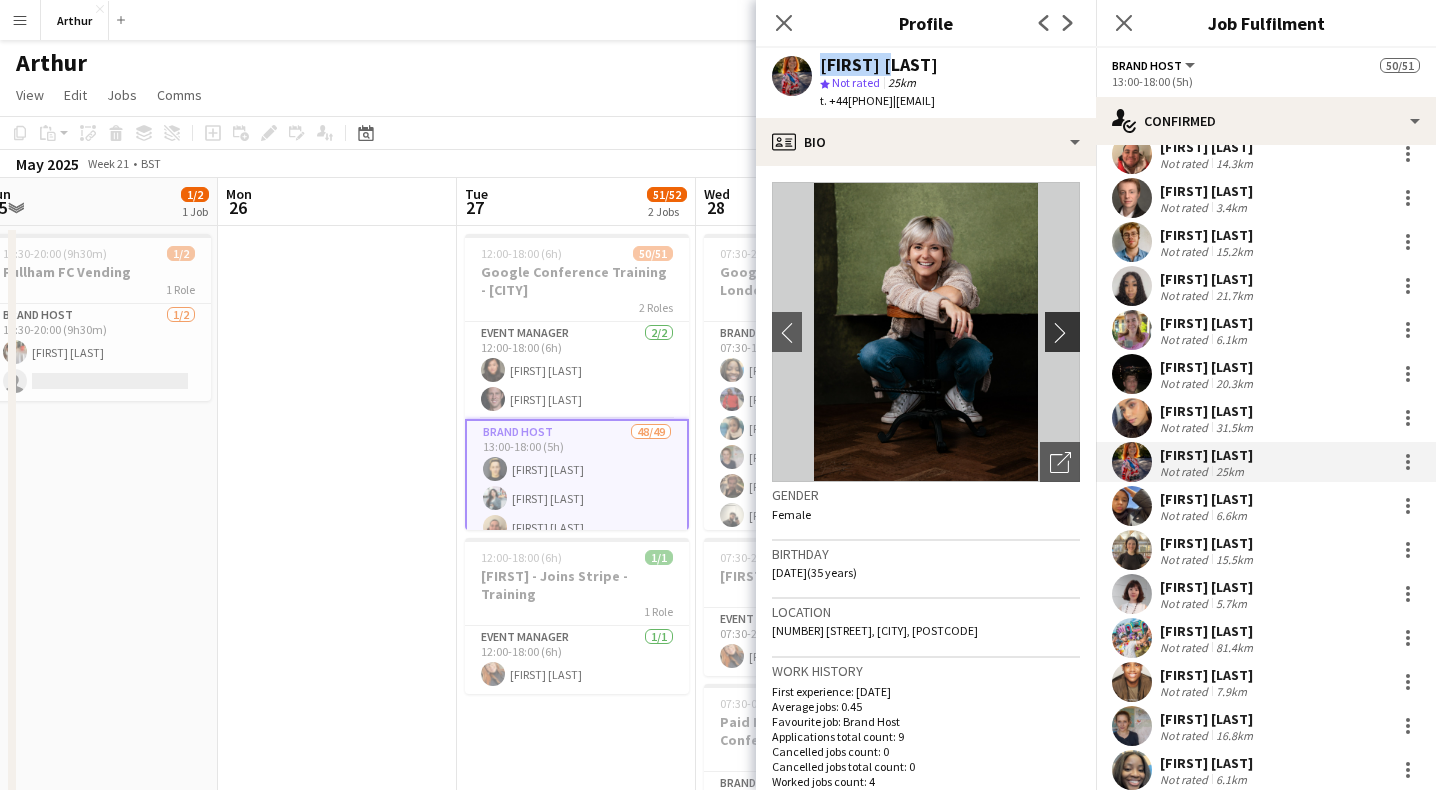 click on "chevron-right" 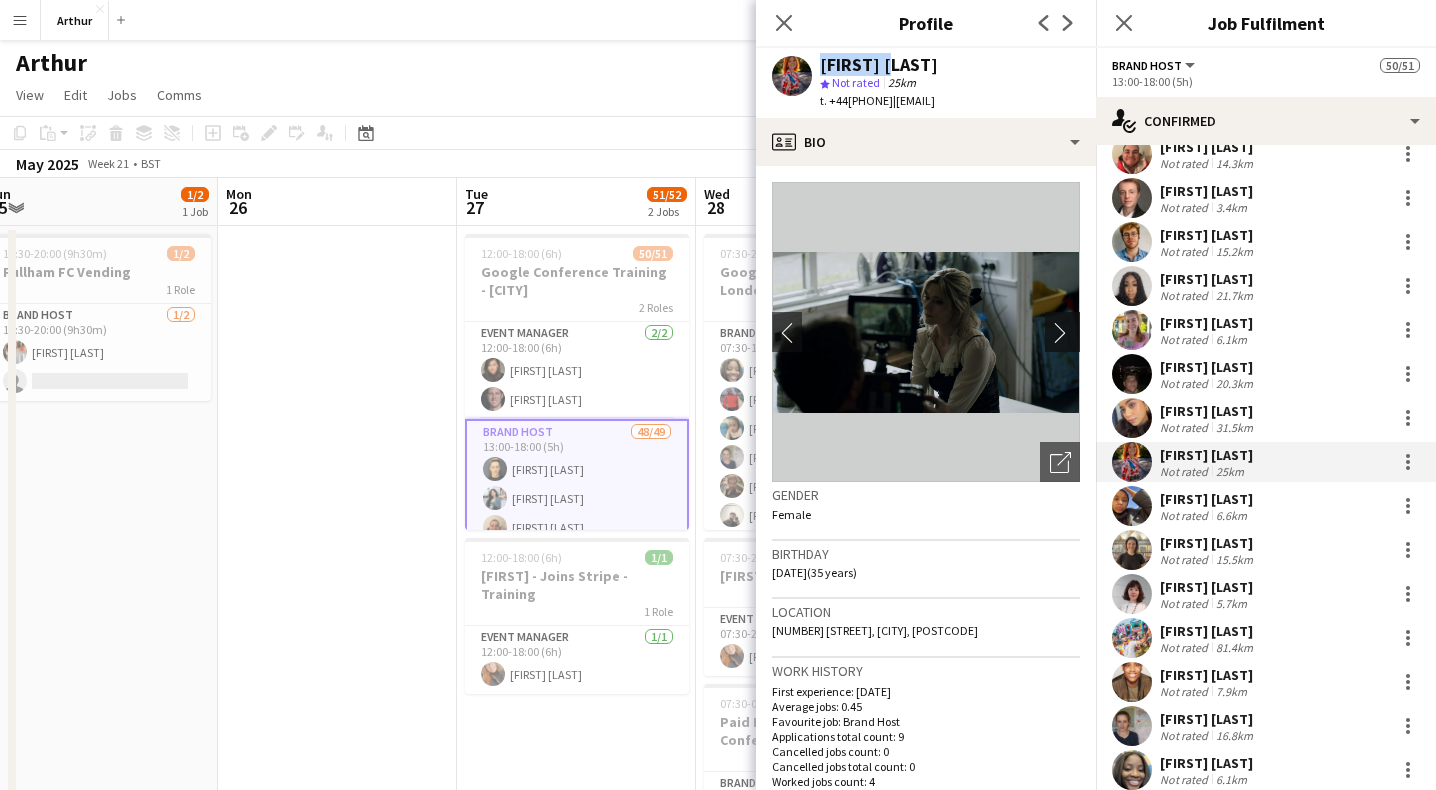 click on "chevron-right" 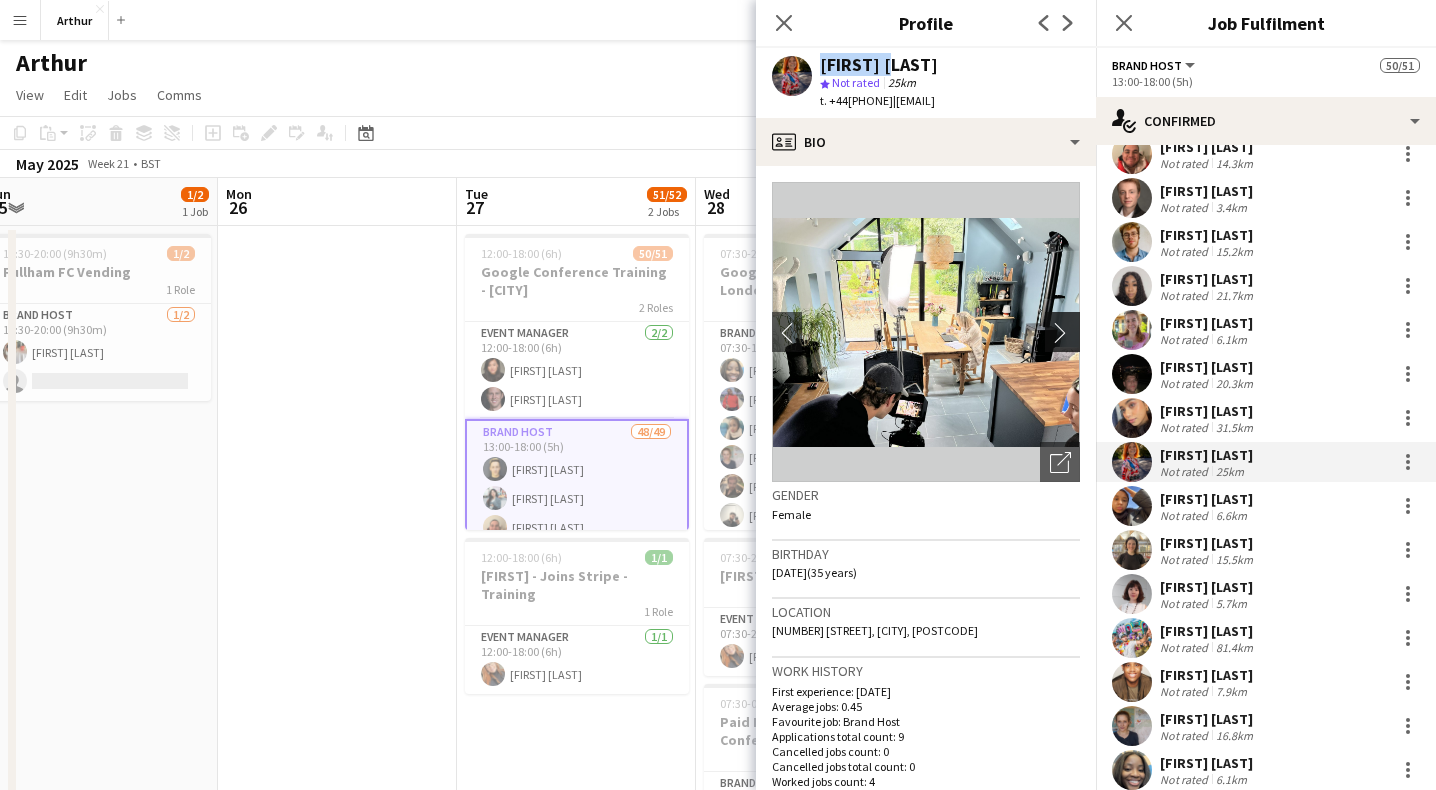 click on "chevron-right" 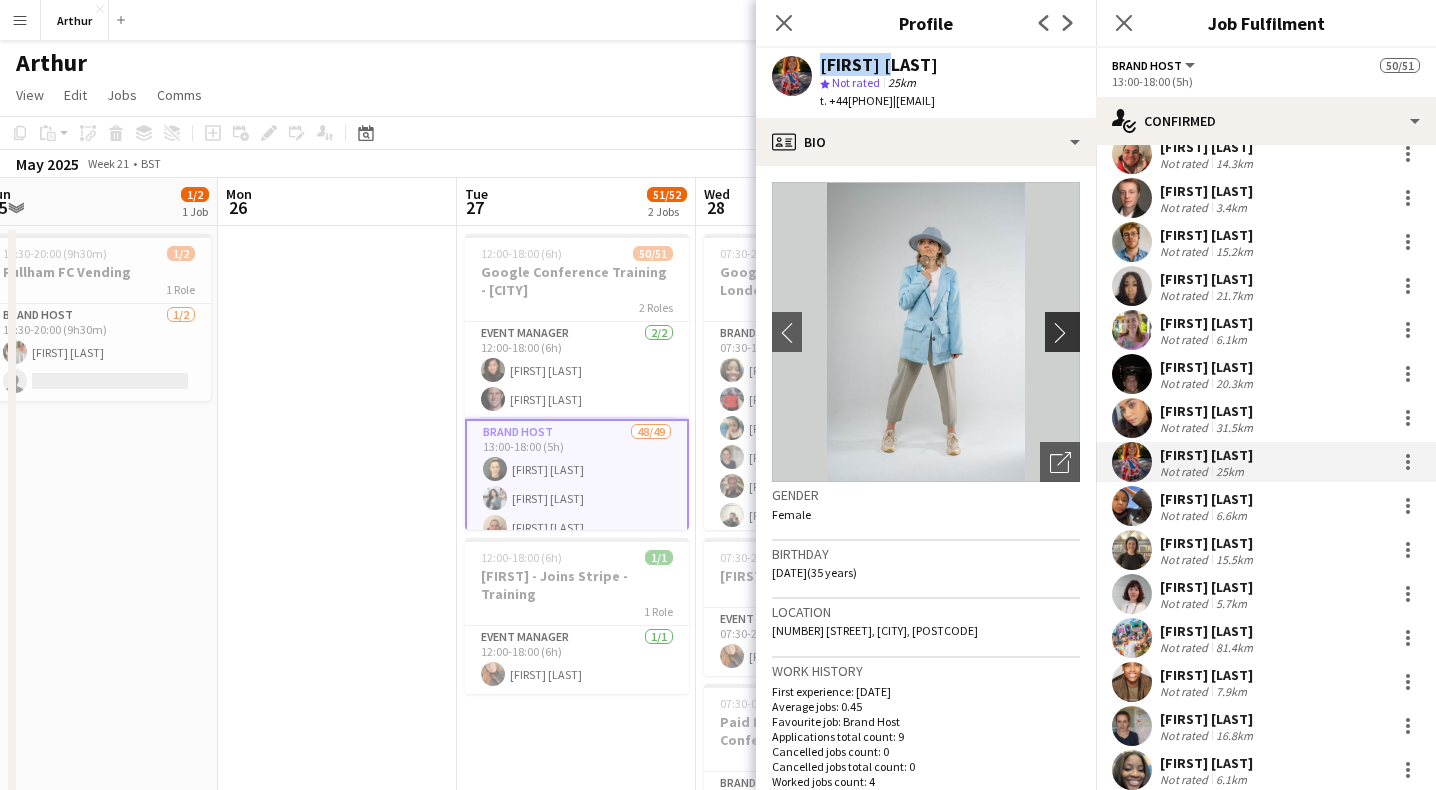 click on "chevron-right" 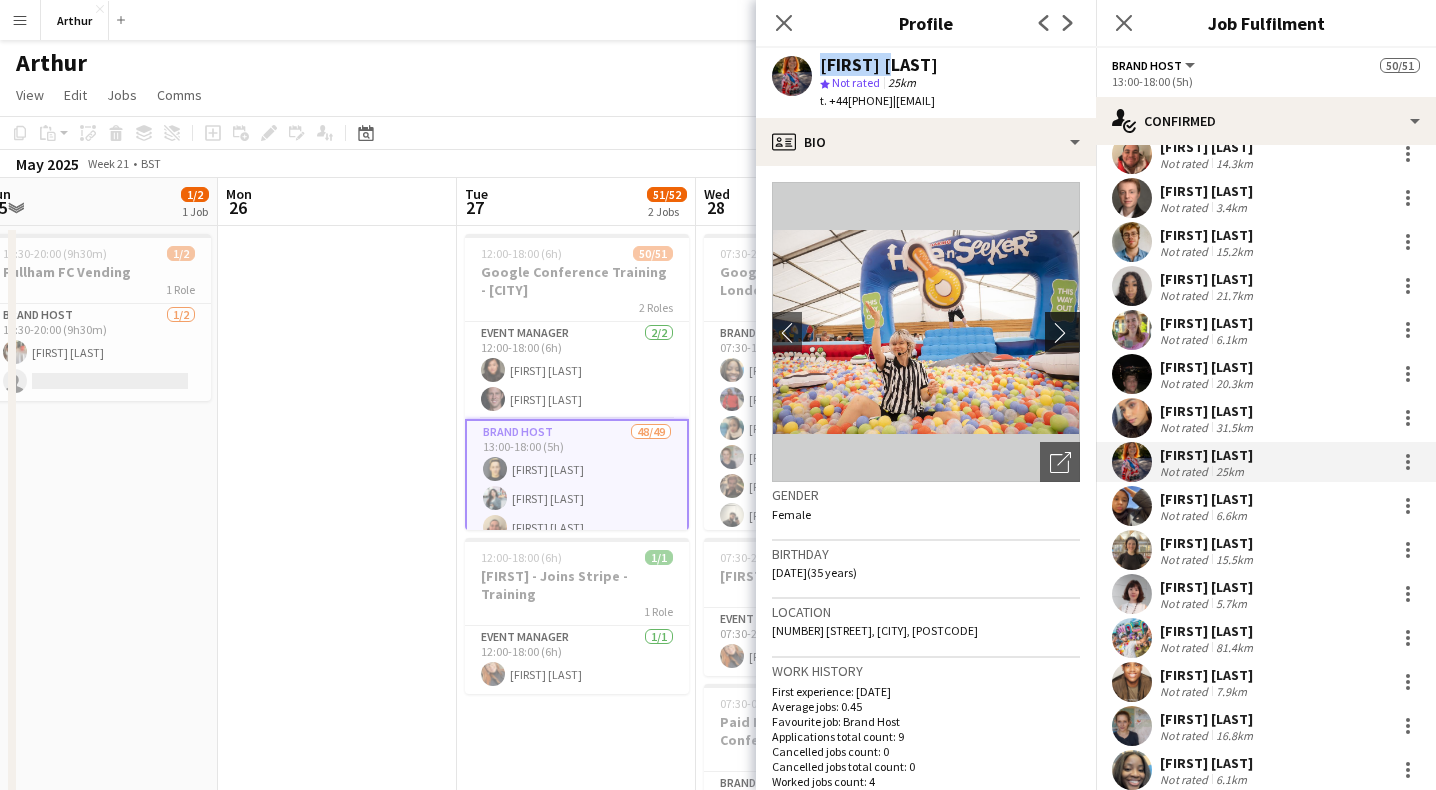 click on "chevron-right" 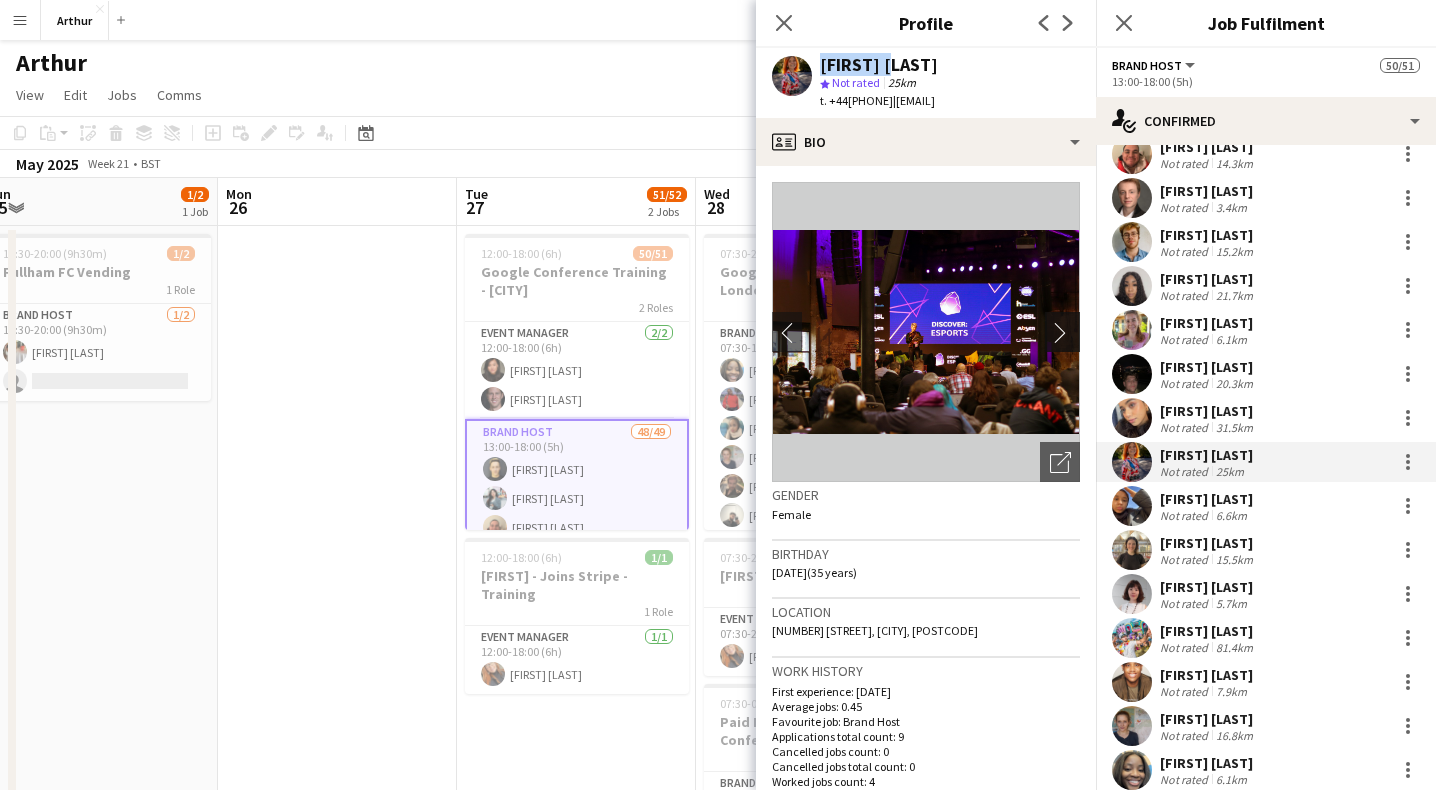 click on "chevron-right" 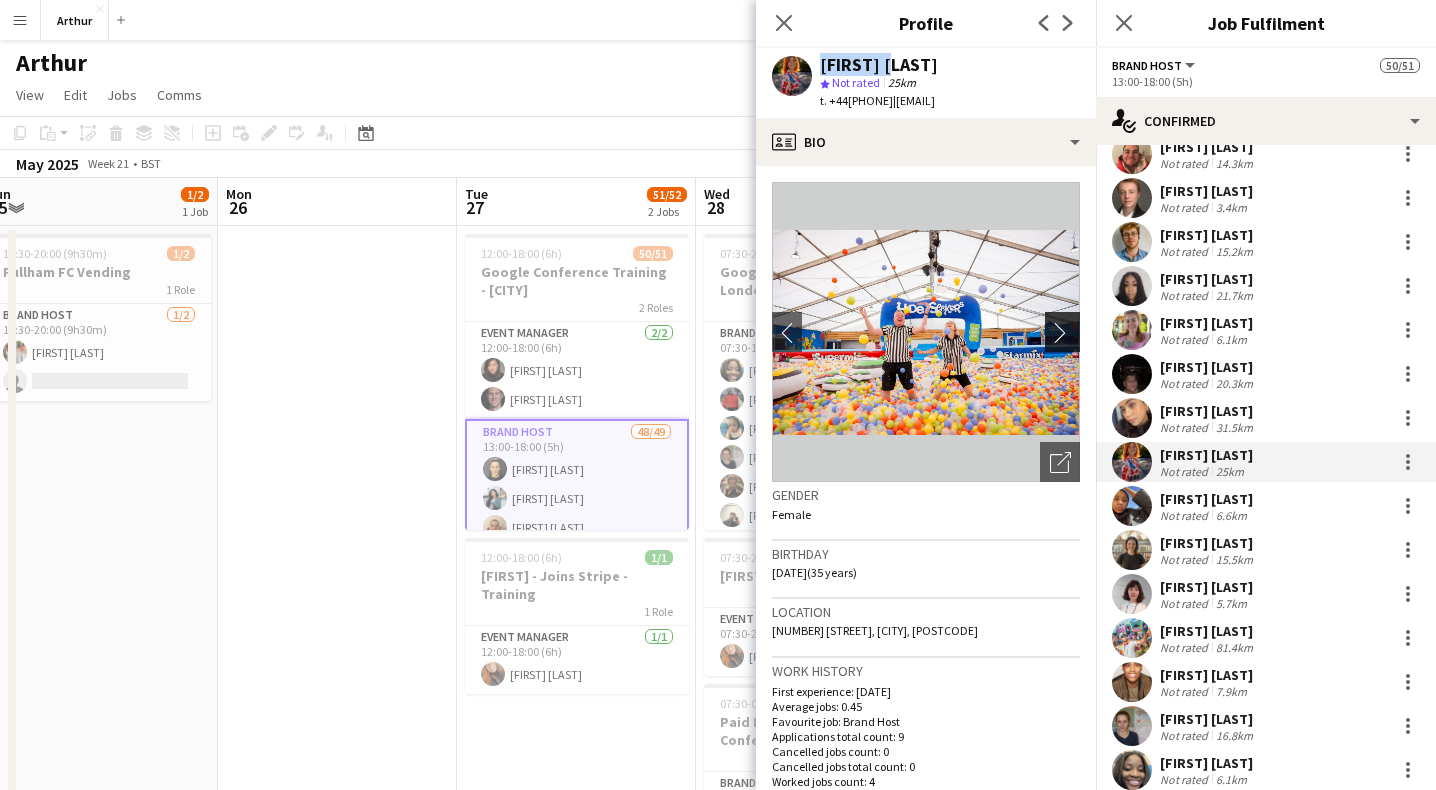 click on "chevron-right" 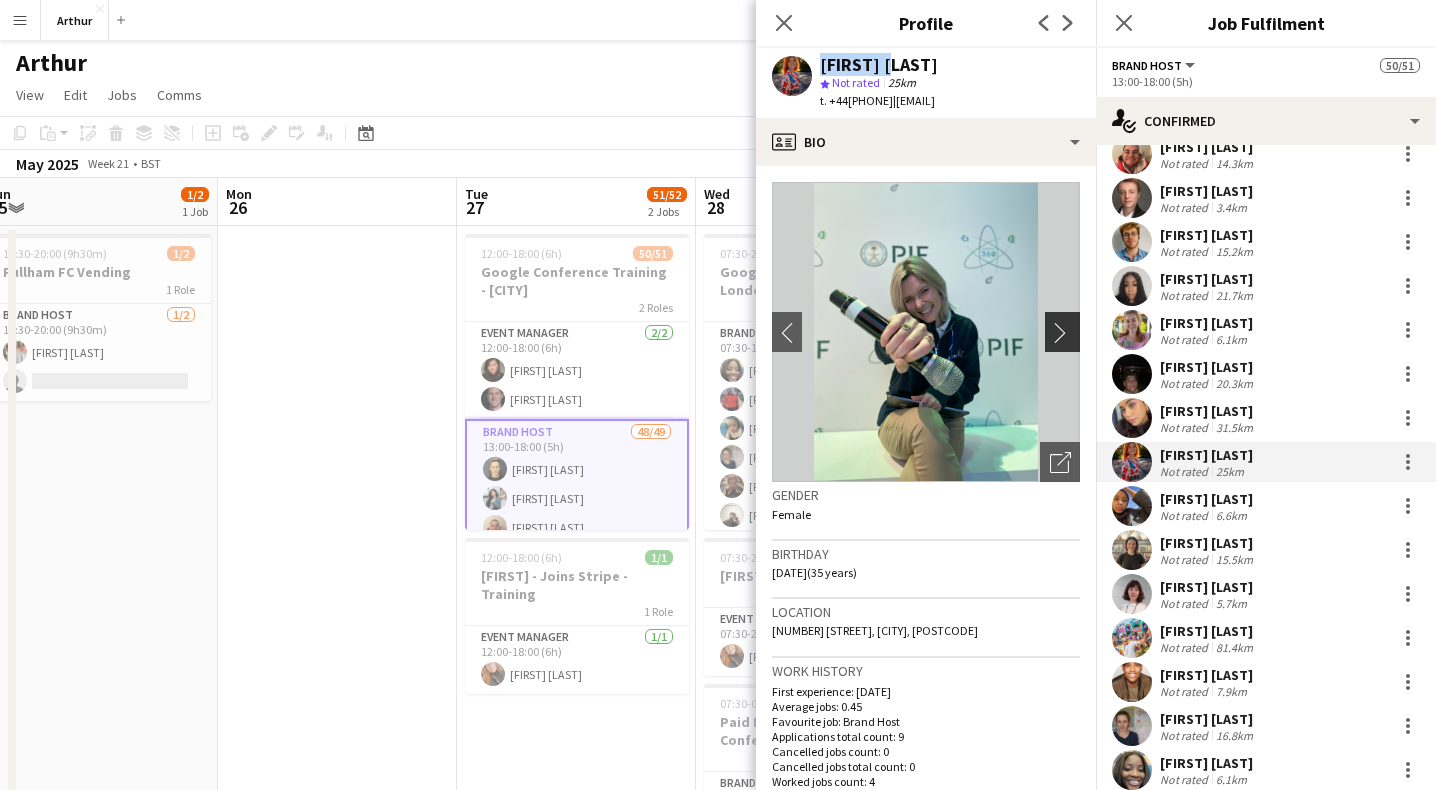 click on "chevron-right" 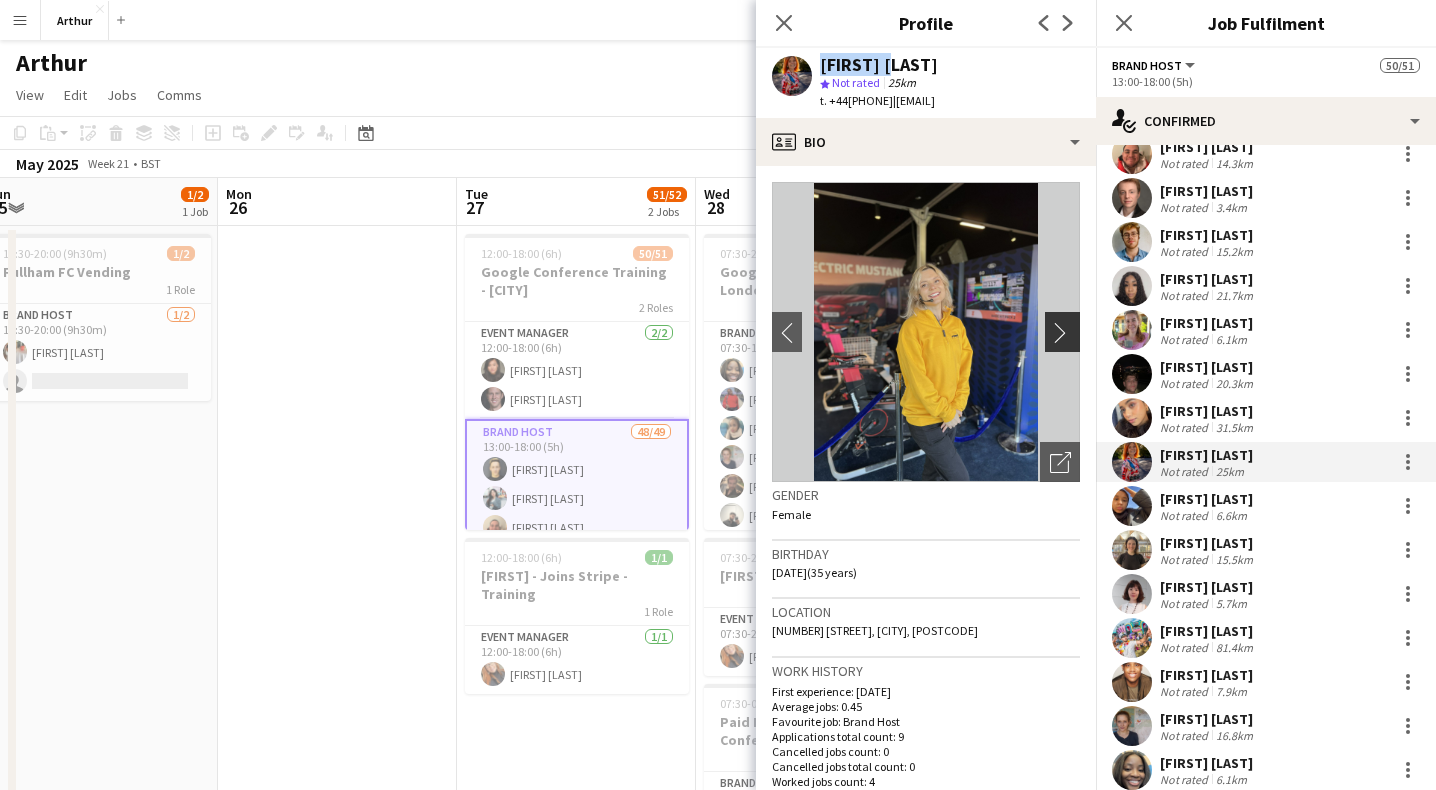 click on "chevron-right" 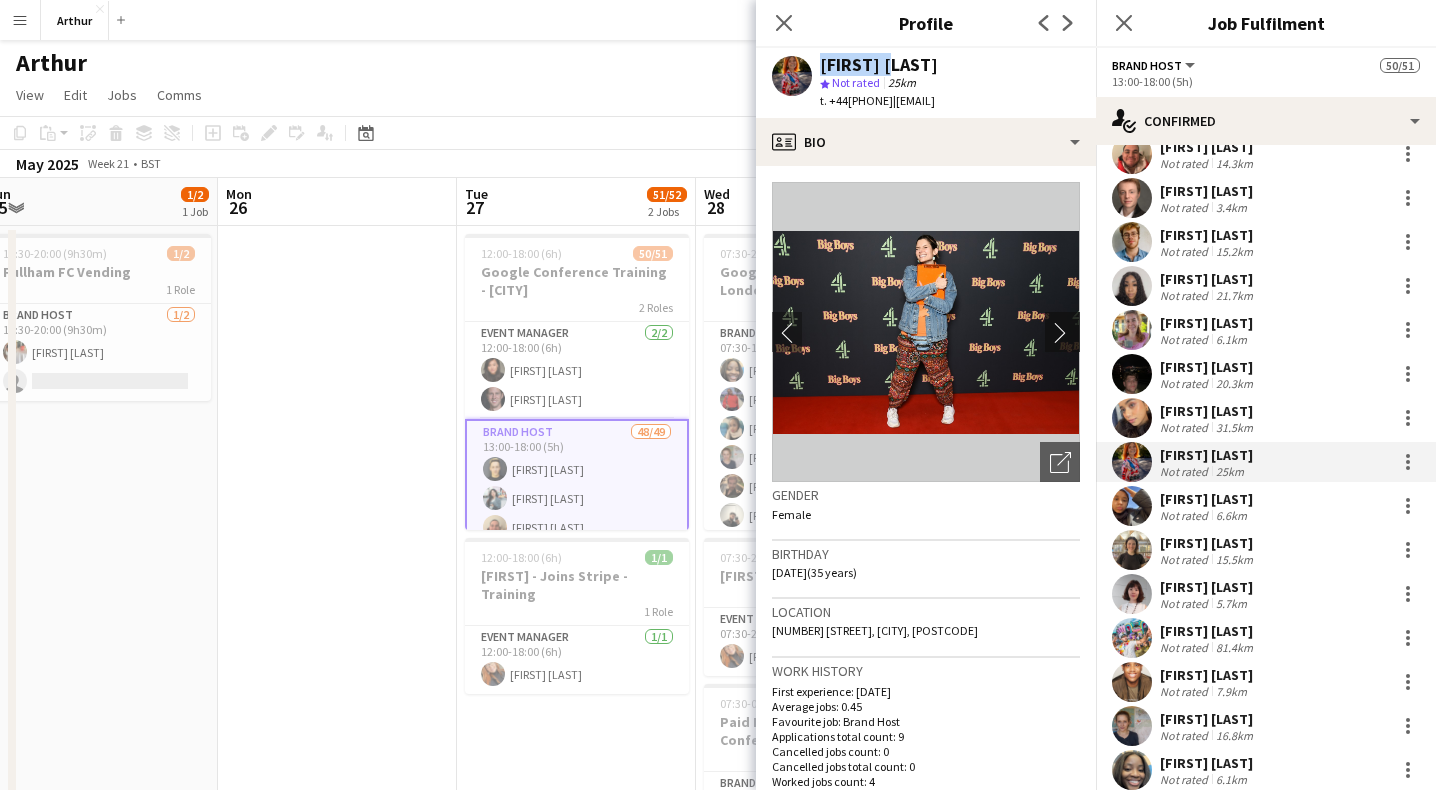 click on "chevron-right" 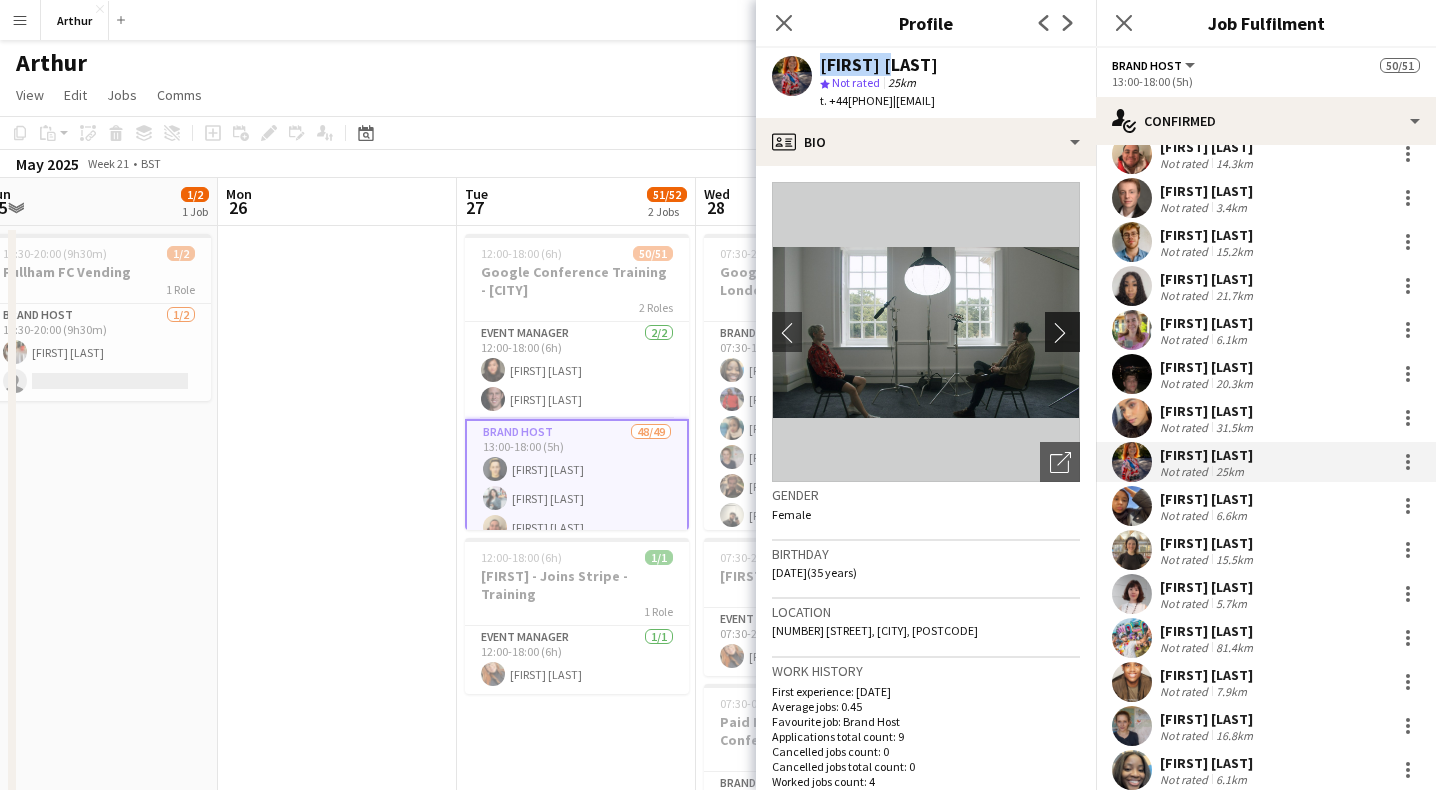 click on "chevron-right" 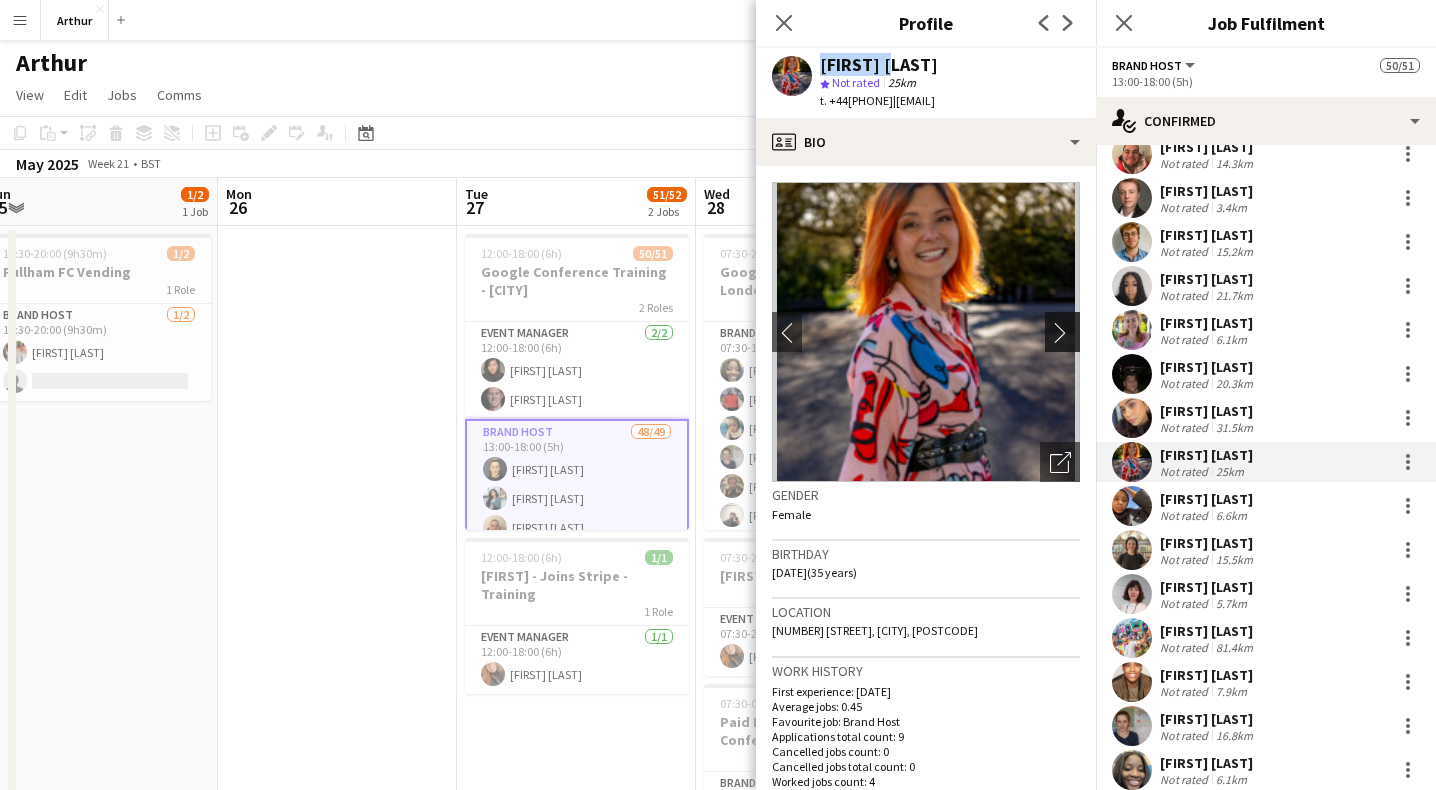 click on "chevron-right" 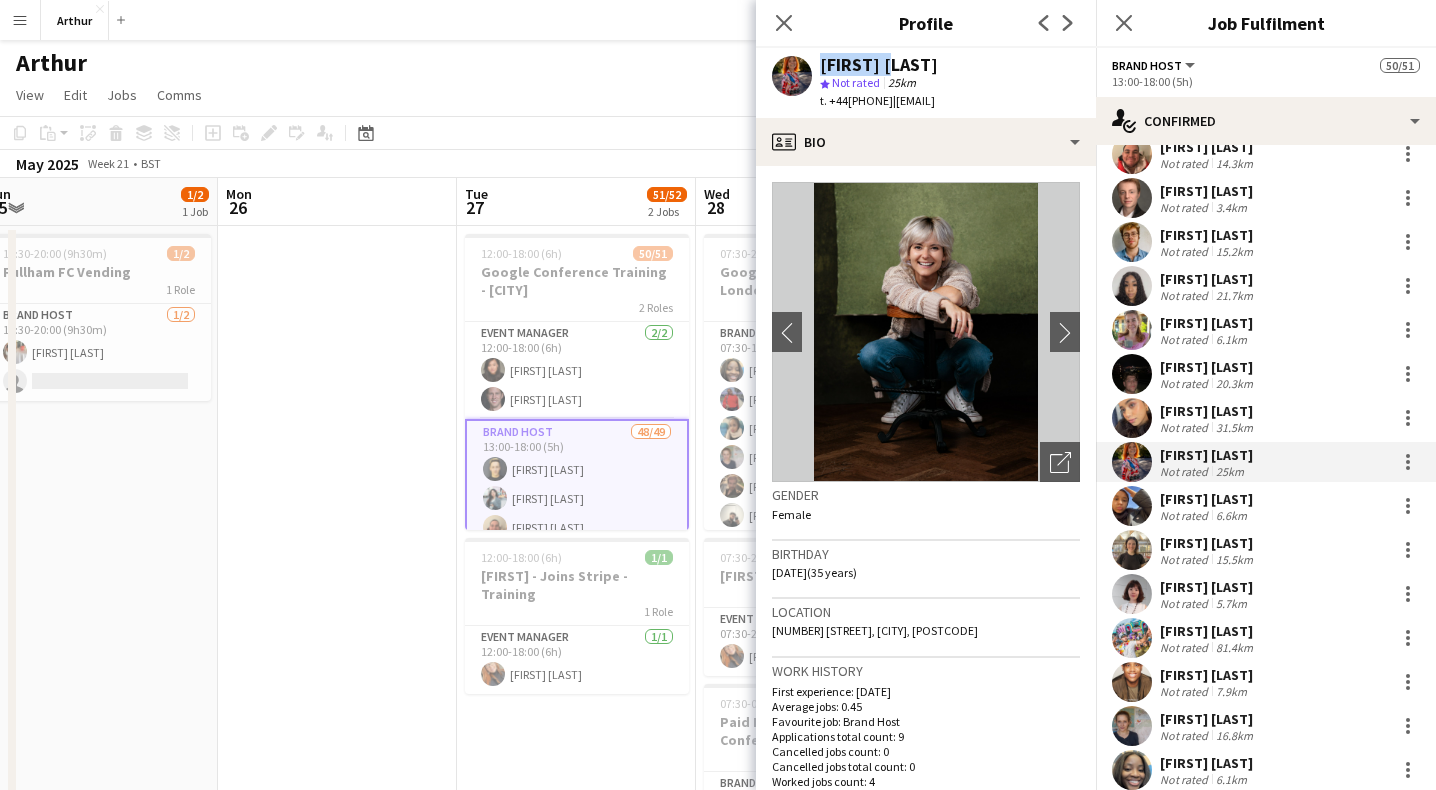 drag, startPoint x: 1018, startPoint y: 631, endPoint x: 971, endPoint y: 627, distance: 47.169907 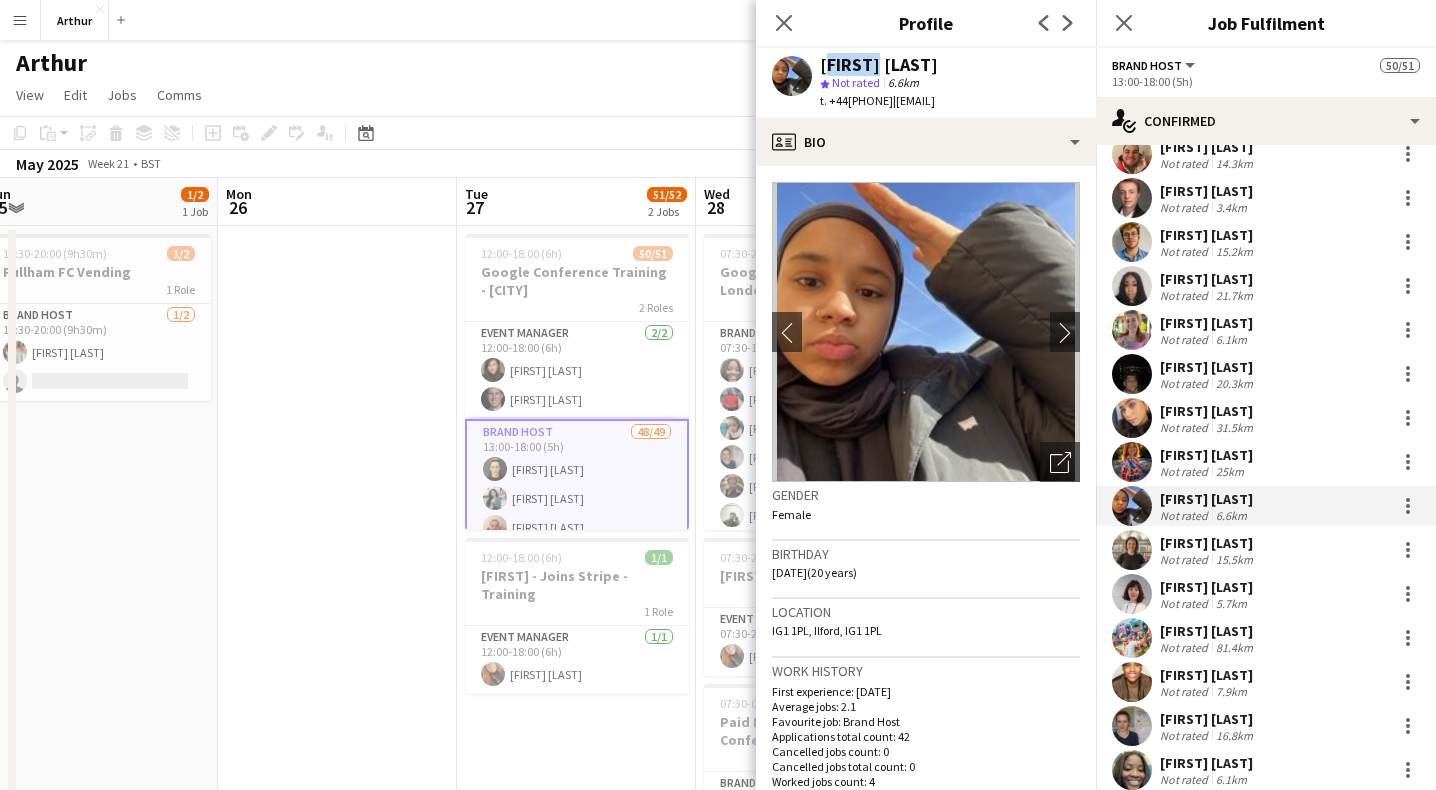 drag, startPoint x: 871, startPoint y: 60, endPoint x: 821, endPoint y: 57, distance: 50.08992 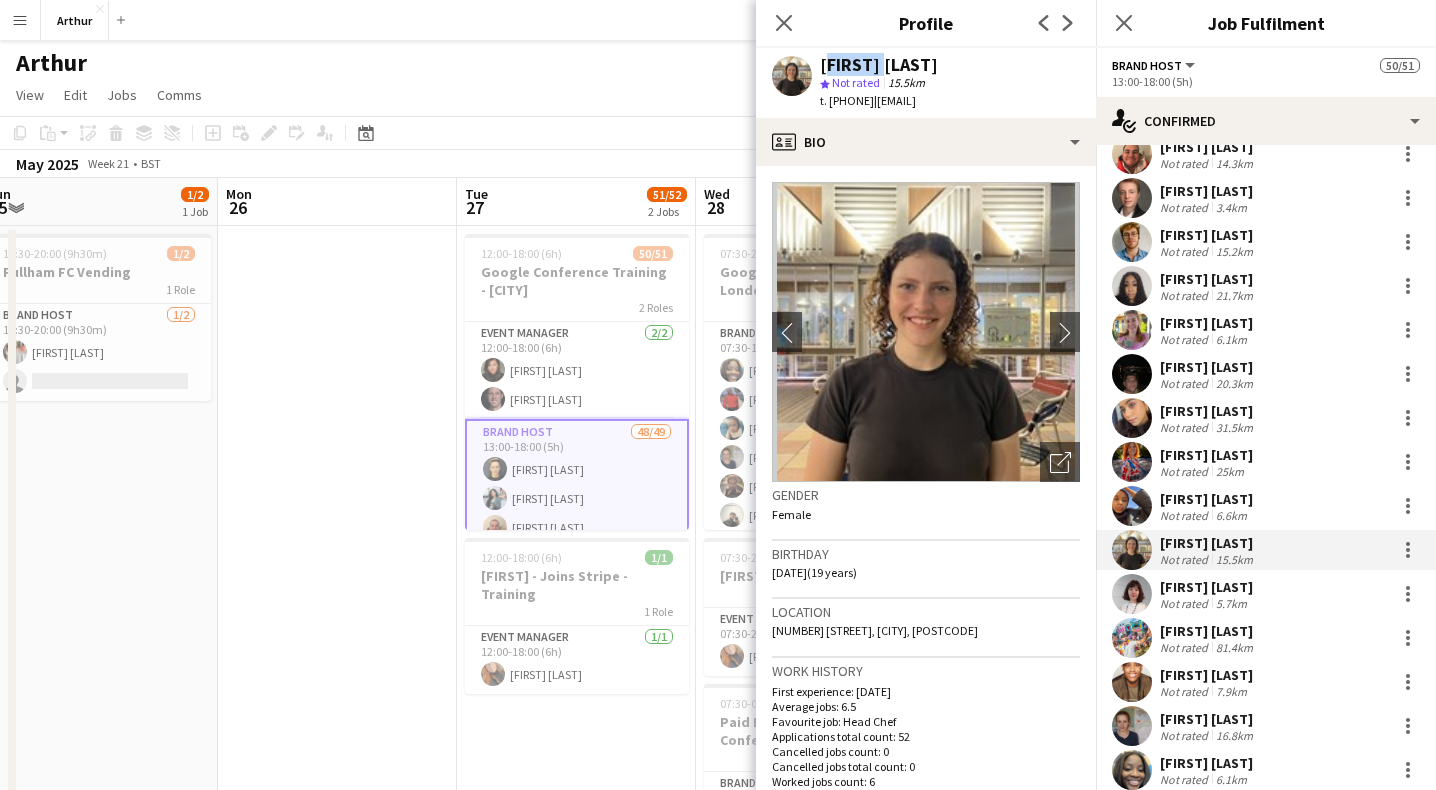 drag, startPoint x: 879, startPoint y: 62, endPoint x: 817, endPoint y: 58, distance: 62.1289 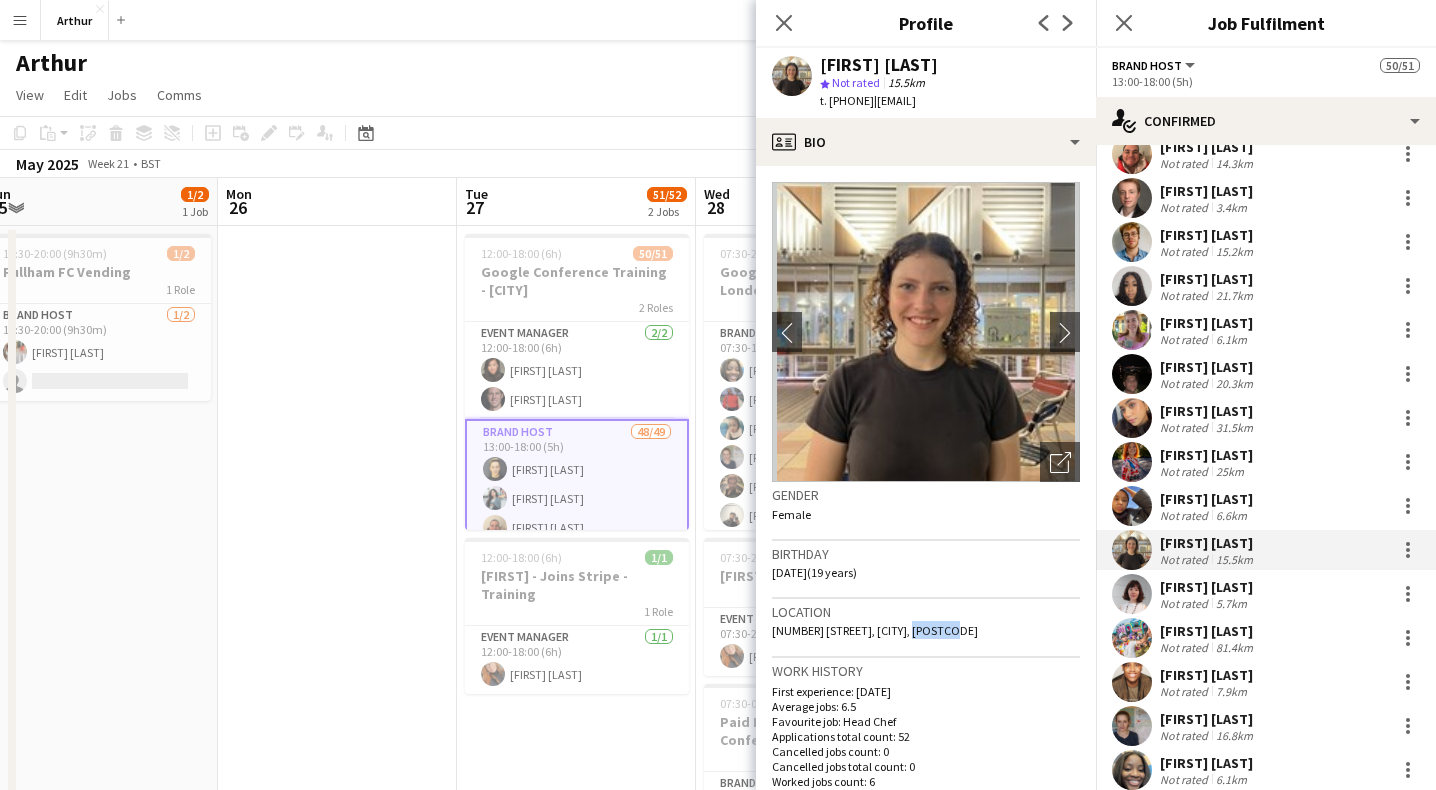drag, startPoint x: 950, startPoint y: 630, endPoint x: 908, endPoint y: 629, distance: 42.0119 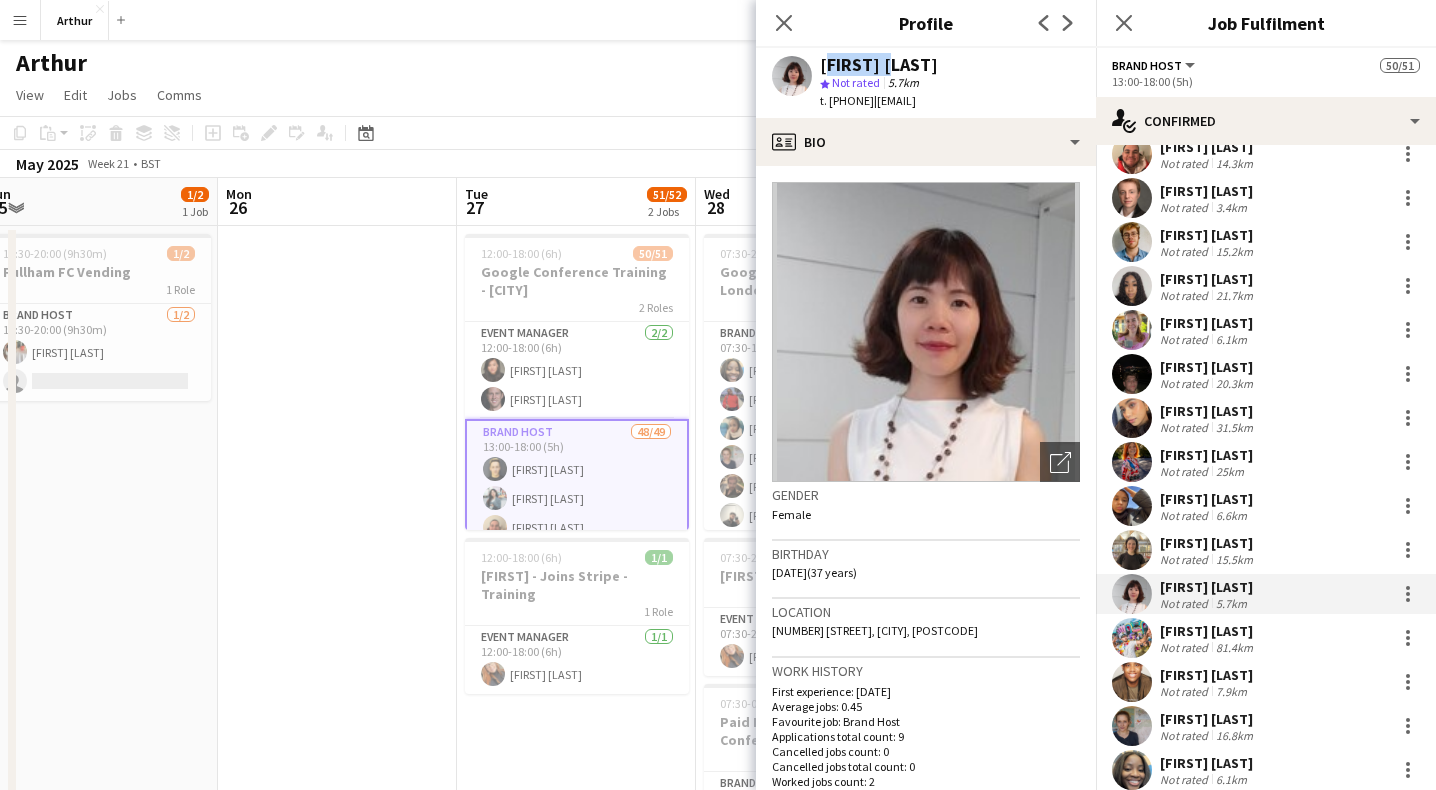 drag, startPoint x: 891, startPoint y: 61, endPoint x: 816, endPoint y: 60, distance: 75.00667 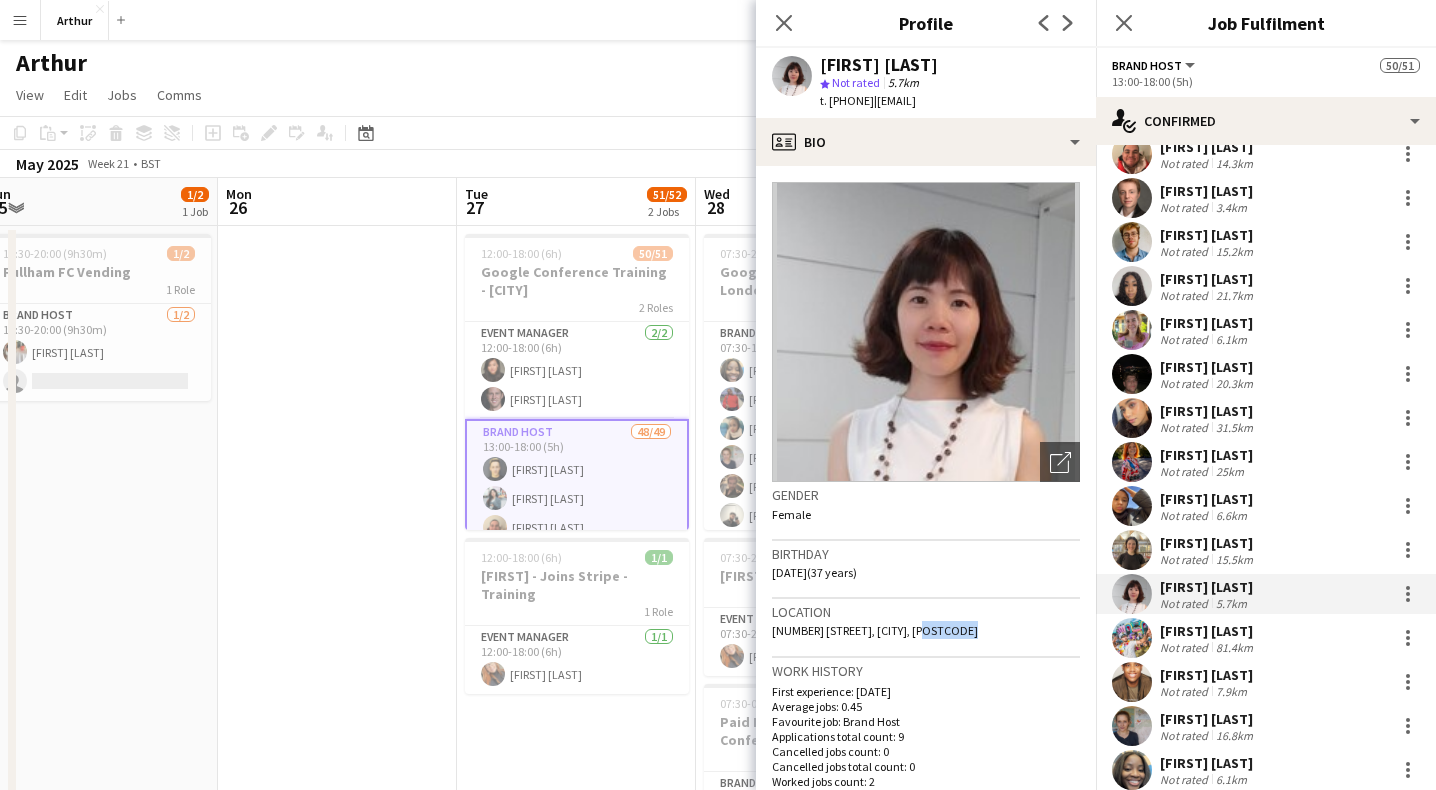 drag, startPoint x: 957, startPoint y: 631, endPoint x: 908, endPoint y: 628, distance: 49.09175 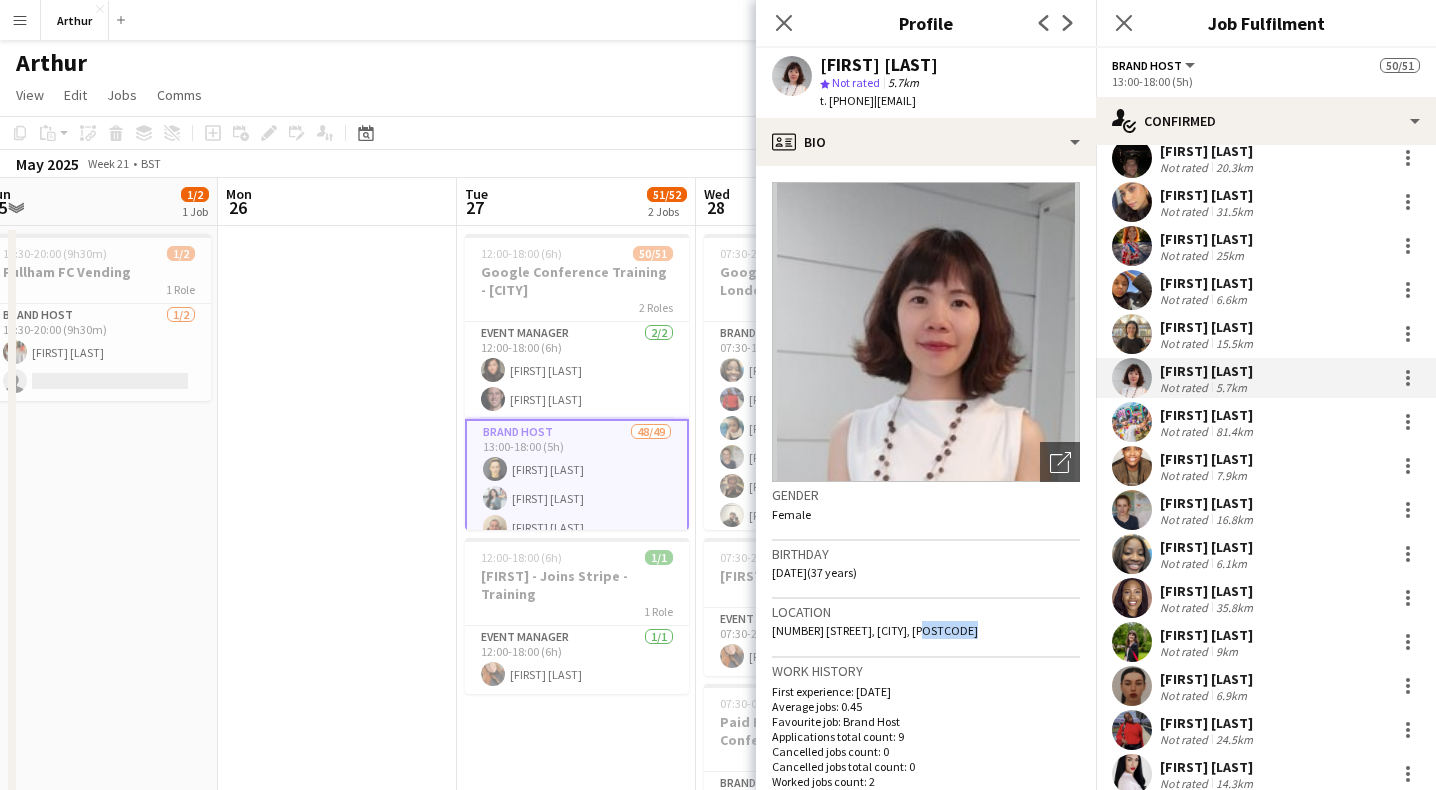 scroll, scrollTop: 418, scrollLeft: 0, axis: vertical 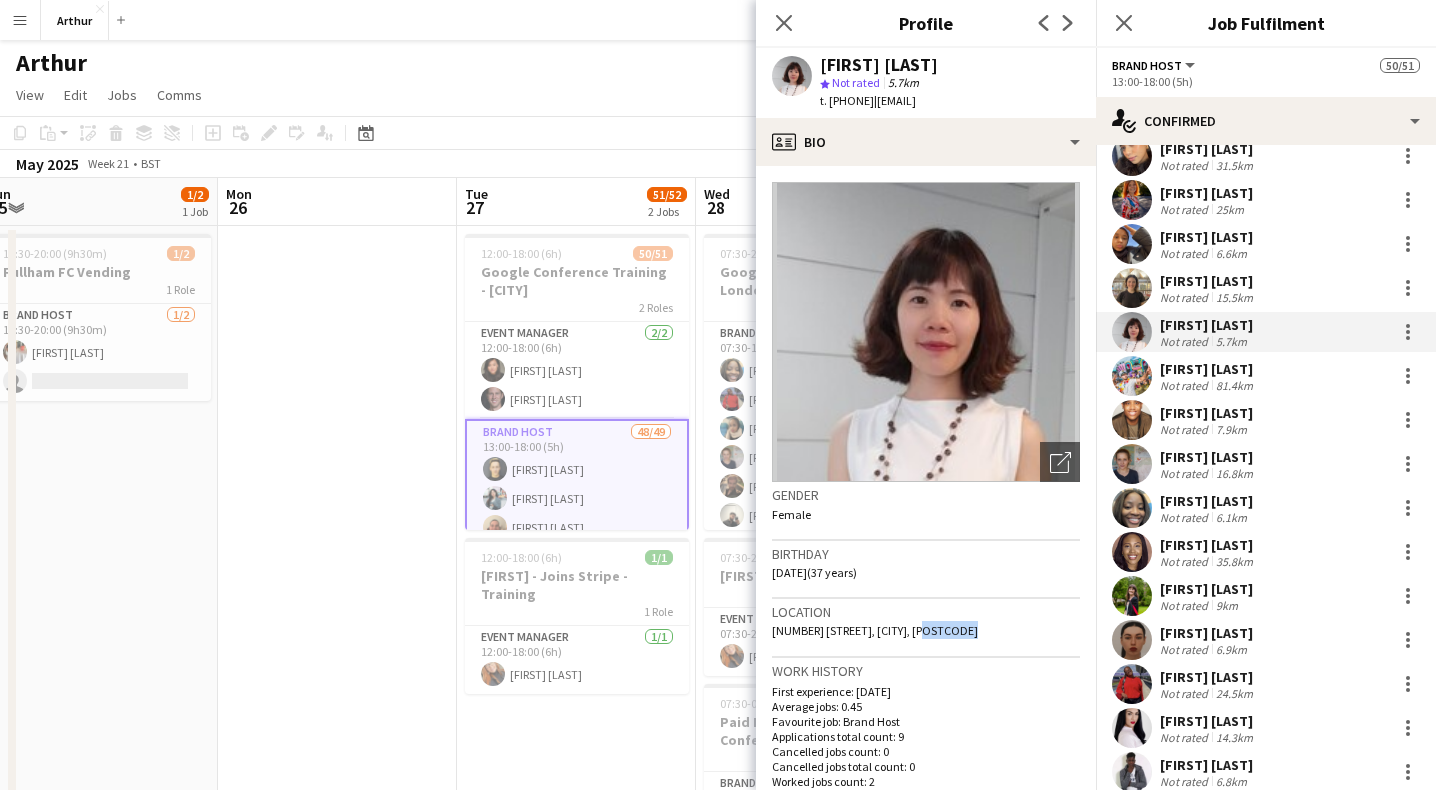 click on "[FIRST] [LAST]" at bounding box center (1208, 369) 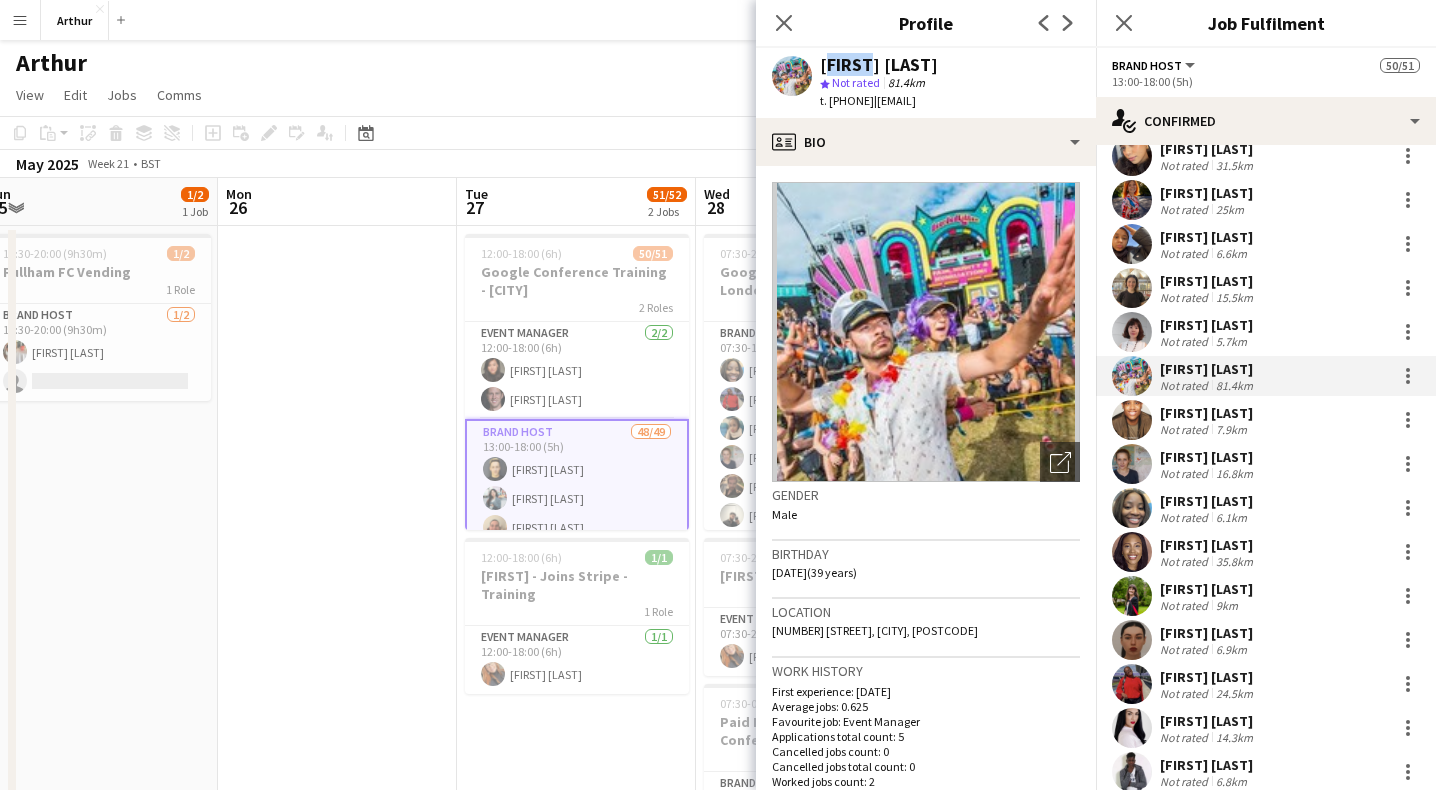drag, startPoint x: 865, startPoint y: 61, endPoint x: 819, endPoint y: 64, distance: 46.09772 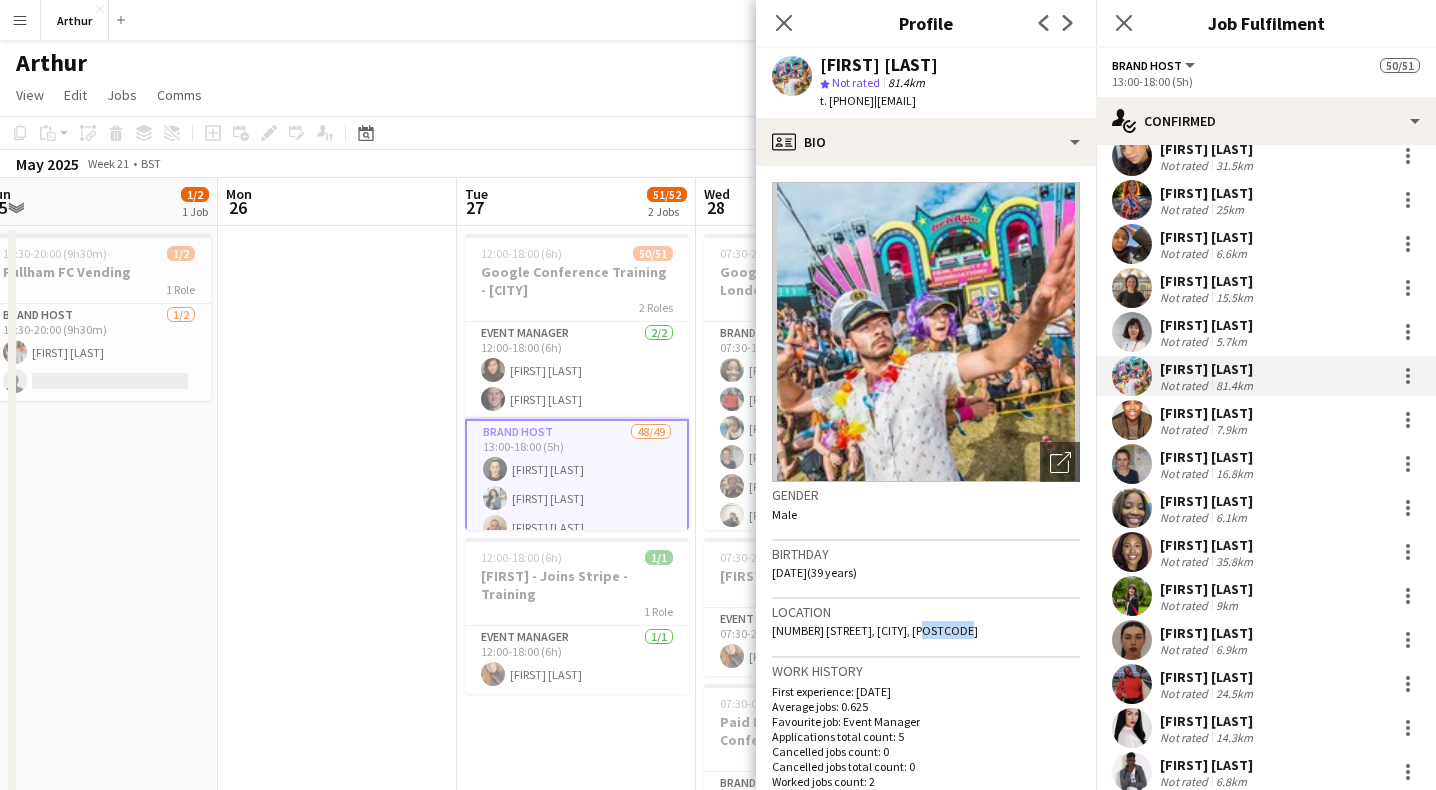 drag, startPoint x: 952, startPoint y: 633, endPoint x: 906, endPoint y: 628, distance: 46.270943 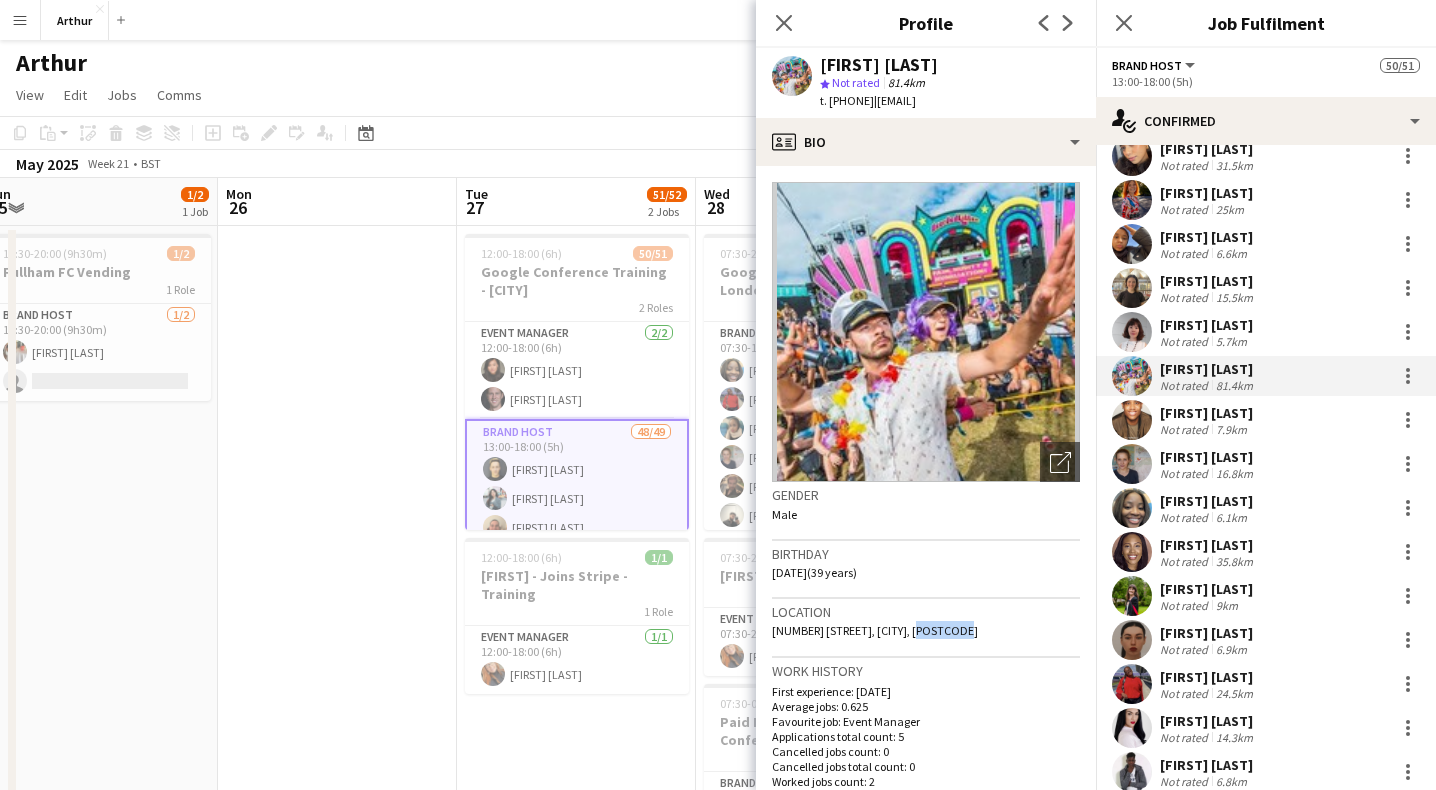 drag, startPoint x: 950, startPoint y: 626, endPoint x: 902, endPoint y: 627, distance: 48.010414 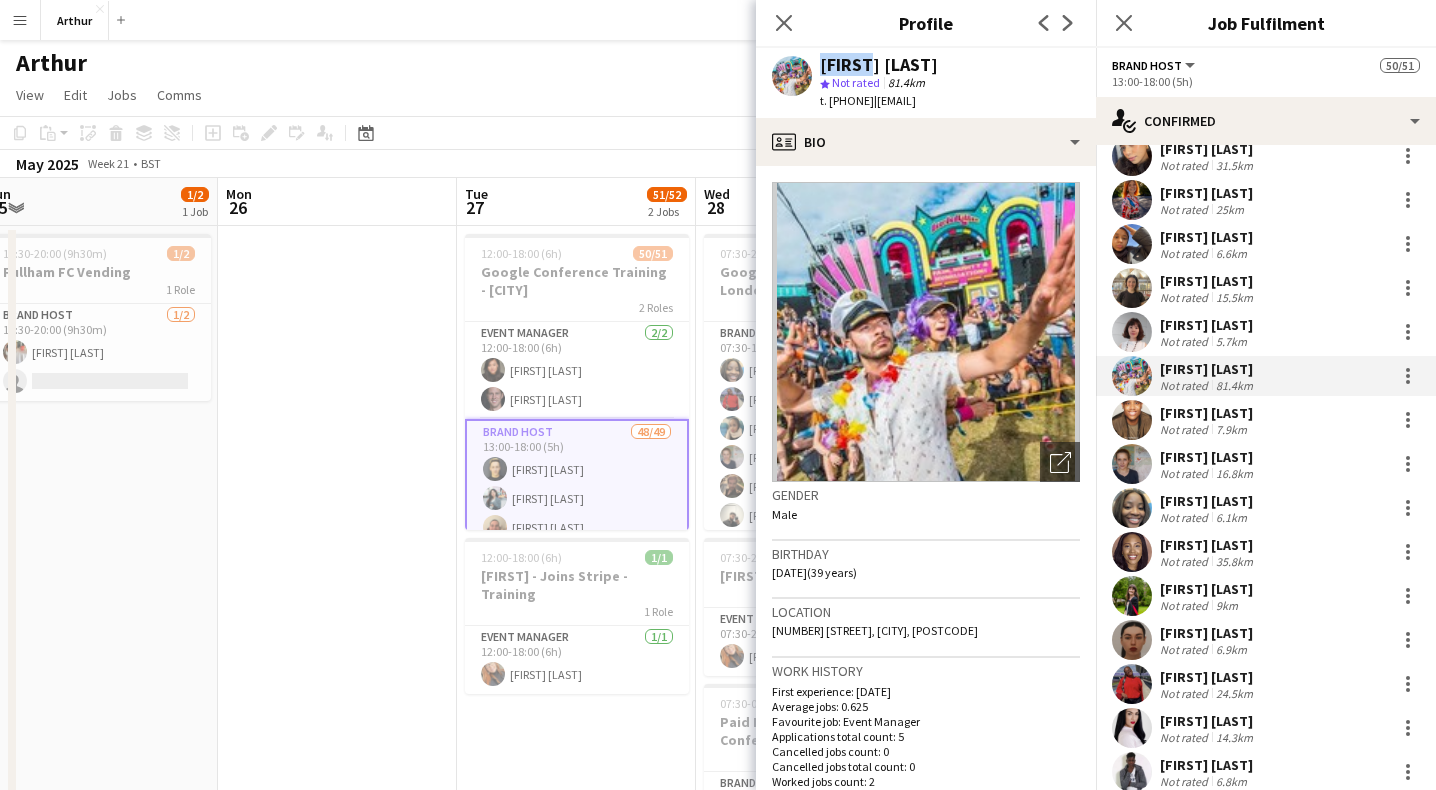 drag, startPoint x: 865, startPoint y: 59, endPoint x: 813, endPoint y: 58, distance: 52.009613 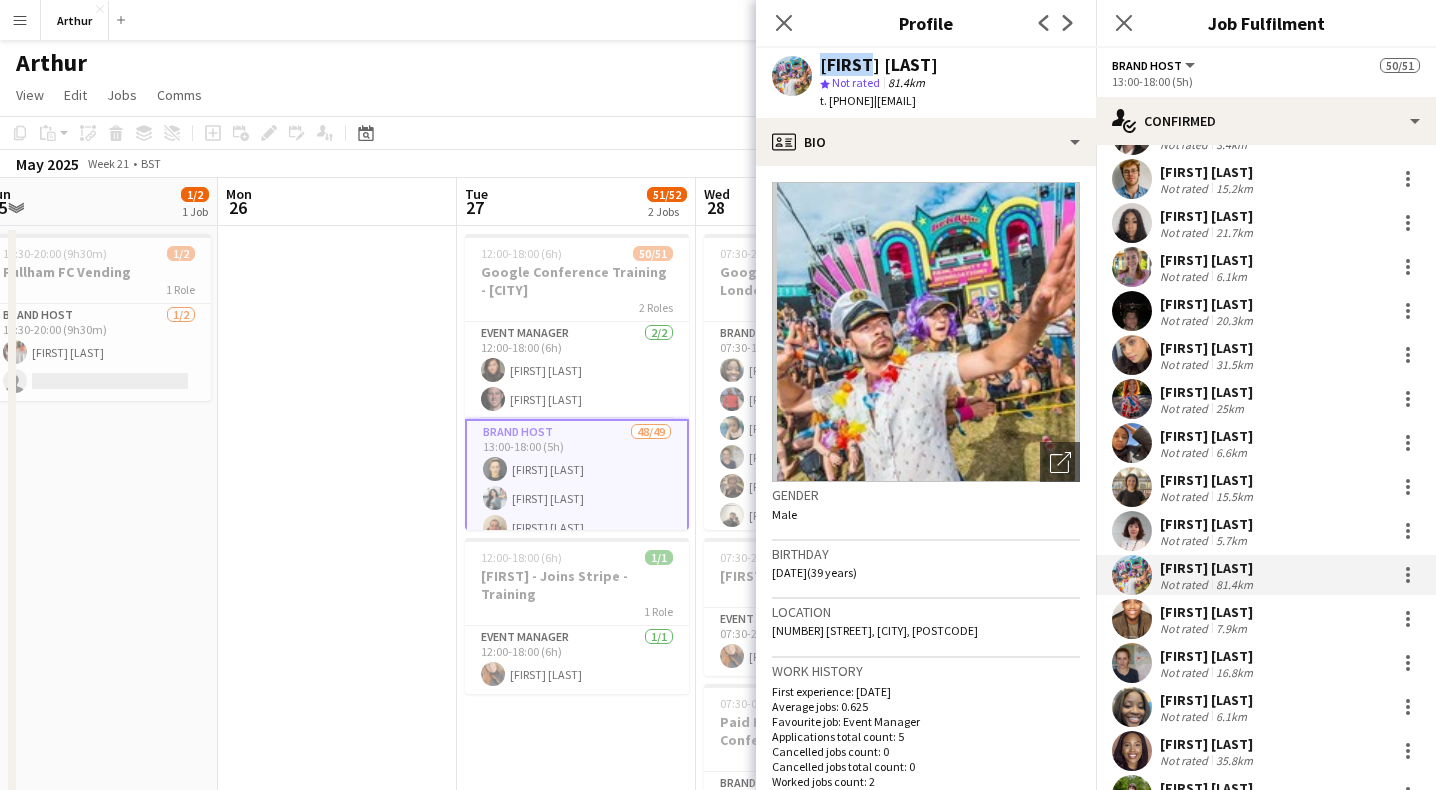 scroll, scrollTop: 0, scrollLeft: 0, axis: both 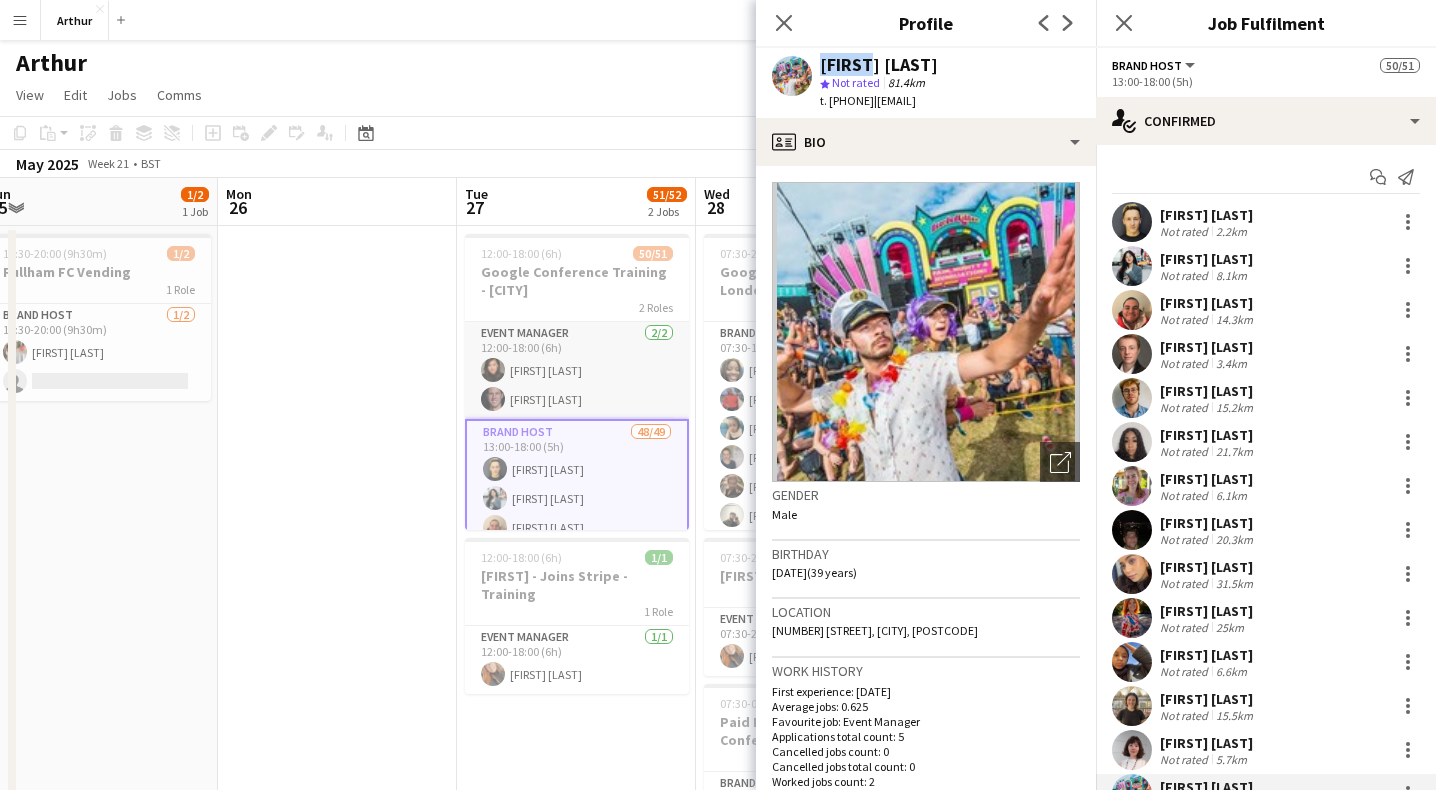 click on "Event Manager    2/2   12:00-18:00 (6h)
[FIRST] [LAST] [FIRST] [LAST]" at bounding box center (577, 370) 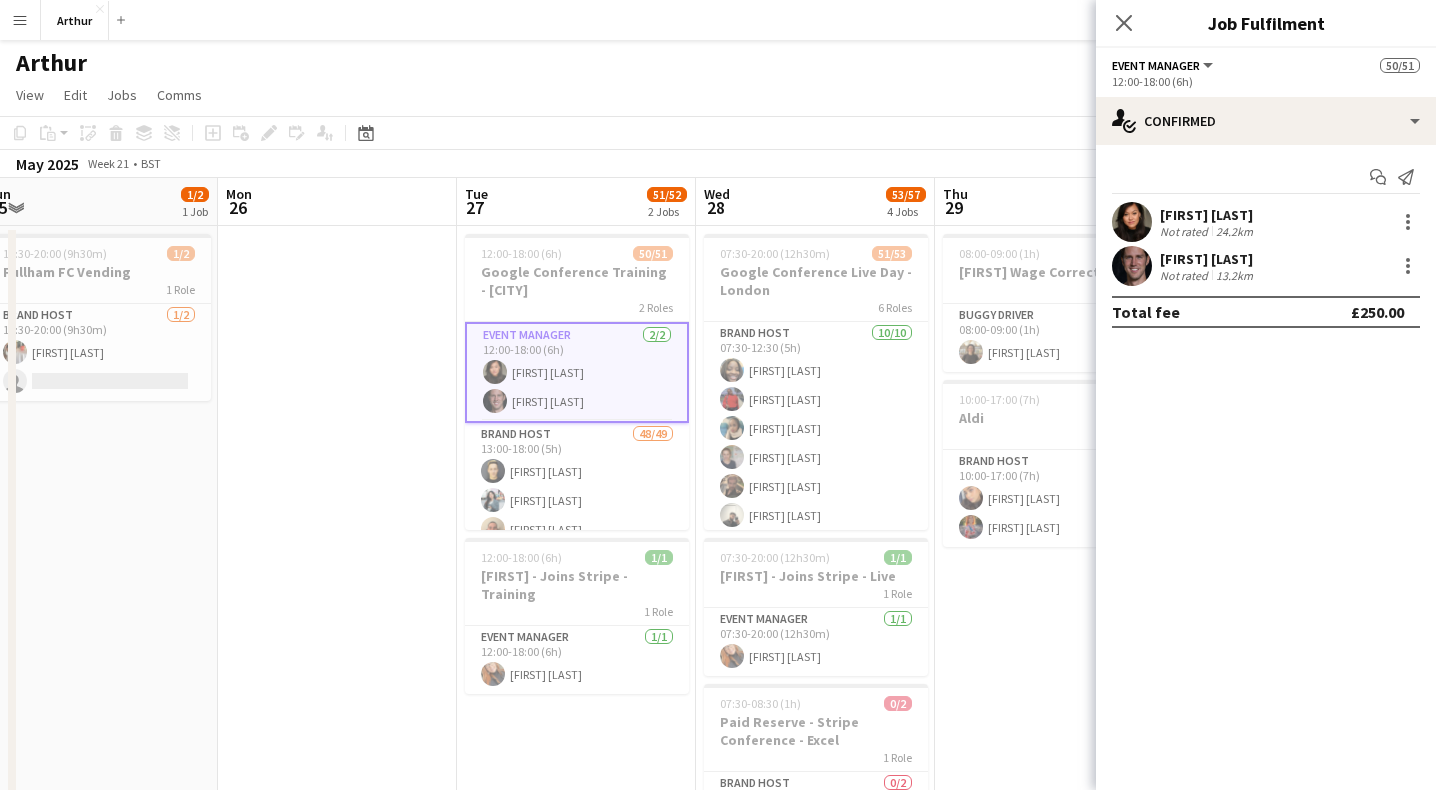 click on "[FIRST] [LAST]" at bounding box center (1208, 259) 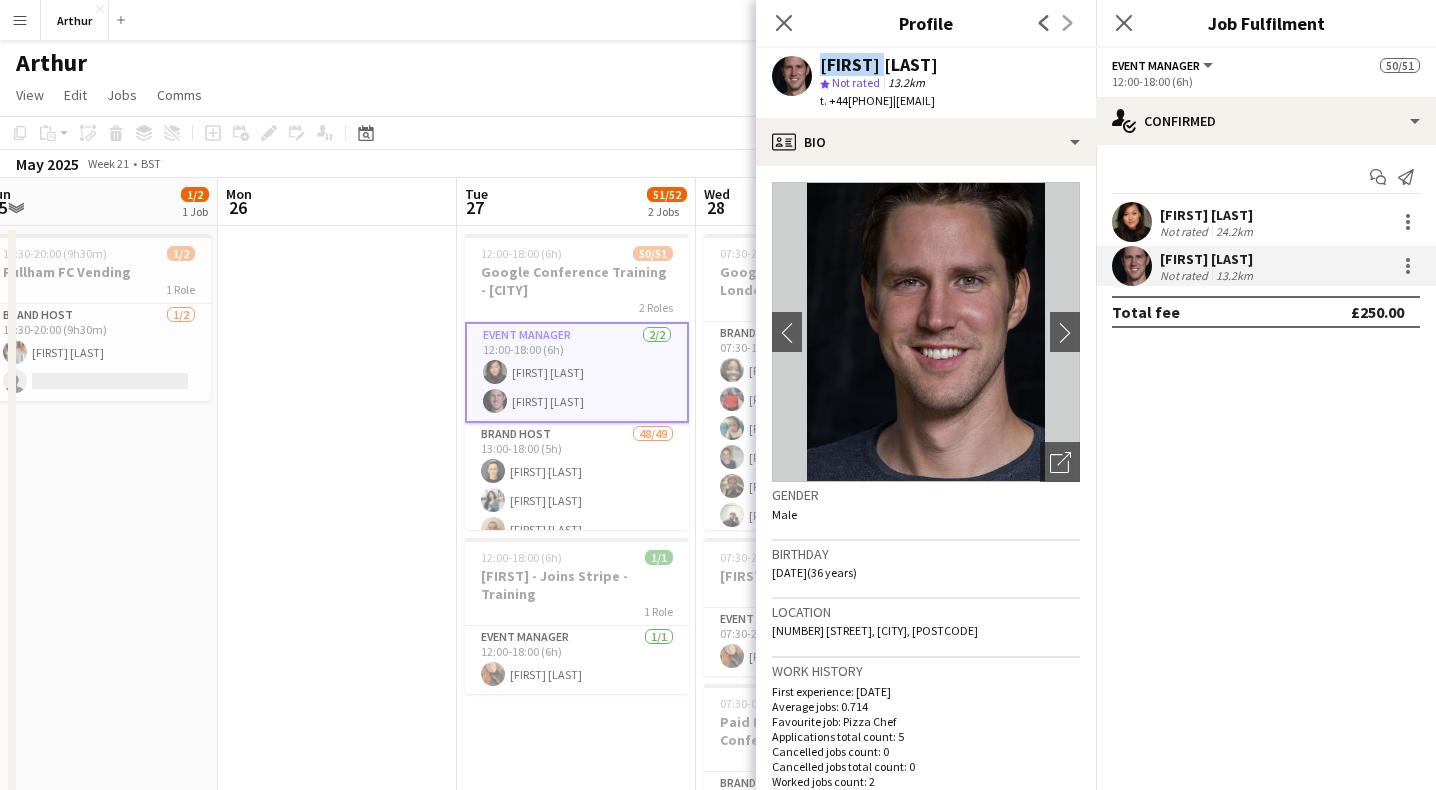 drag, startPoint x: 883, startPoint y: 59, endPoint x: 789, endPoint y: 56, distance: 94.04786 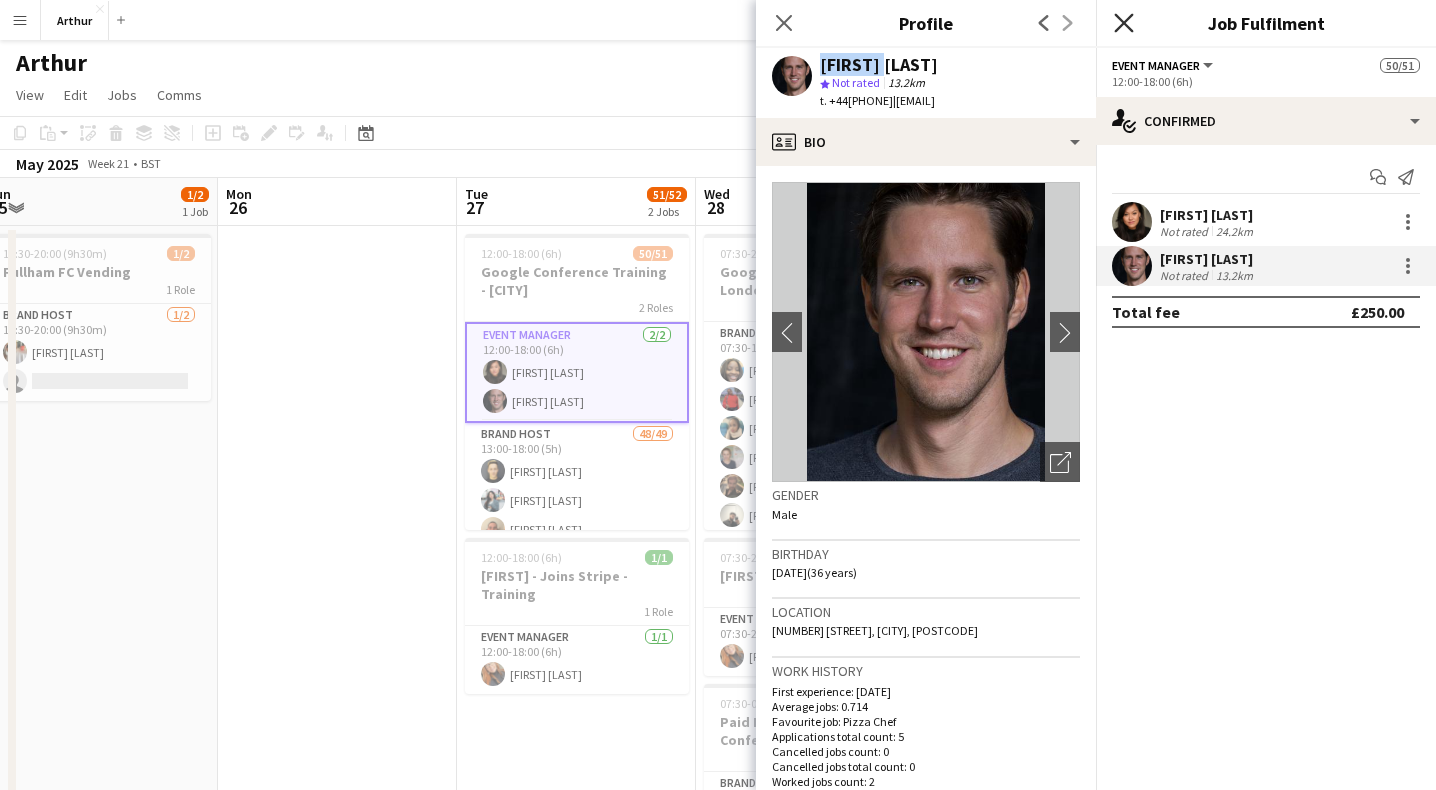 click on "Close pop-in" 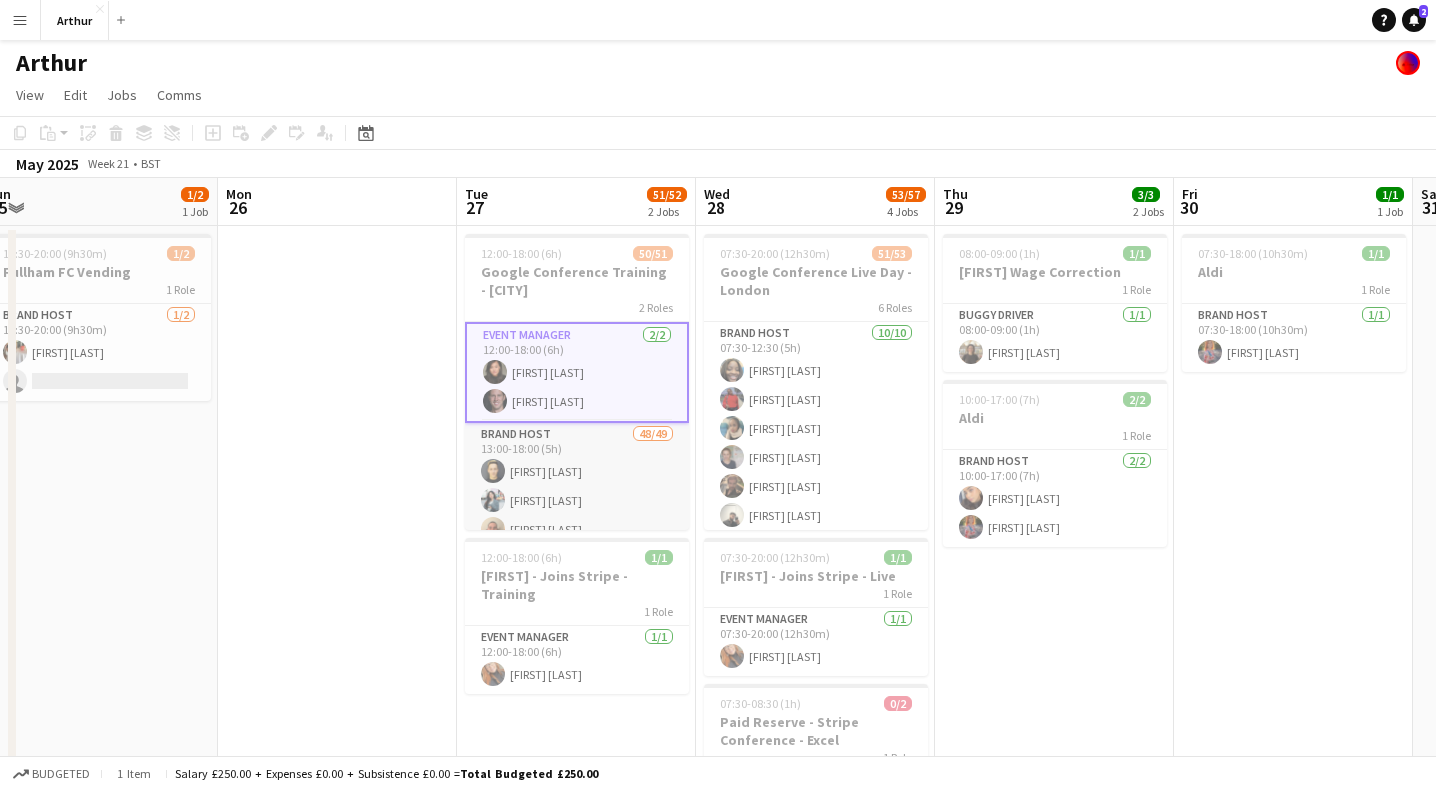 click on "Brand Host   48/49   13:00-18:00 (5h)
[FIRST] [LAST] [FIRST] [LAST] [FIRST] [LAST] [FIRST] [LAST] [FIRST] [LAST] [FIRST] [LAST] [FIRST] [LAST] [FIRST] [LAST] [FIRST] [LAST] [FIRST] [LAST] [FIRST] [LAST] [FIRST] [LAST] [FIRST] [LAST] [FIRST] [LAST] [FIRST] [LAST] [FIRST] [LAST] [FIRST] [LAST] [FIRST] [LAST] [FIRST] [LAST] [FIRST] [LAST] [FIRST] [LAST] [FIRST] [LAST] [FIRST] [LAST] [FIRST] [LAST] [FIRST] [LAST] [FIRST] [LAST] [FIRST] [LAST] [FIRST] [LAST] [FIRST] [LAST] [FIRST] [LAST] [FIRST] [LAST] [FIRST] [LAST] [FIRST] [LAST] [FIRST] [LAST] [FIRST] [LAST] [FIRST] [LAST] [FIRST] [LAST] [FIRST] [LAST] [FIRST] [LAST]
single-neutral-actions" at bounding box center [577, 1153] 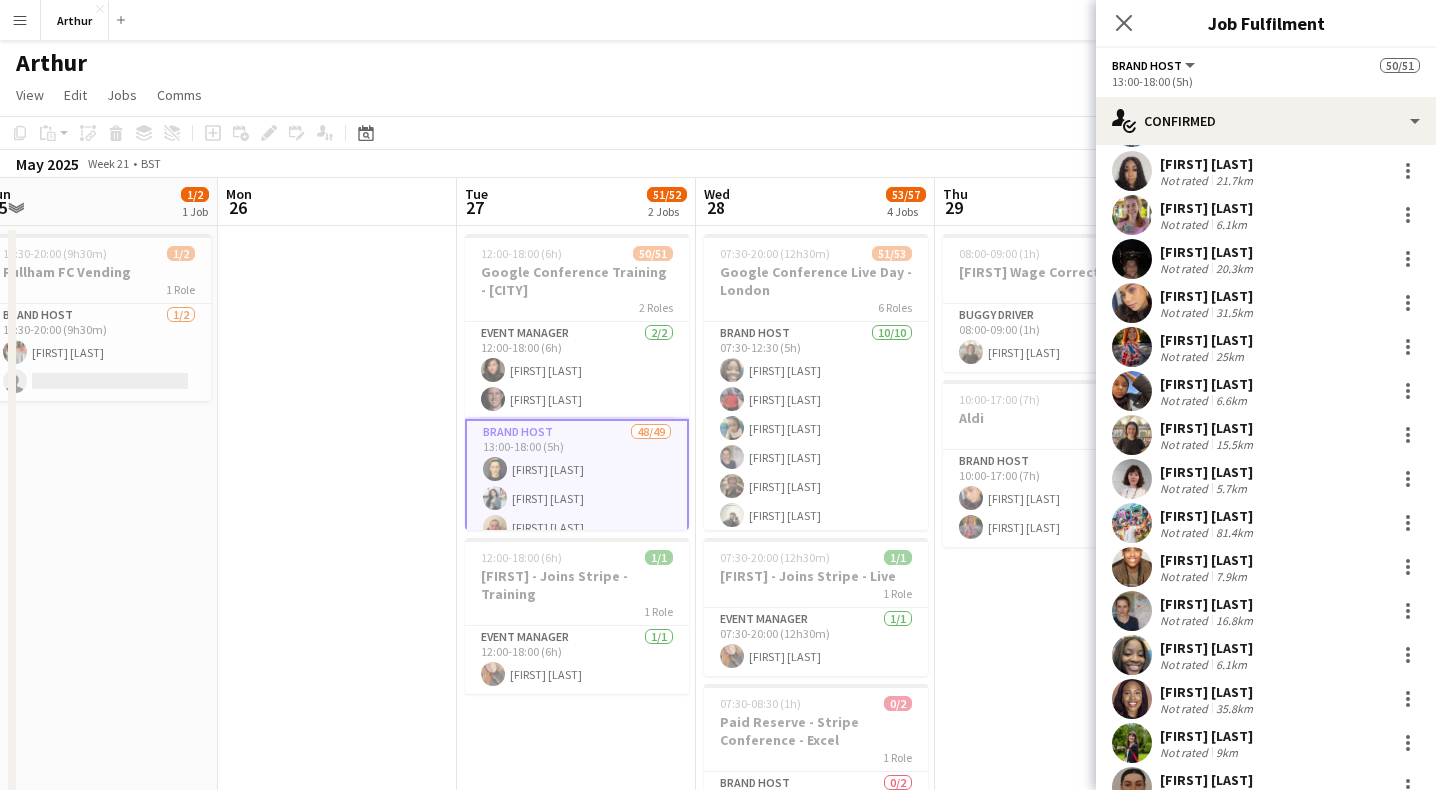 scroll, scrollTop: 309, scrollLeft: 0, axis: vertical 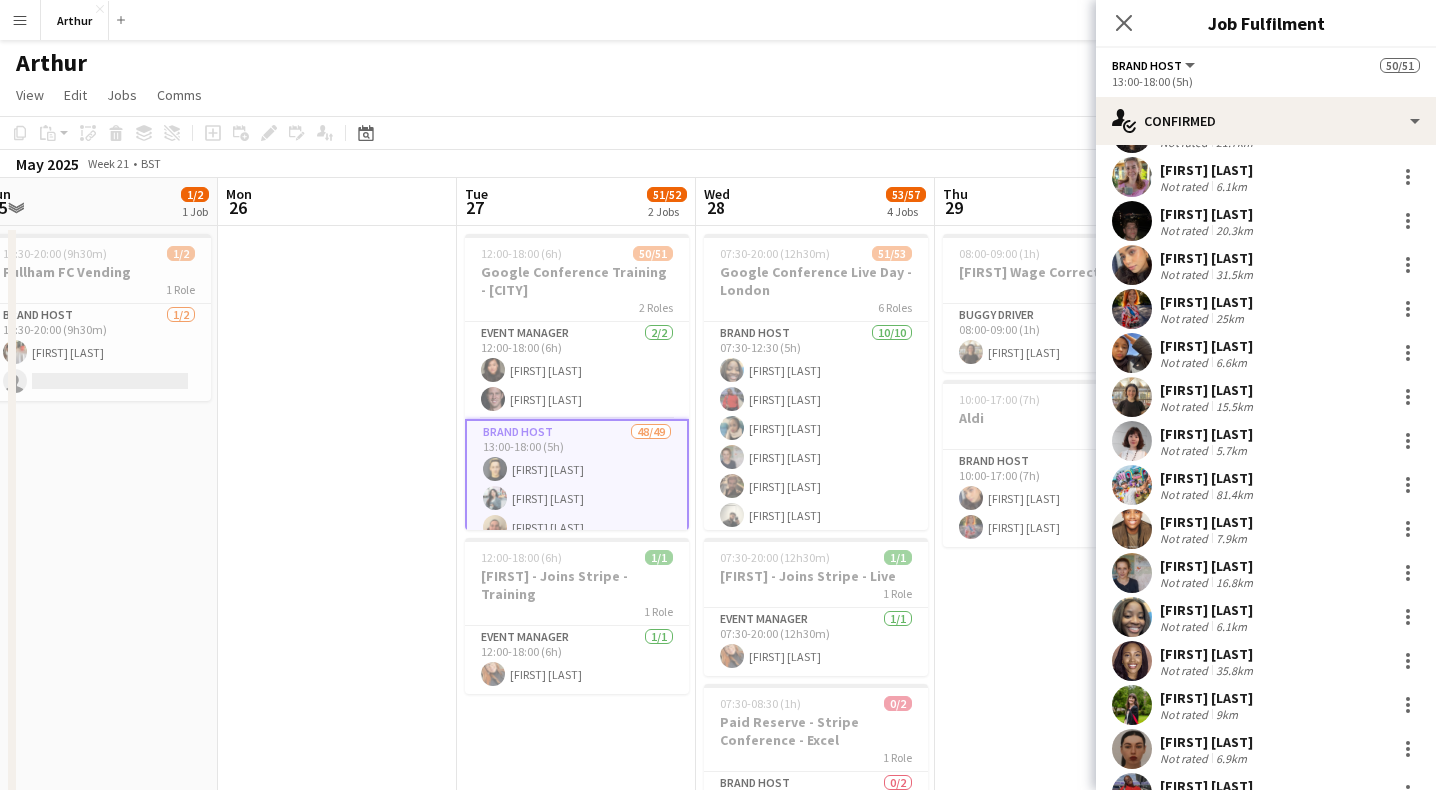 click on "[FIRST] [LAST]" at bounding box center [1206, 522] 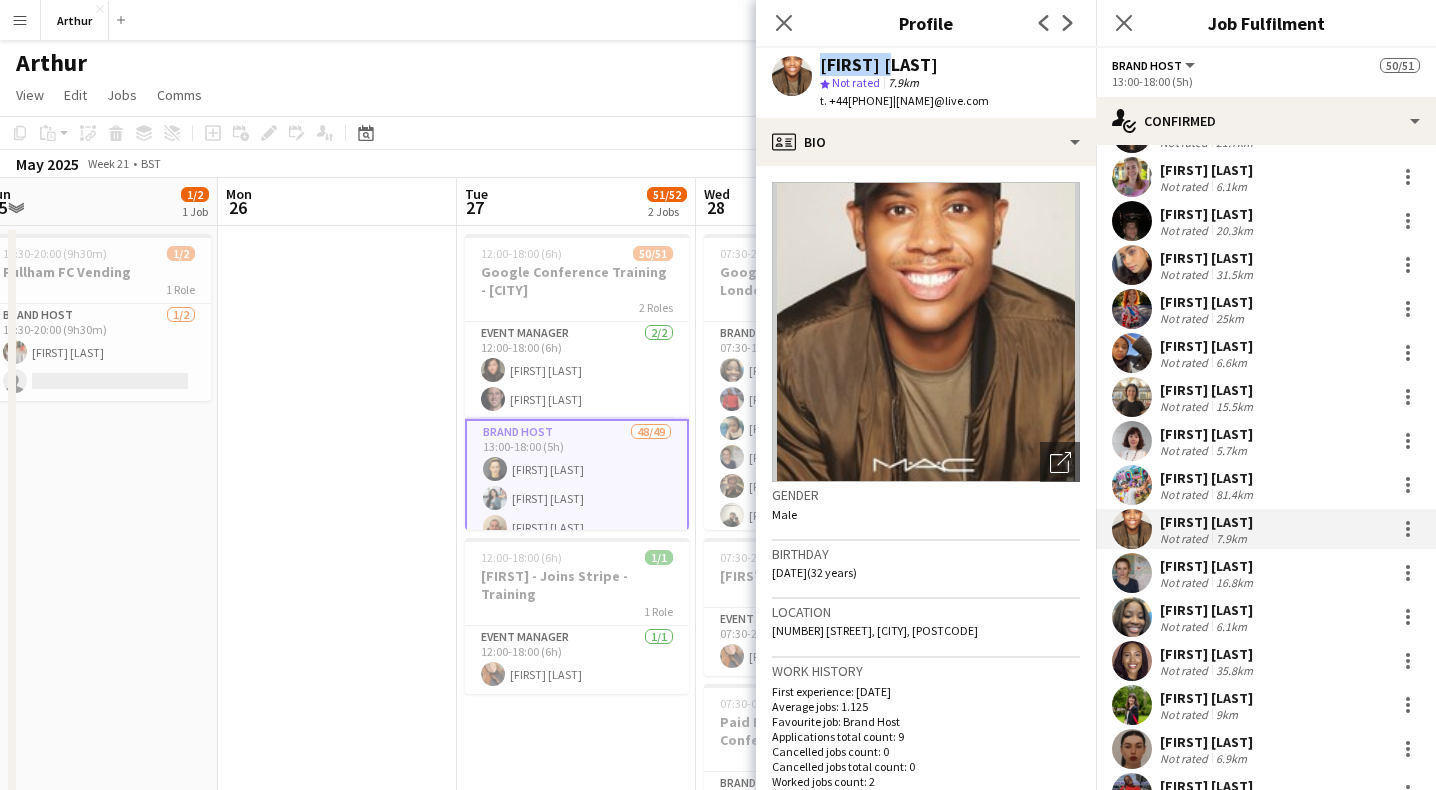 drag, startPoint x: 892, startPoint y: 61, endPoint x: 812, endPoint y: 62, distance: 80.00625 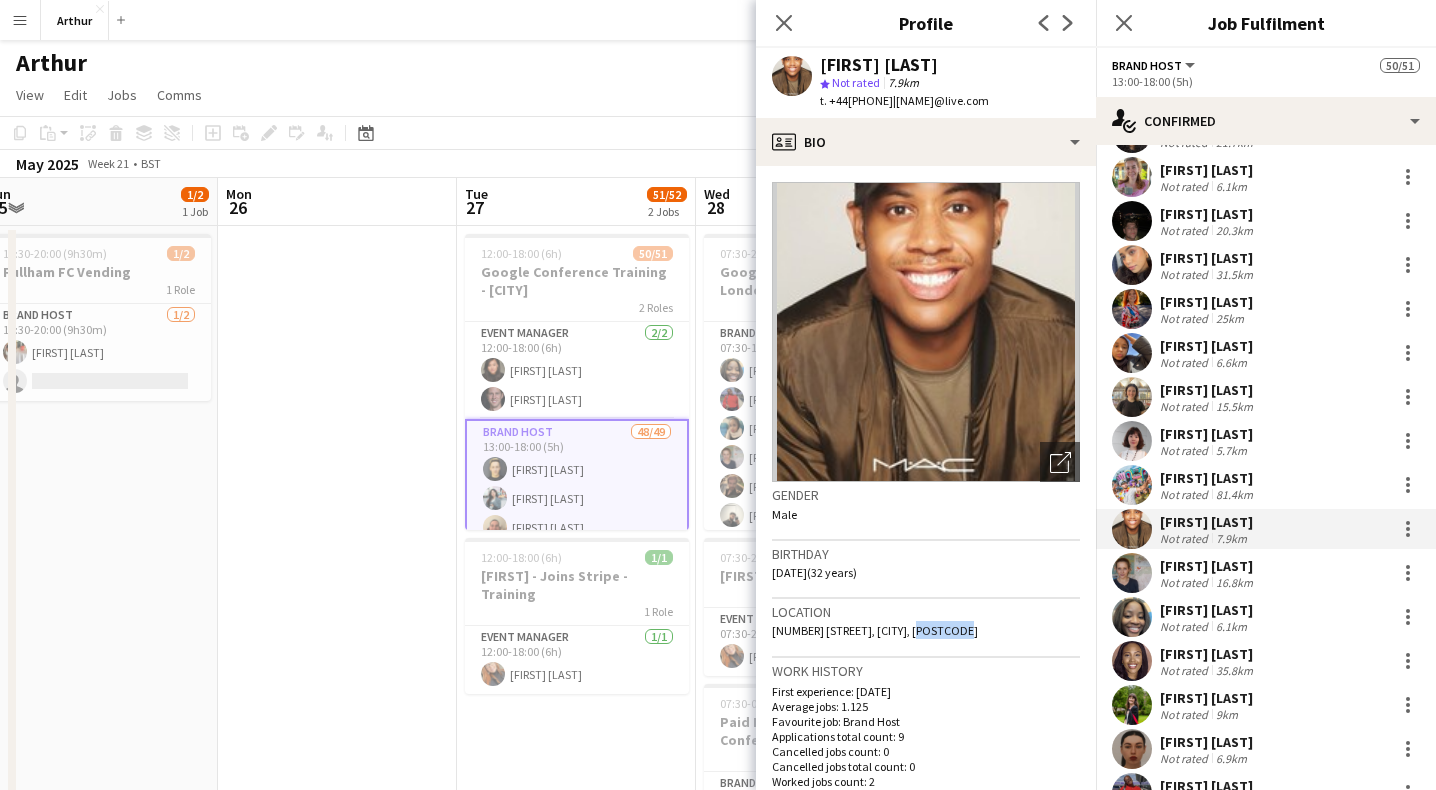 drag, startPoint x: 969, startPoint y: 629, endPoint x: 919, endPoint y: 627, distance: 50.039986 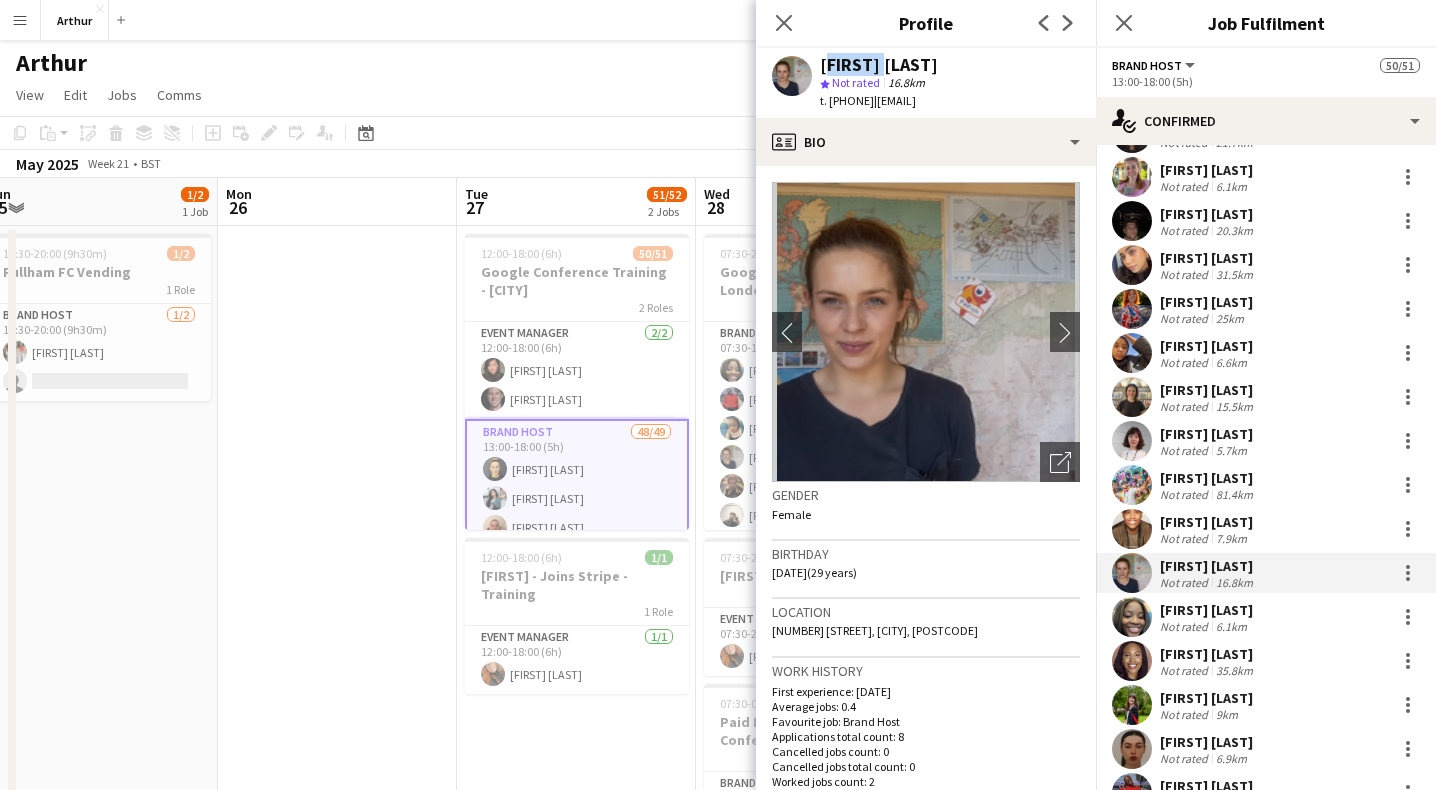 drag, startPoint x: 873, startPoint y: 62, endPoint x: 818, endPoint y: 61, distance: 55.00909 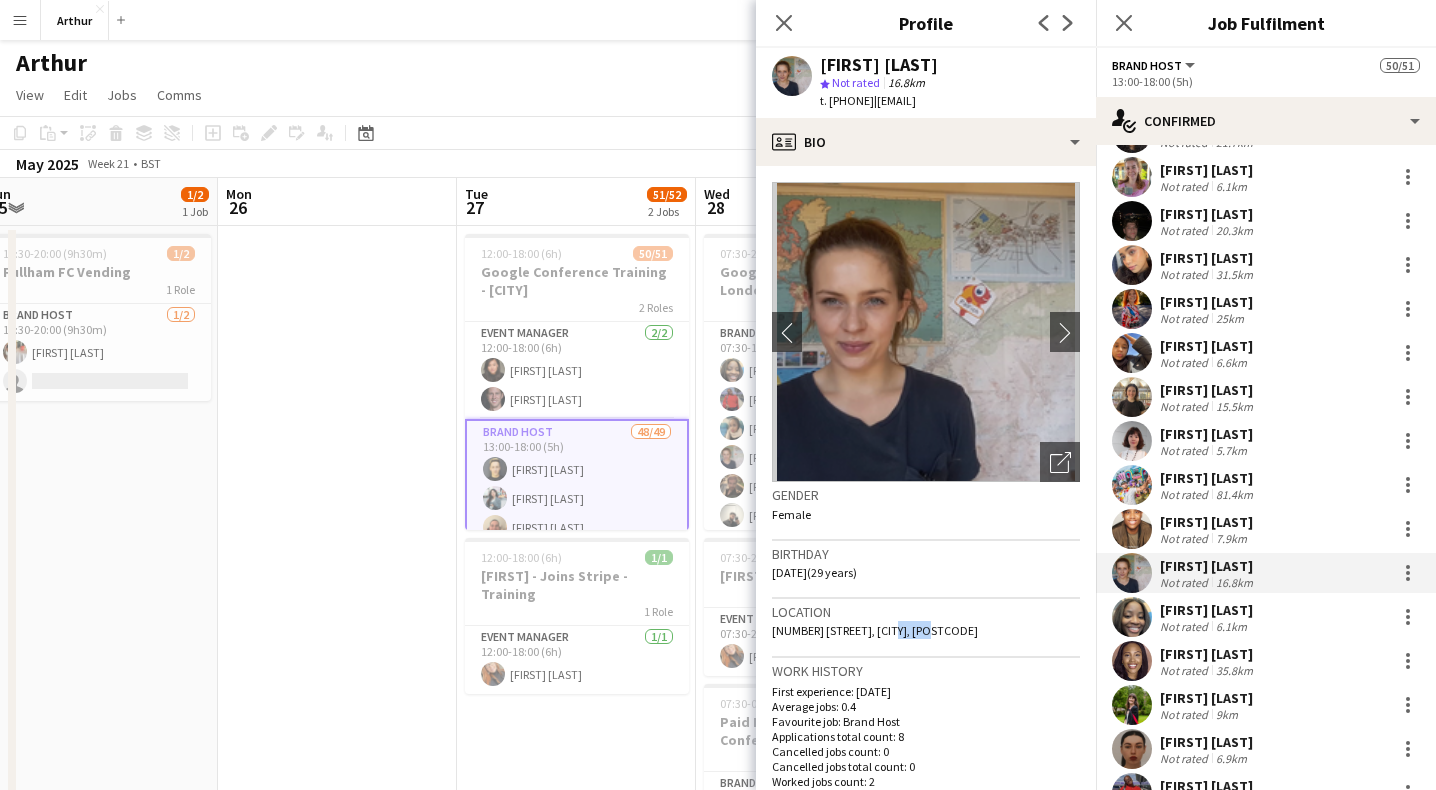 drag, startPoint x: 930, startPoint y: 631, endPoint x: 886, endPoint y: 632, distance: 44.011364 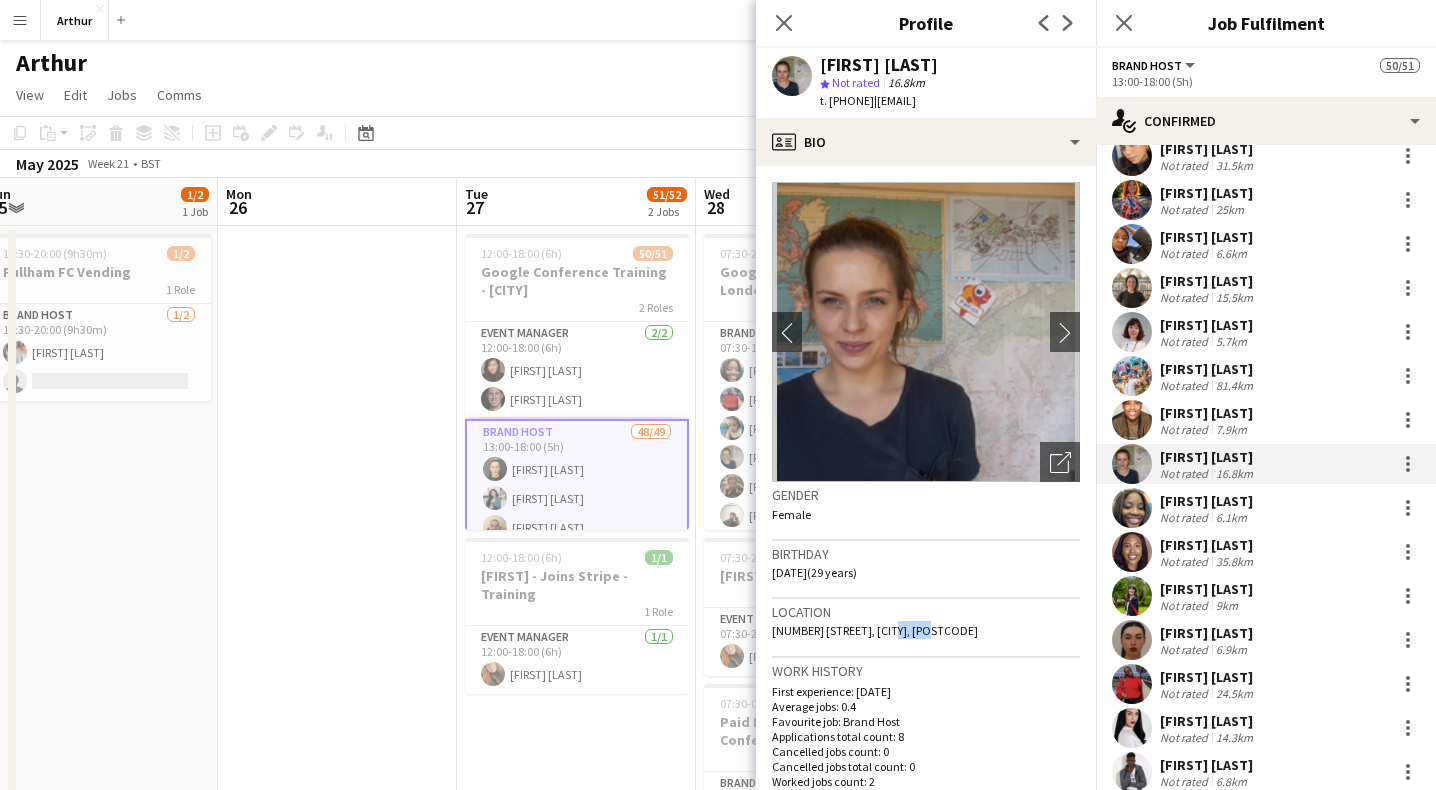 scroll, scrollTop: 424, scrollLeft: 0, axis: vertical 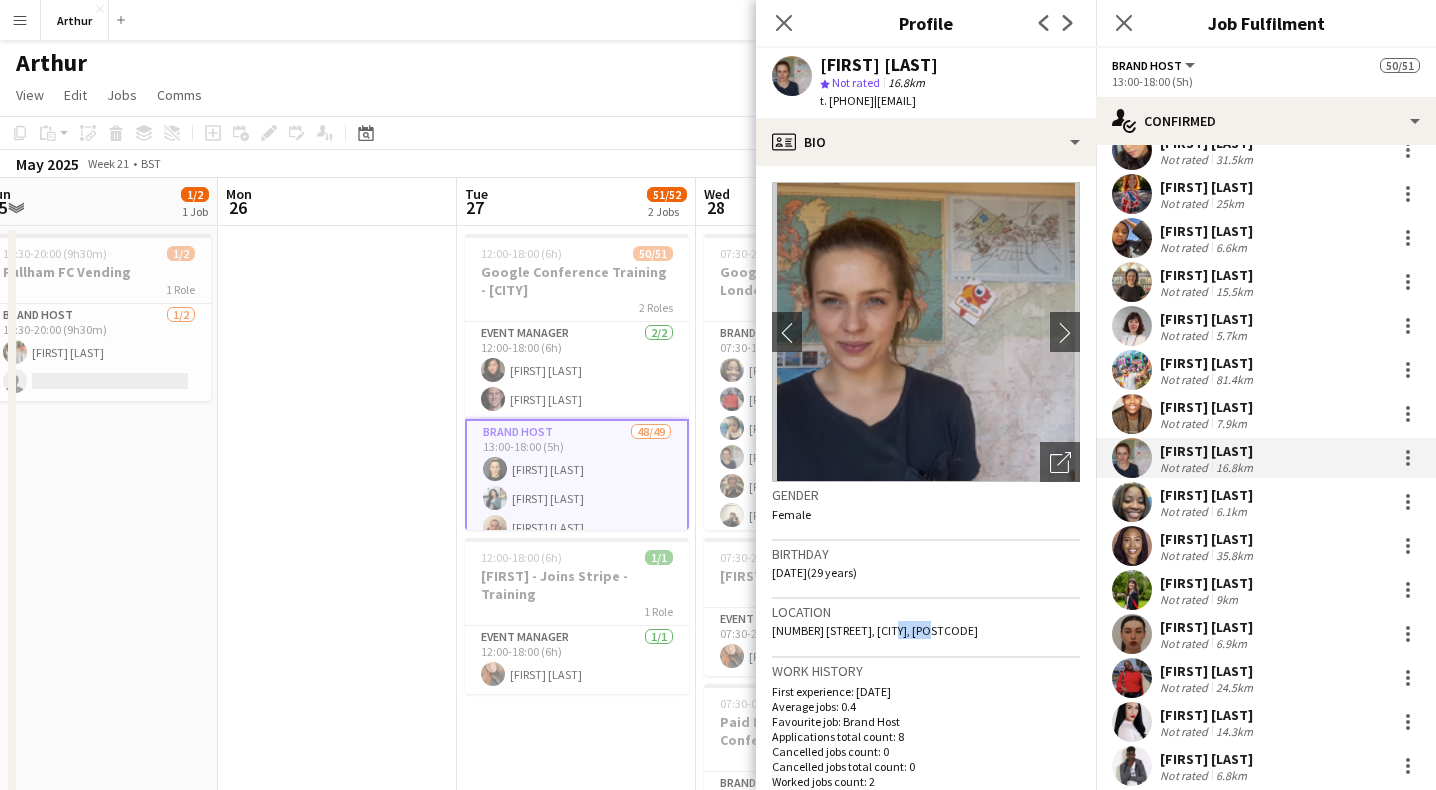 click on "[FIRST] [LAST]" at bounding box center (1206, 495) 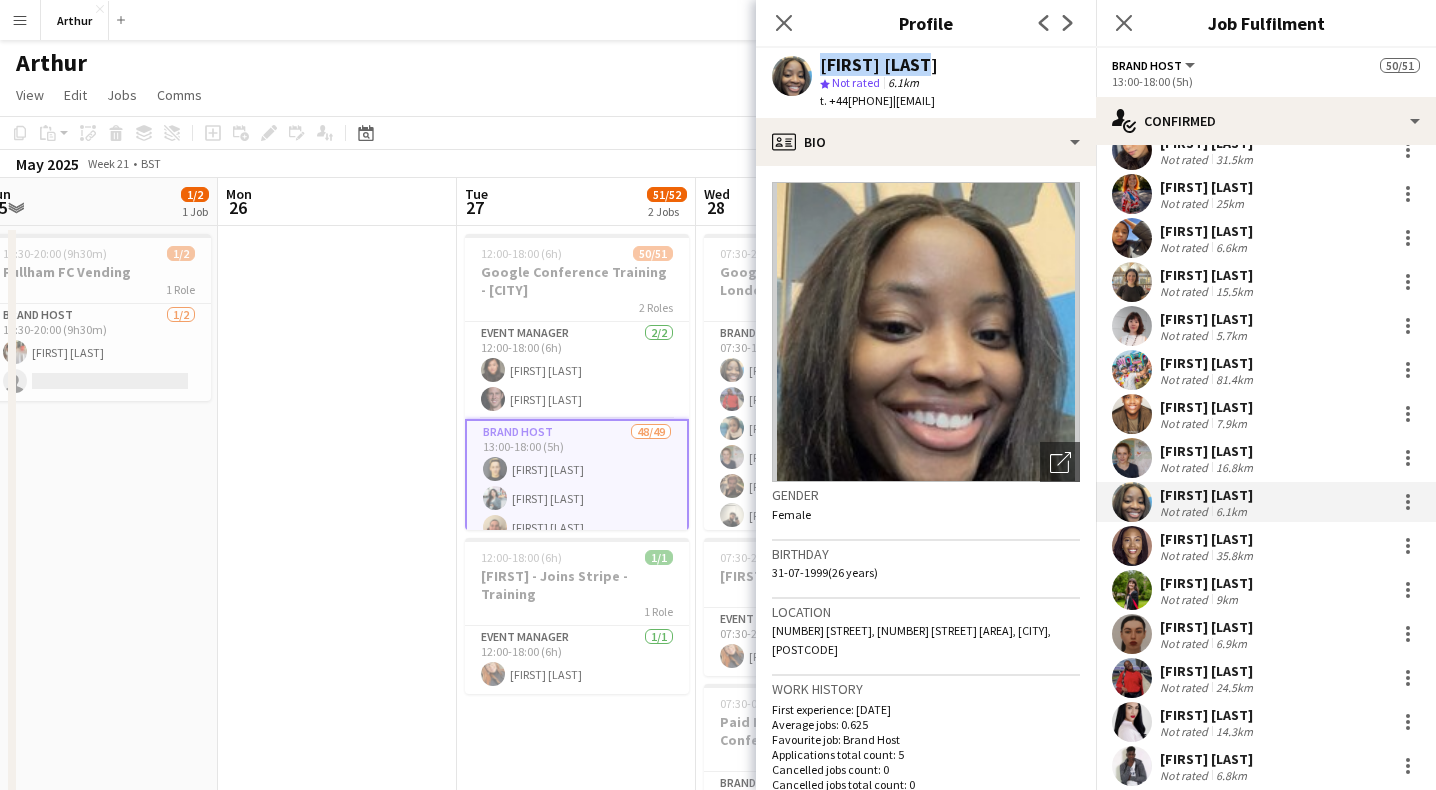 drag, startPoint x: 924, startPoint y: 62, endPoint x: 815, endPoint y: 63, distance: 109.004585 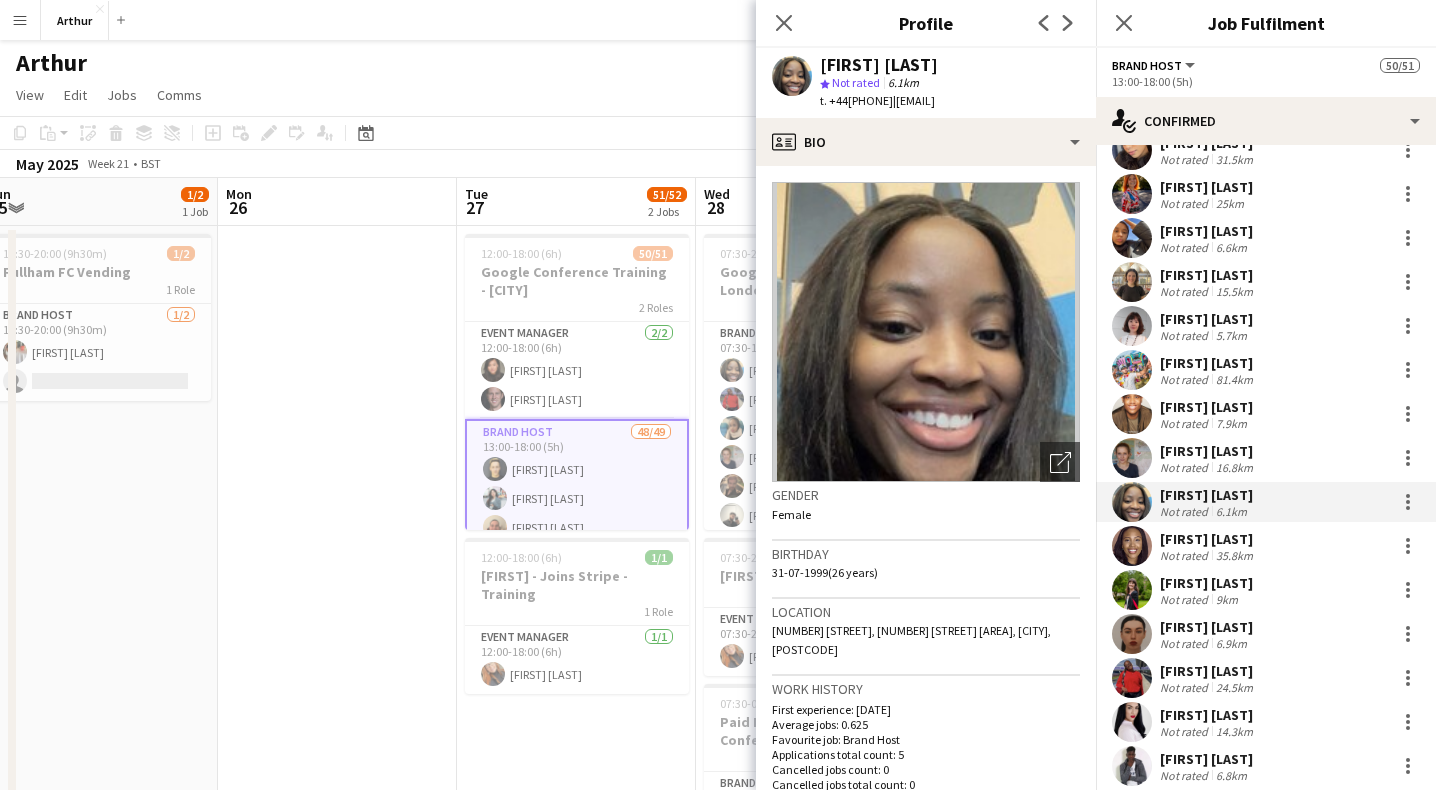 click on "[FIRST] [LAST]" at bounding box center [1208, 539] 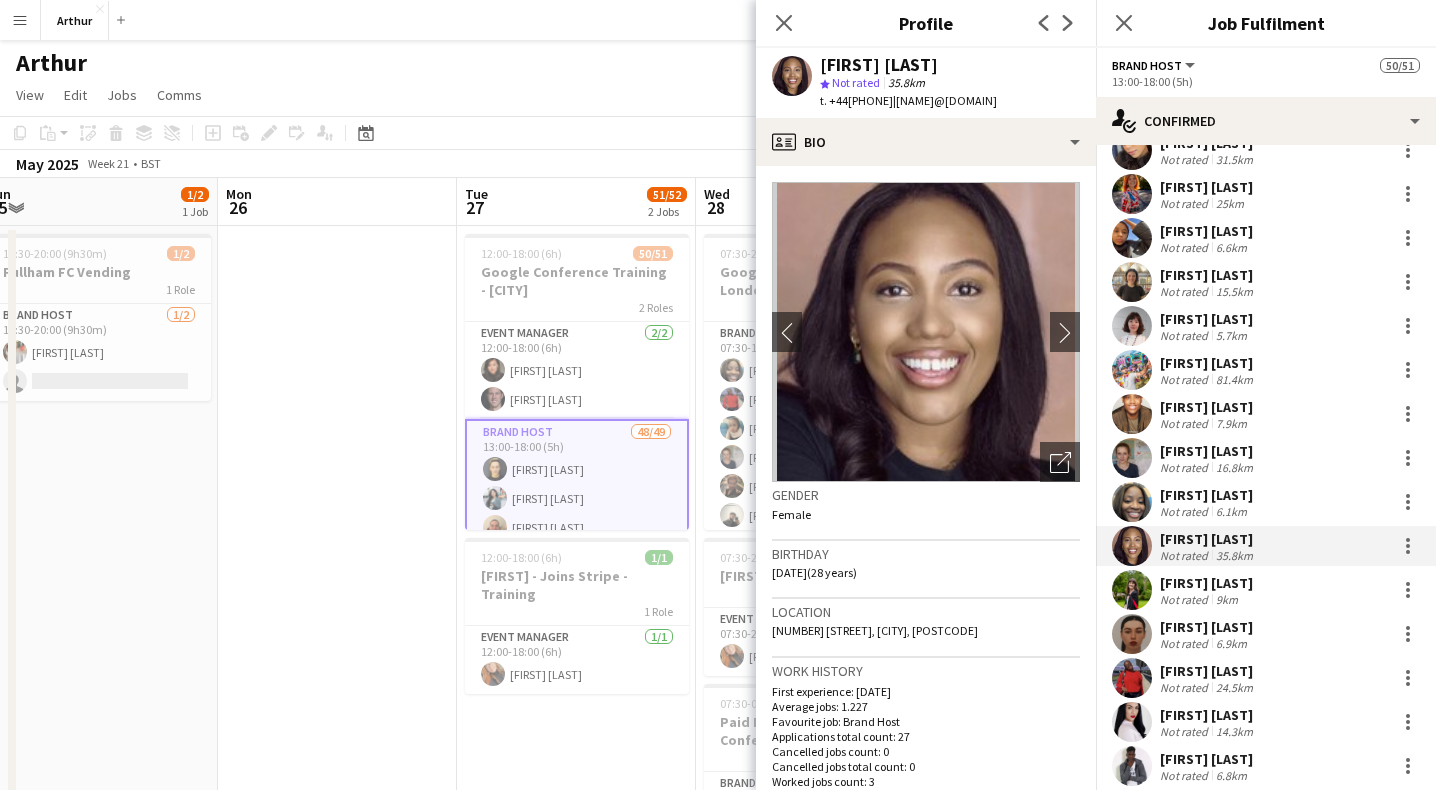 drag, startPoint x: 979, startPoint y: 632, endPoint x: 926, endPoint y: 633, distance: 53.009434 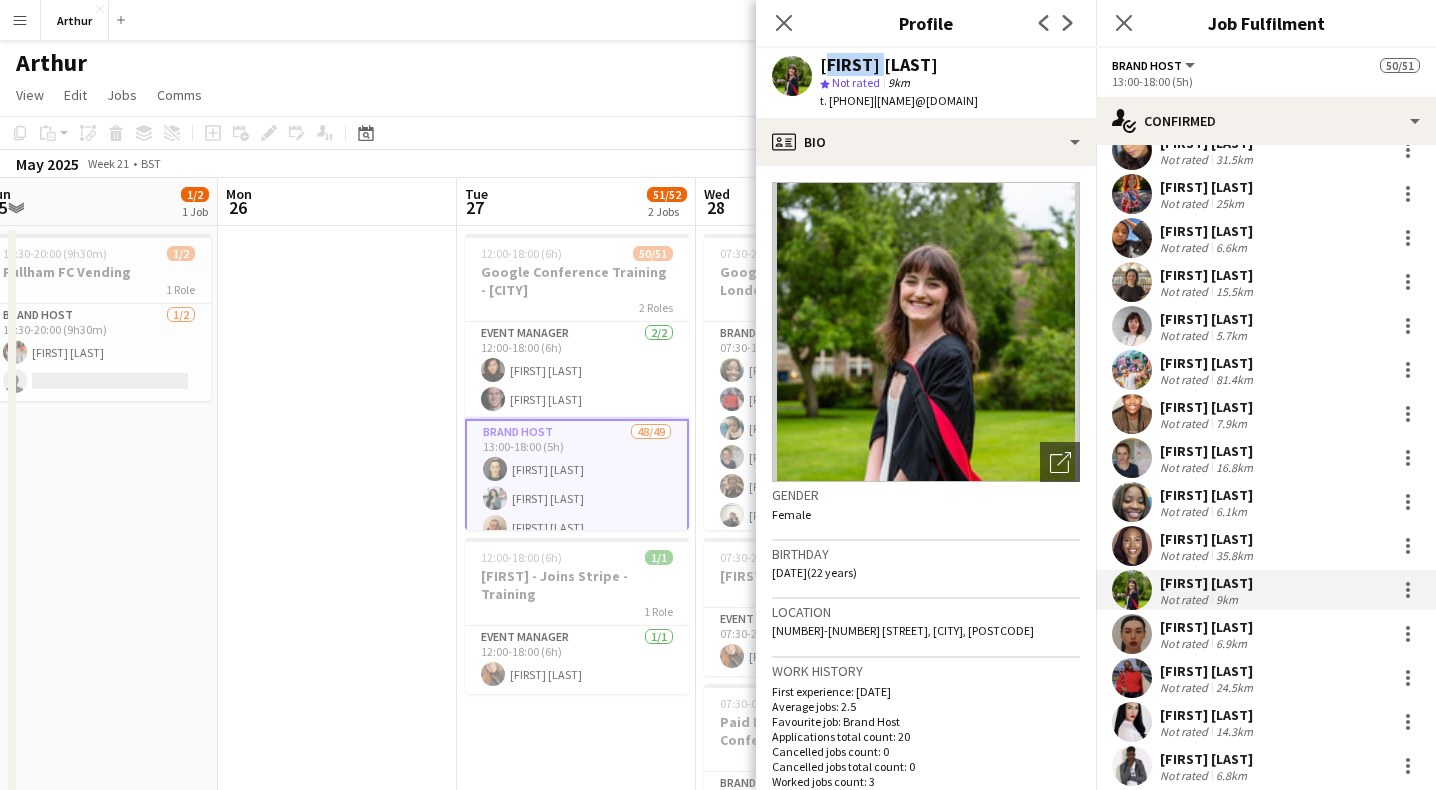 drag, startPoint x: 878, startPoint y: 63, endPoint x: 818, endPoint y: 60, distance: 60.074955 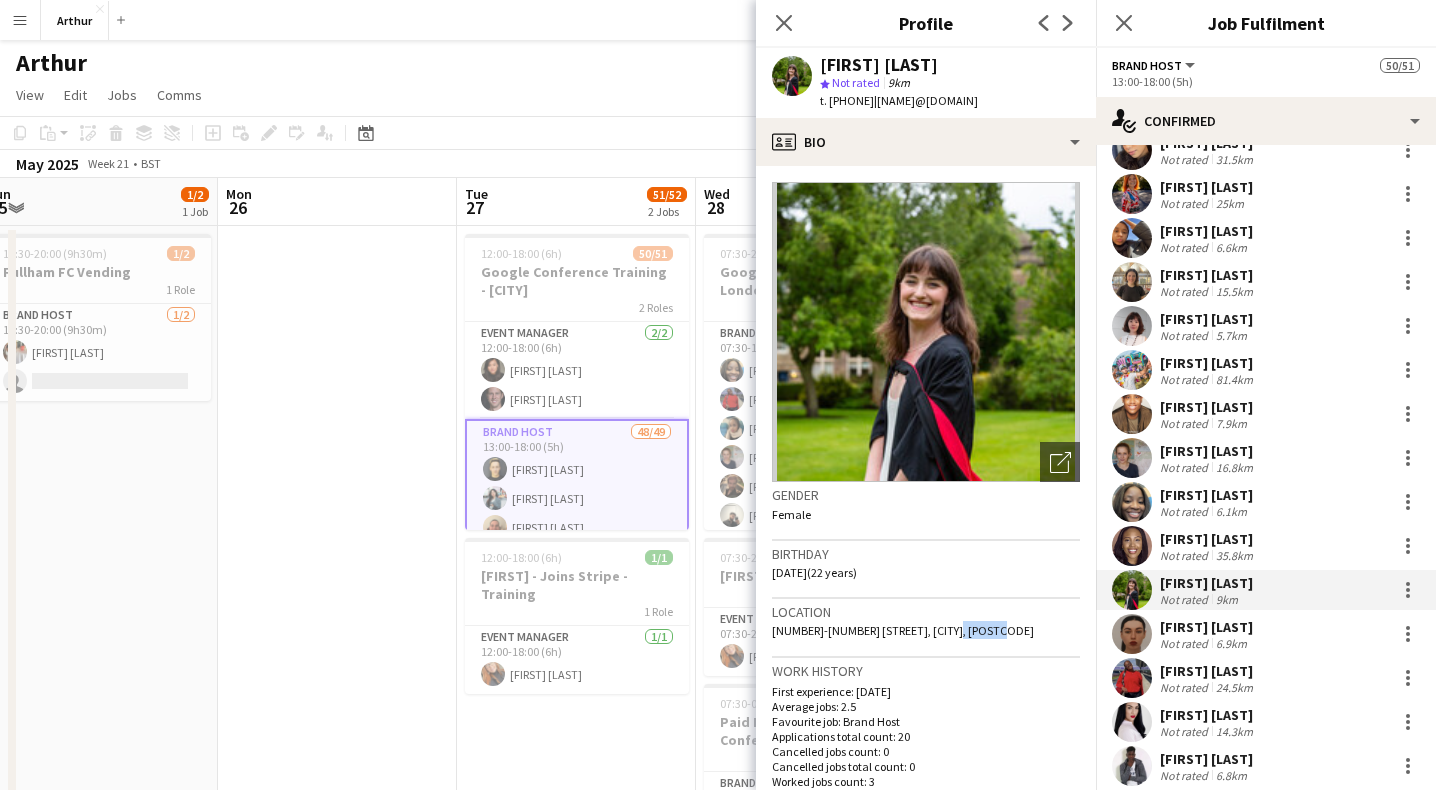 drag, startPoint x: 1000, startPoint y: 629, endPoint x: 949, endPoint y: 628, distance: 51.009804 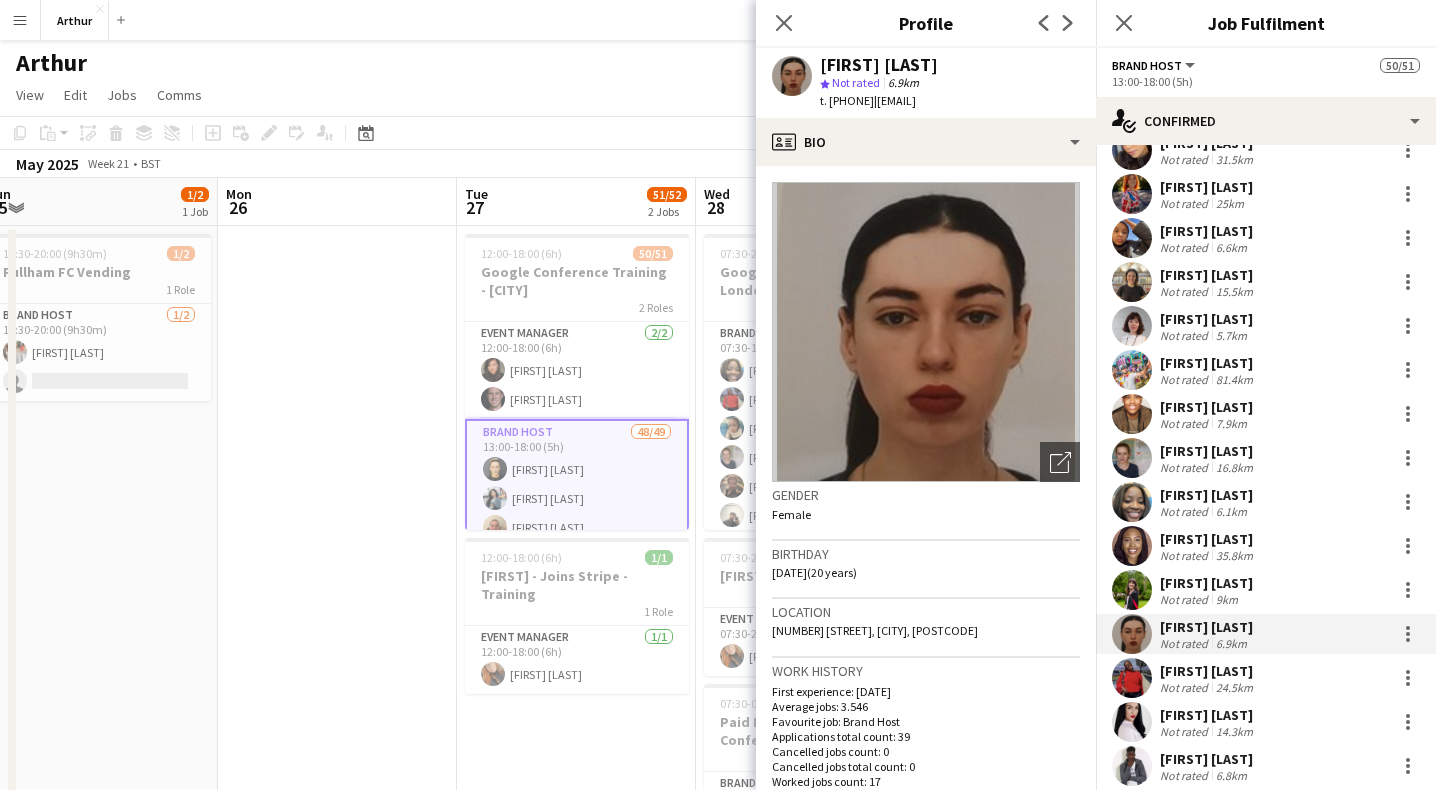 drag, startPoint x: 1051, startPoint y: 631, endPoint x: 1006, endPoint y: 627, distance: 45.17743 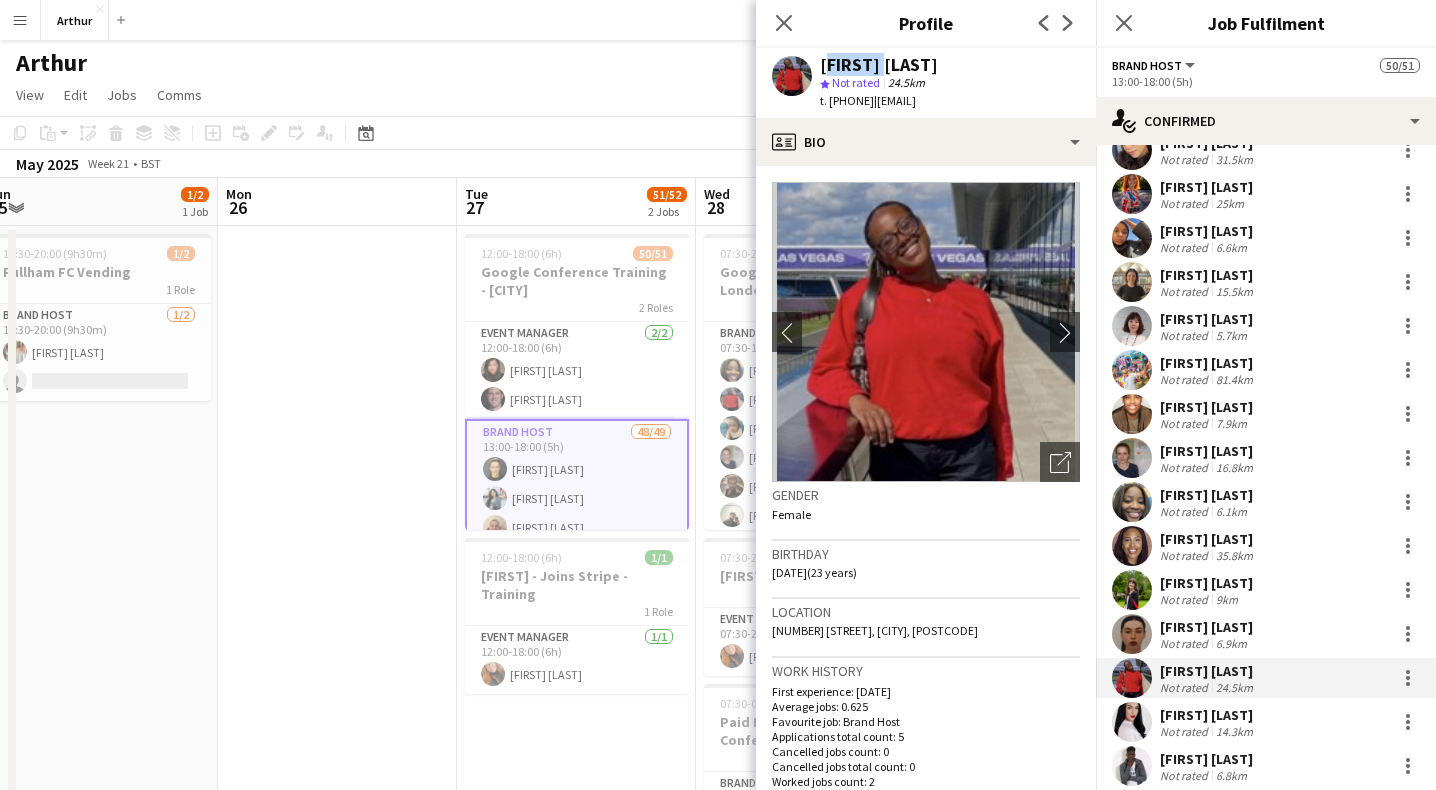 drag, startPoint x: 879, startPoint y: 66, endPoint x: 818, endPoint y: 64, distance: 61.03278 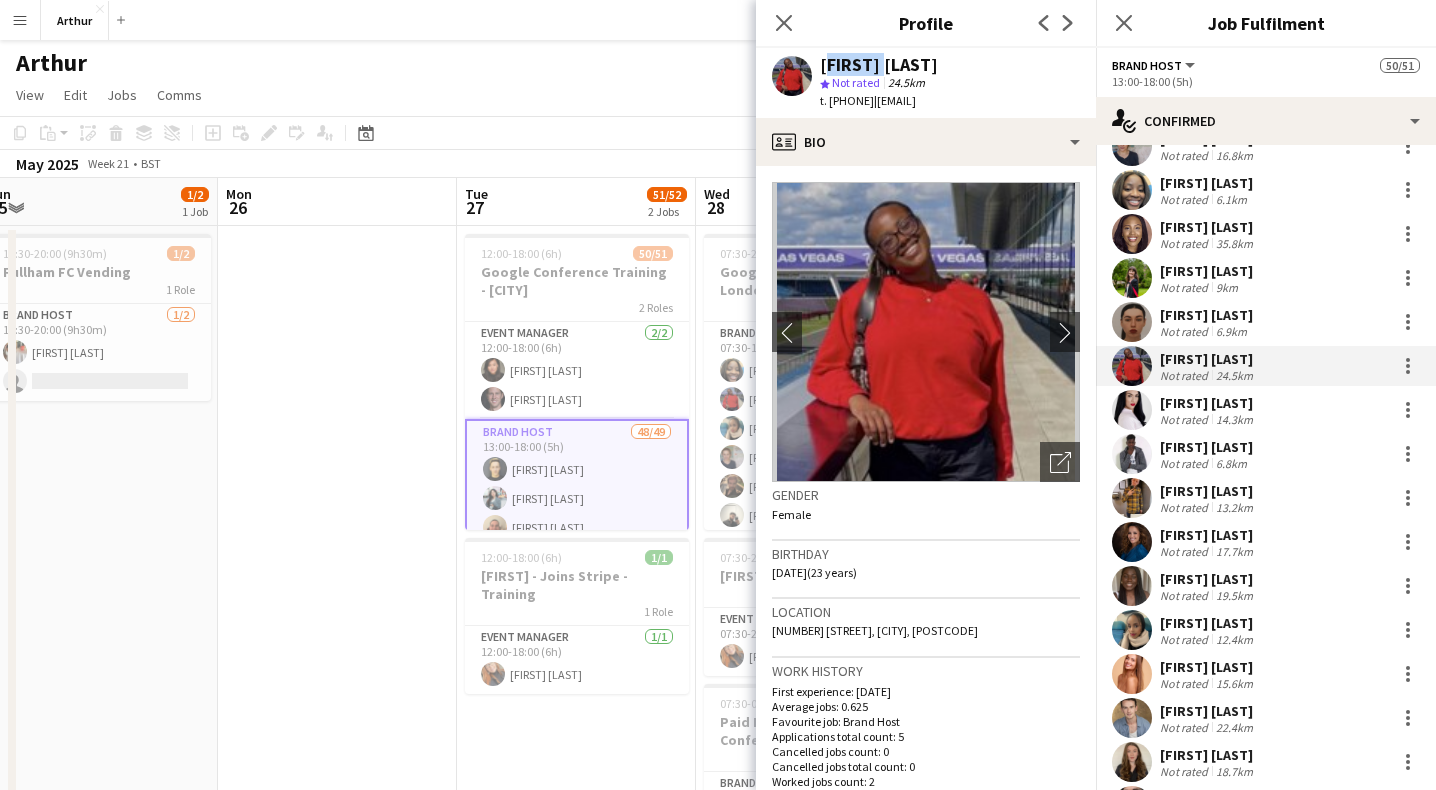 scroll, scrollTop: 733, scrollLeft: 0, axis: vertical 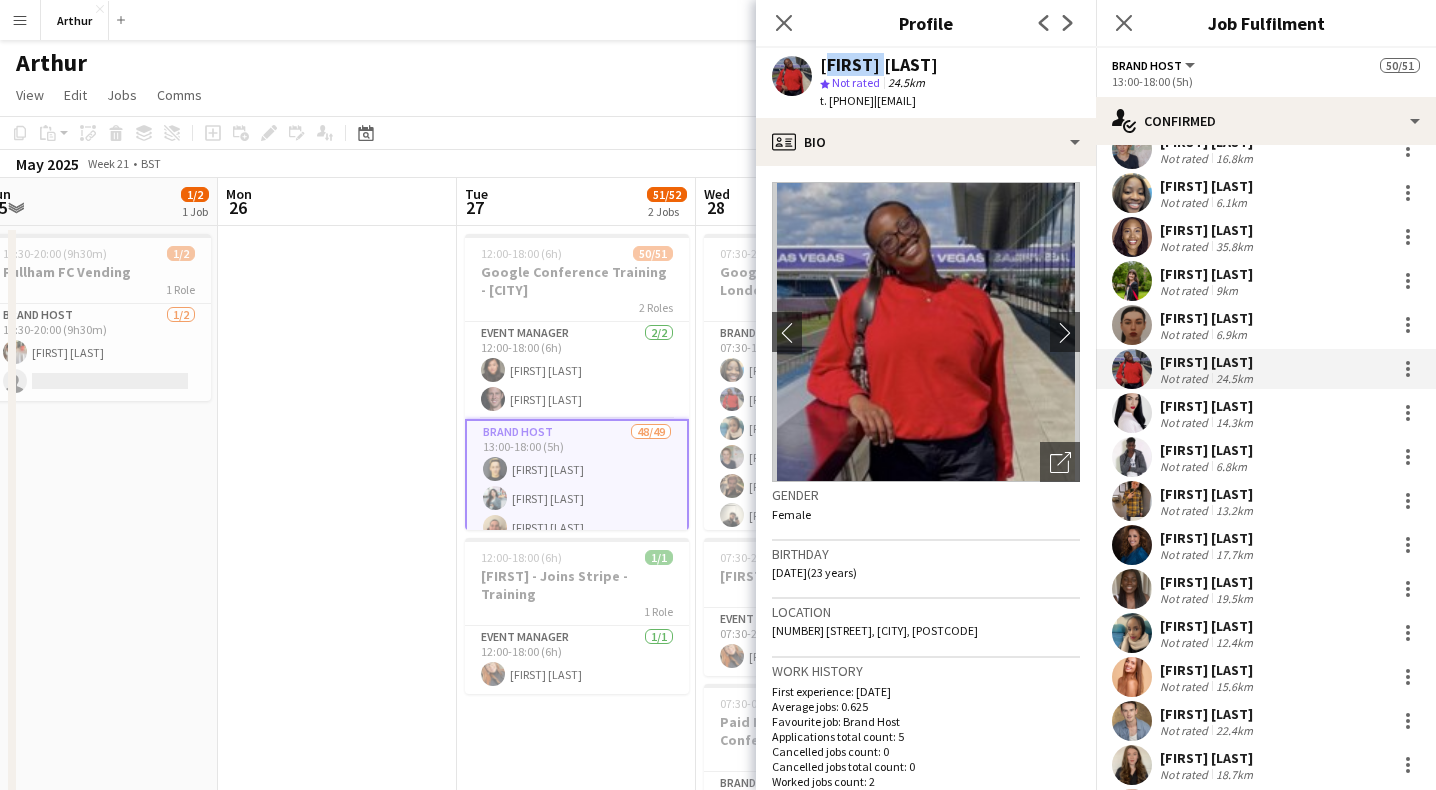 click on "[FIRST] [LAST]" at bounding box center [1208, 406] 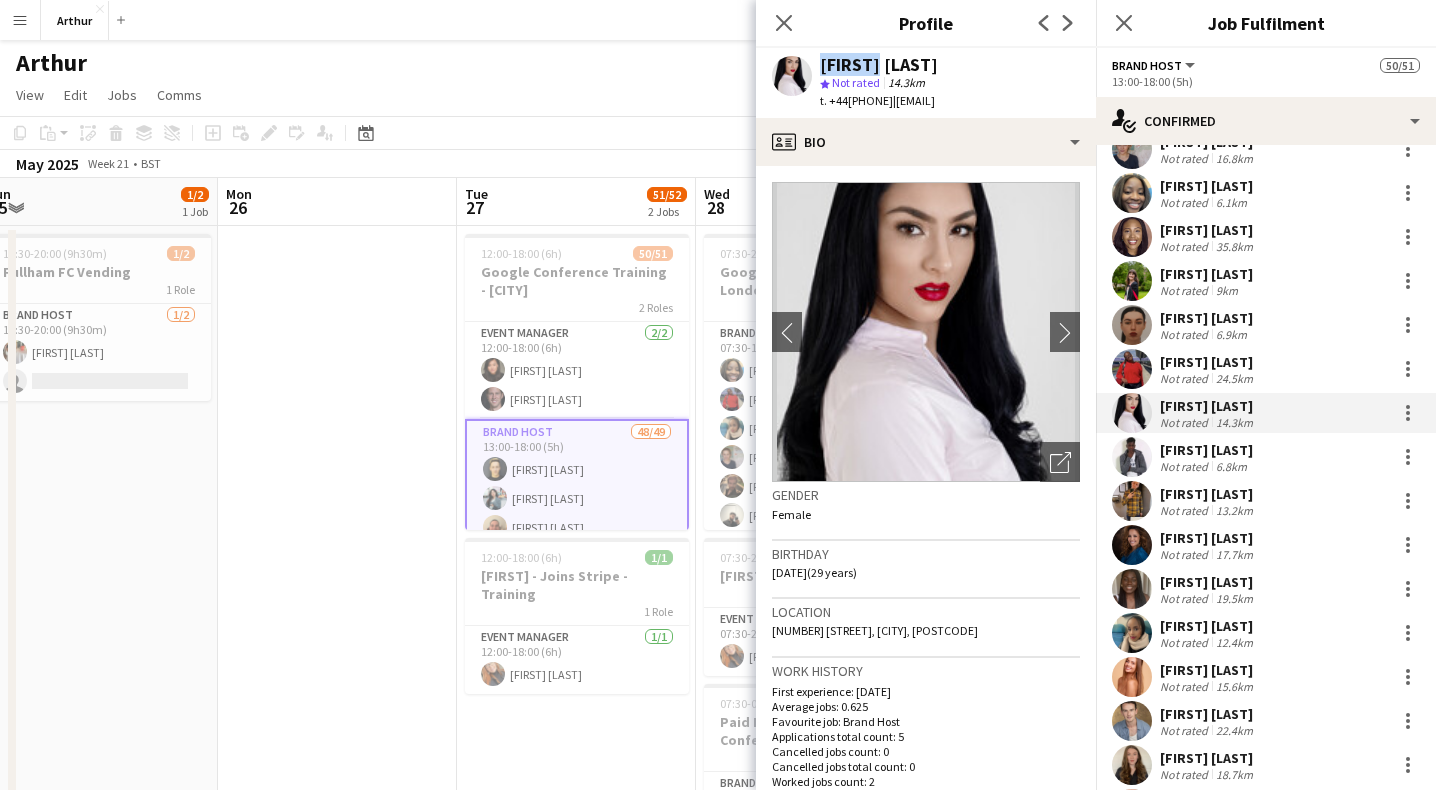 drag, startPoint x: 870, startPoint y: 66, endPoint x: 804, endPoint y: 65, distance: 66.007576 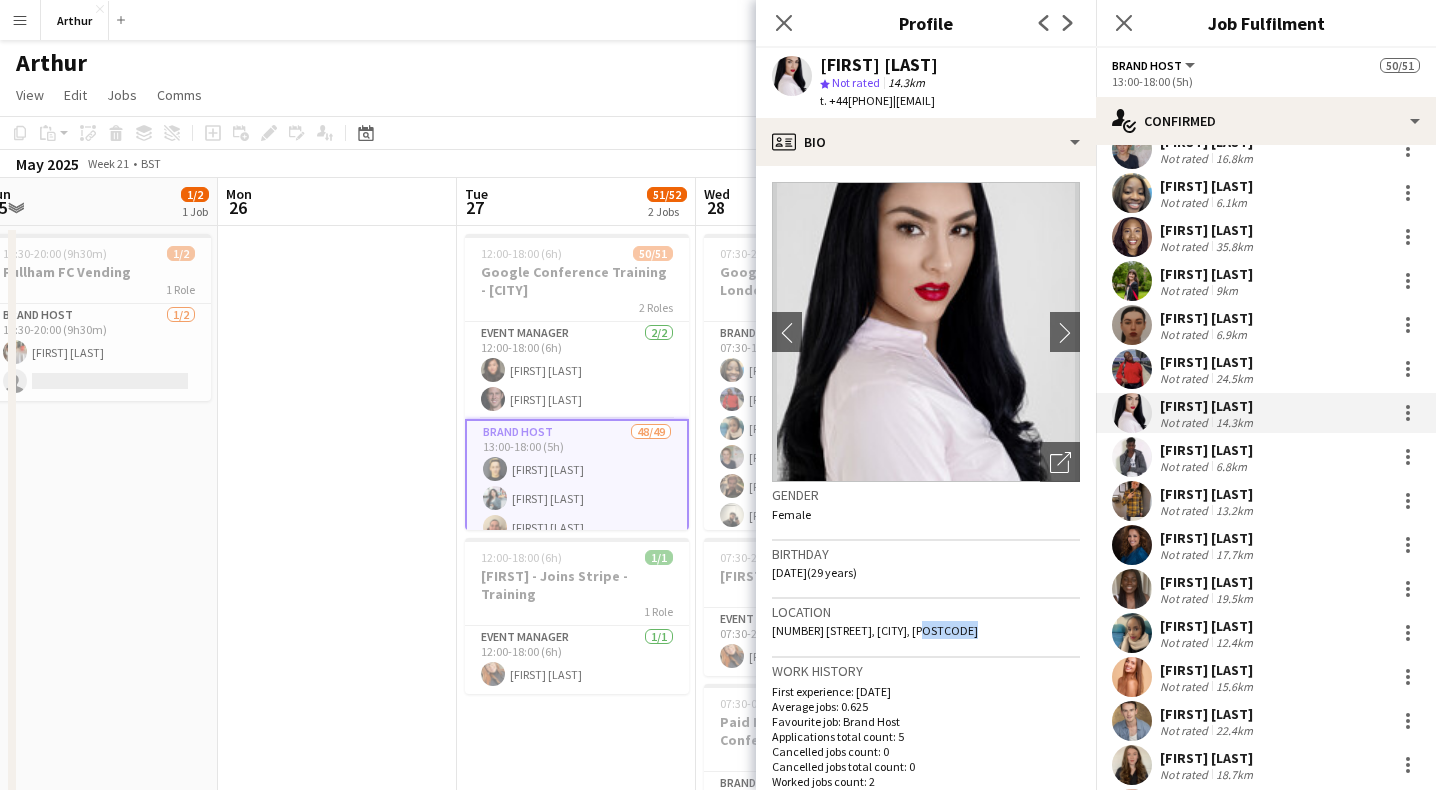 drag, startPoint x: 978, startPoint y: 629, endPoint x: 927, endPoint y: 623, distance: 51.351727 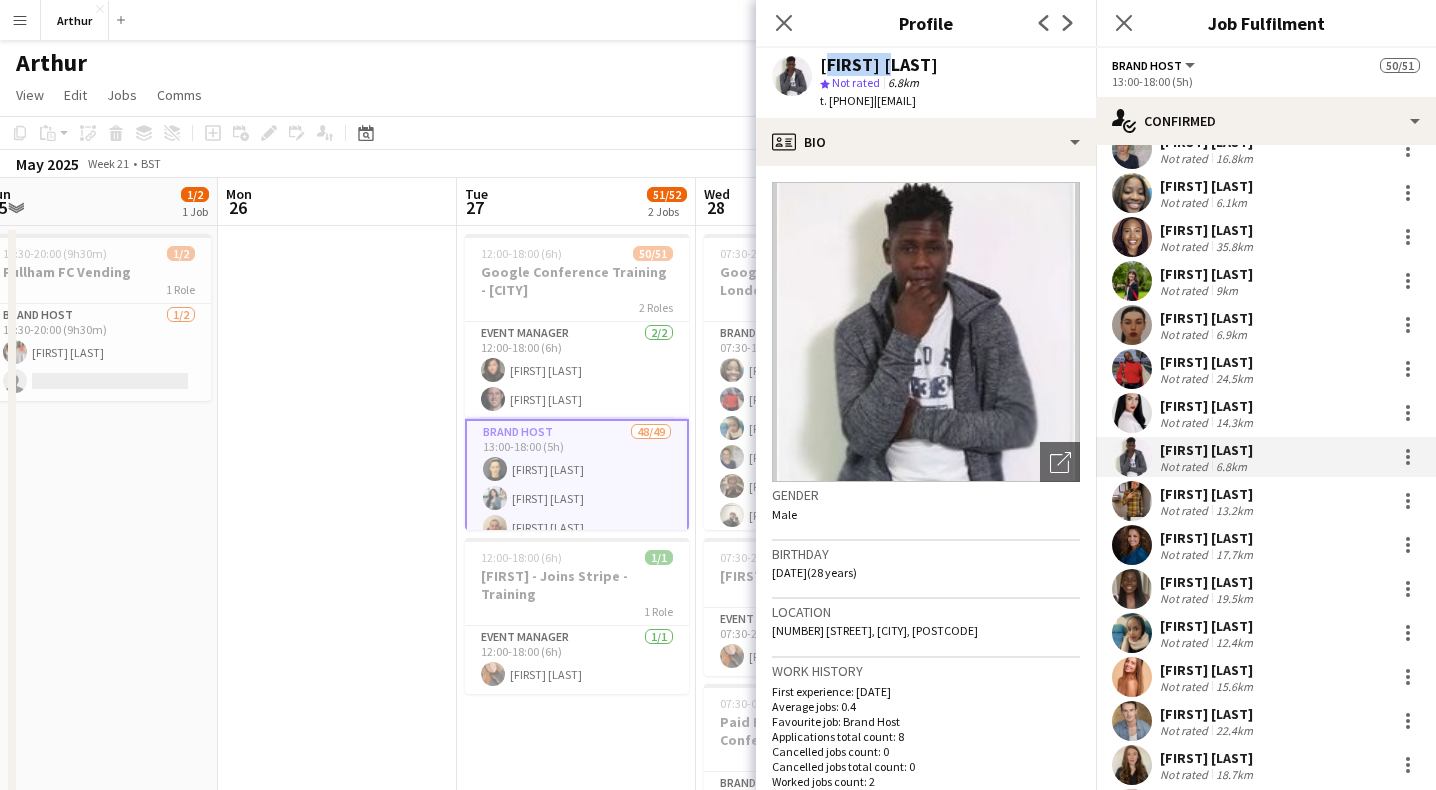 drag, startPoint x: 886, startPoint y: 63, endPoint x: 816, endPoint y: 62, distance: 70.00714 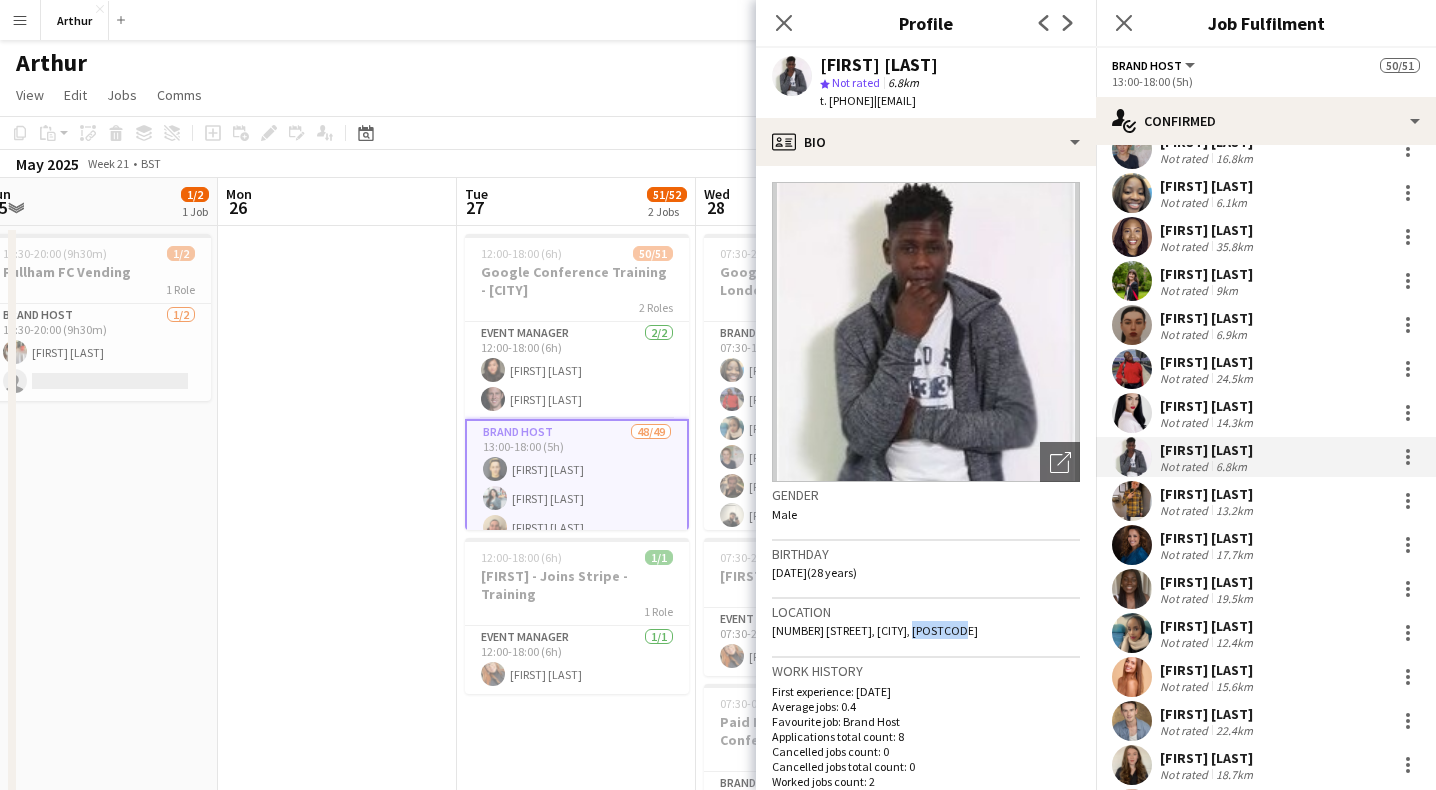 drag, startPoint x: 957, startPoint y: 631, endPoint x: 905, endPoint y: 631, distance: 52 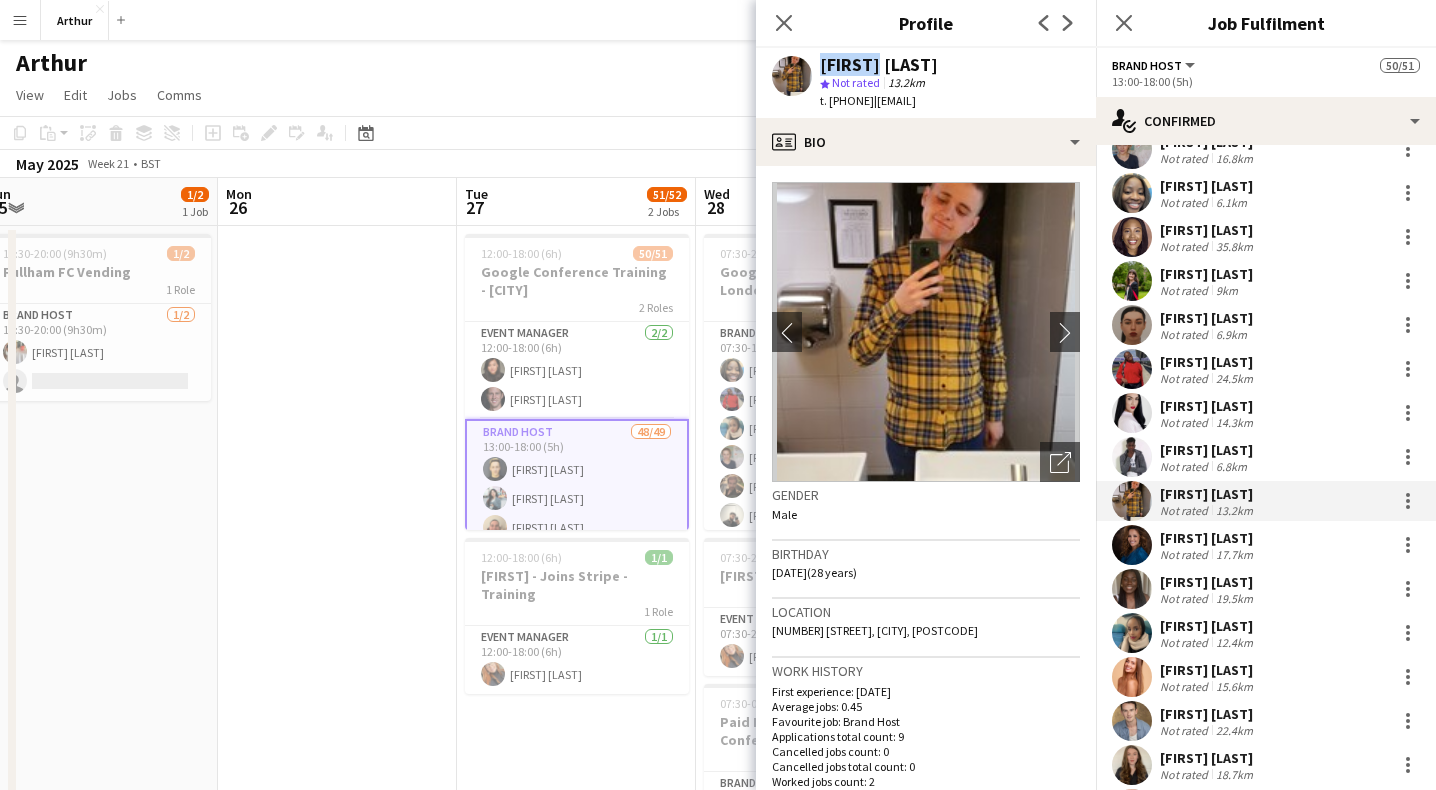 drag, startPoint x: 870, startPoint y: 63, endPoint x: 803, endPoint y: 61, distance: 67.02985 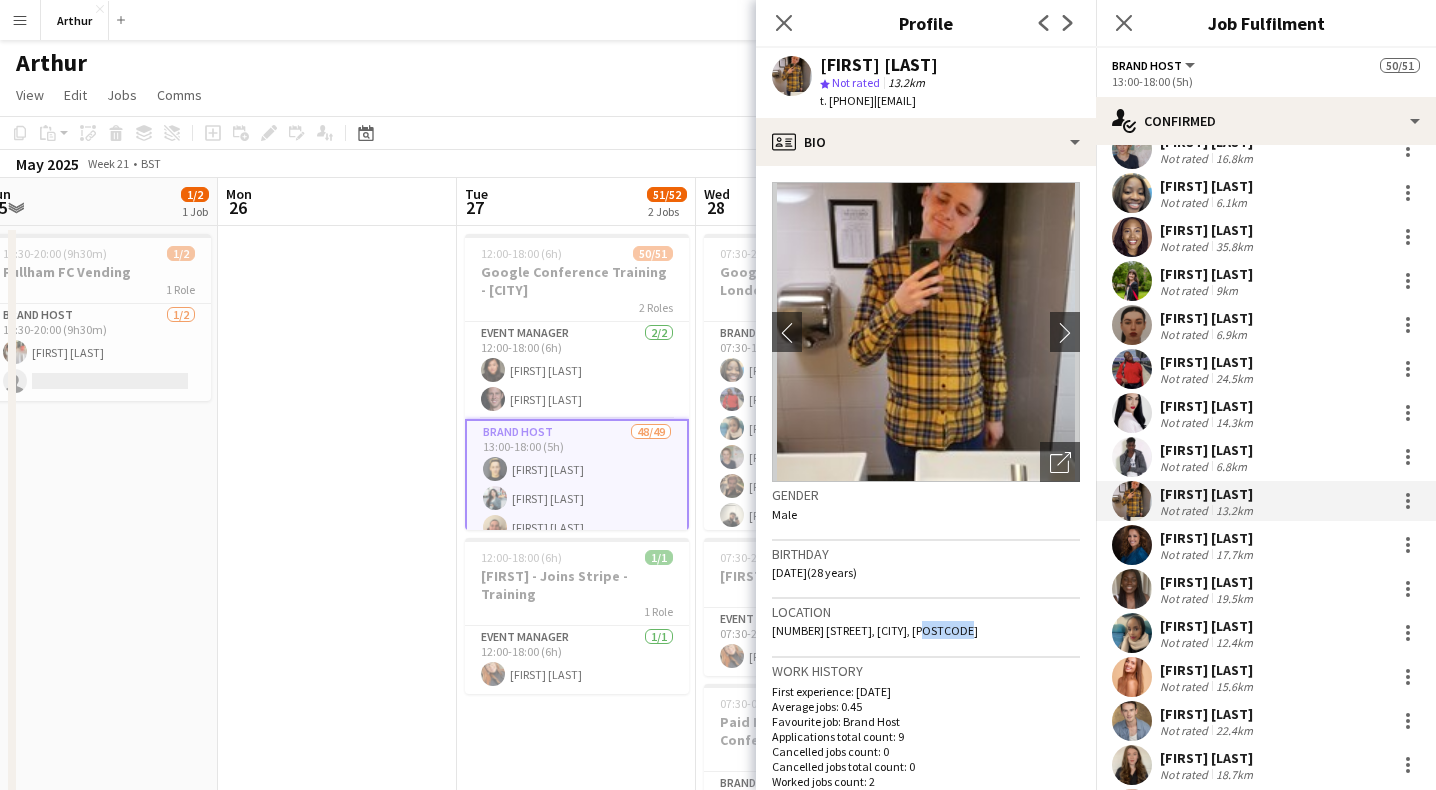 drag, startPoint x: 958, startPoint y: 633, endPoint x: 918, endPoint y: 626, distance: 40.60788 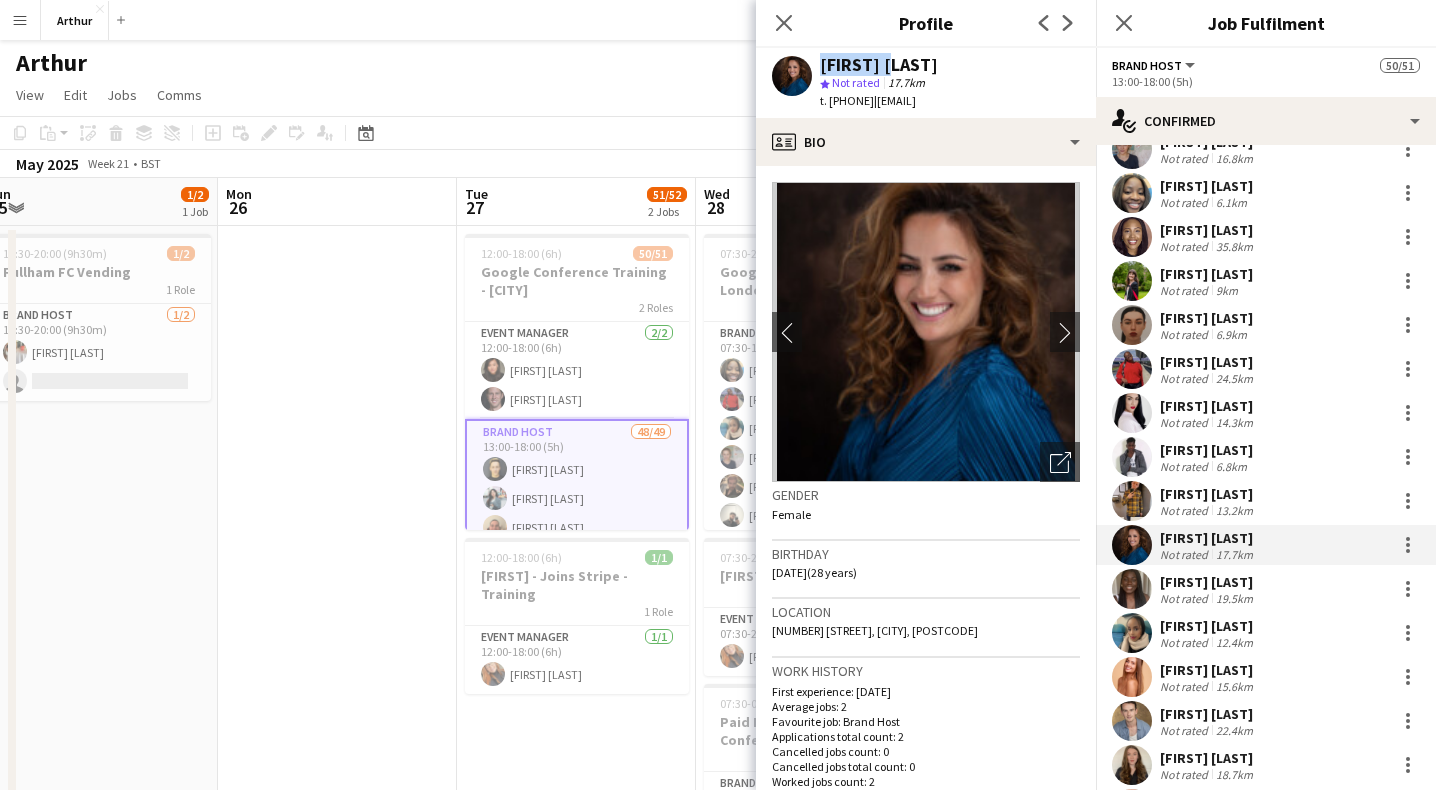 drag, startPoint x: 881, startPoint y: 62, endPoint x: 769, endPoint y: 60, distance: 112.01785 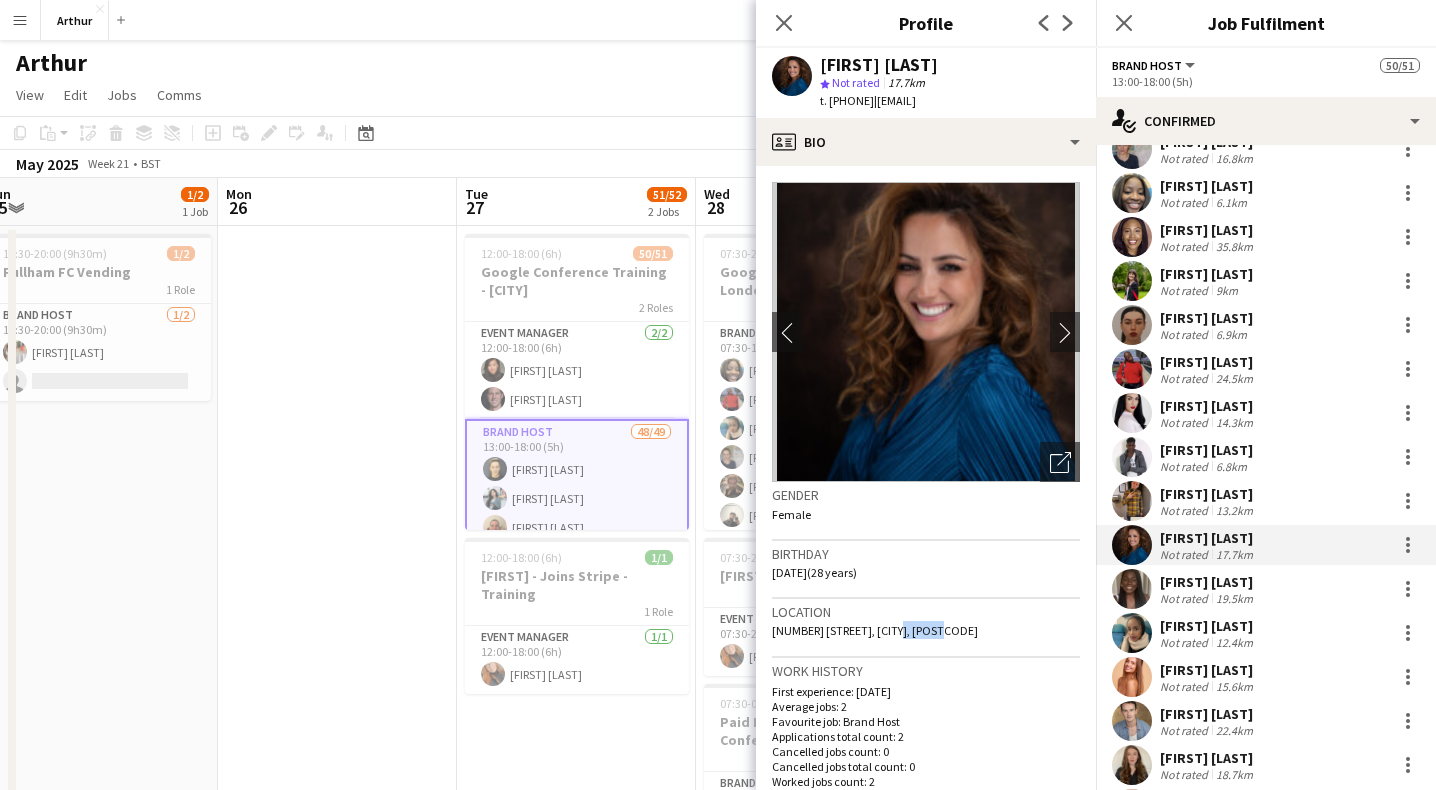 drag, startPoint x: 937, startPoint y: 631, endPoint x: 891, endPoint y: 630, distance: 46.010868 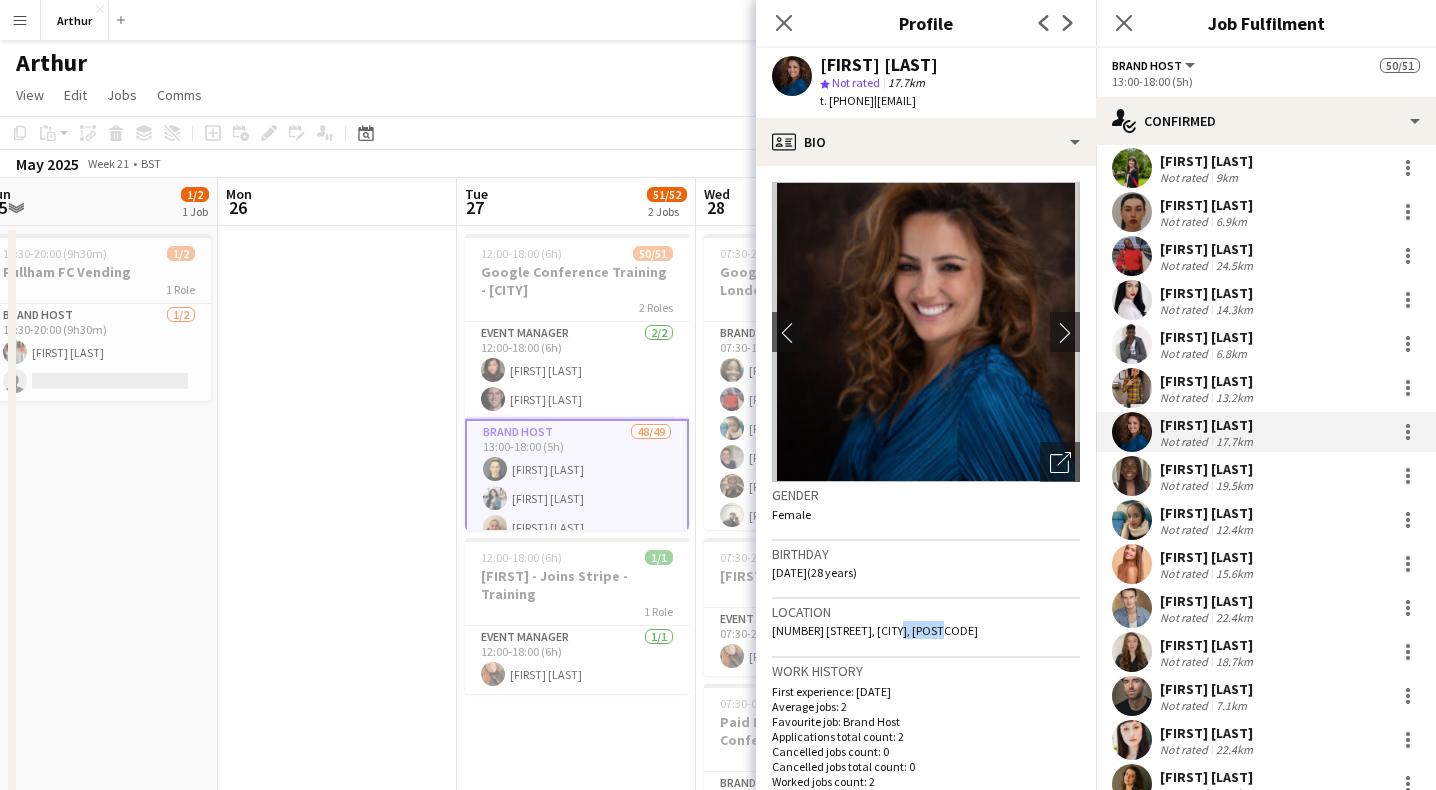 scroll, scrollTop: 926, scrollLeft: 0, axis: vertical 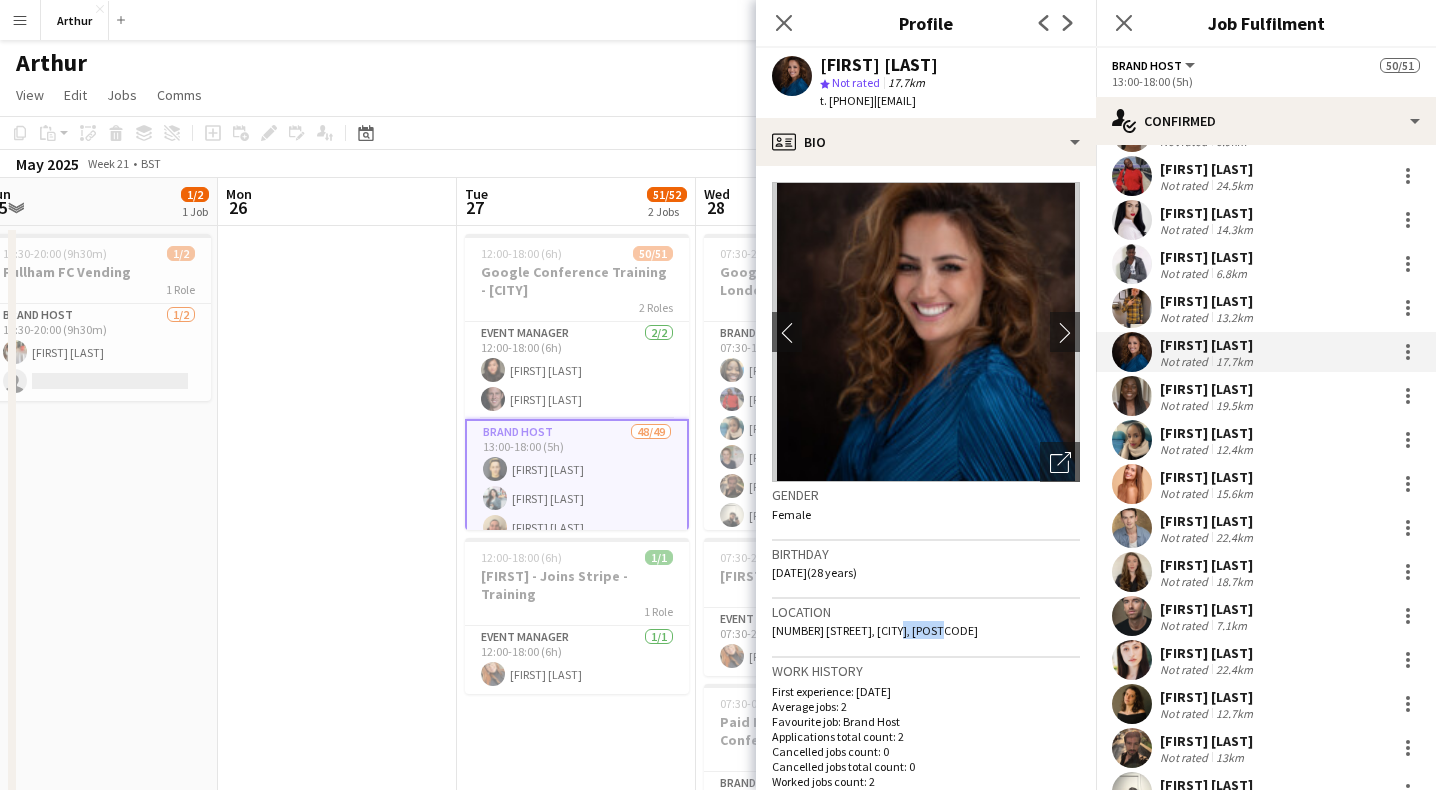 click on "[FIRST] [LAST]" at bounding box center (1208, 389) 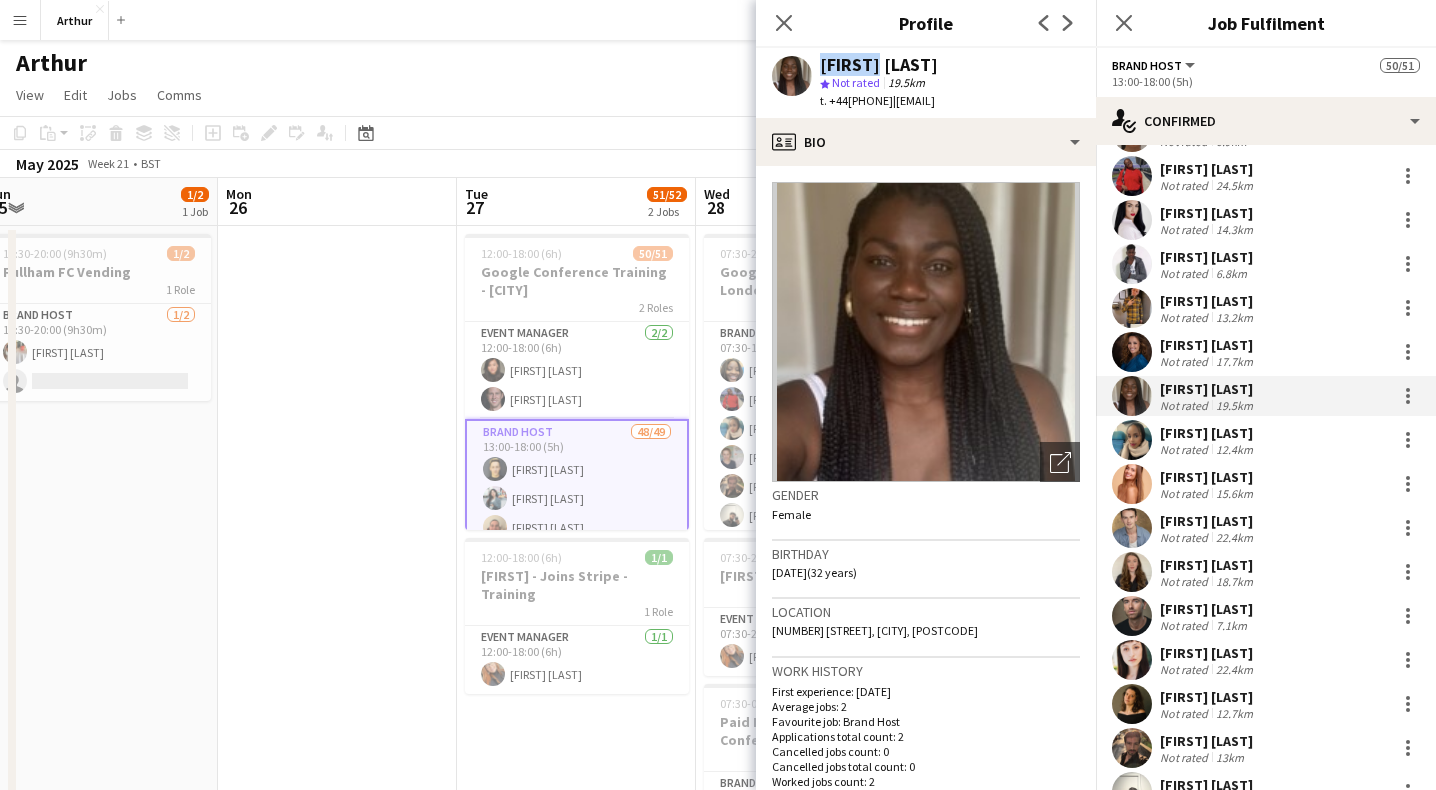 drag, startPoint x: 871, startPoint y: 57, endPoint x: 815, endPoint y: 58, distance: 56.008926 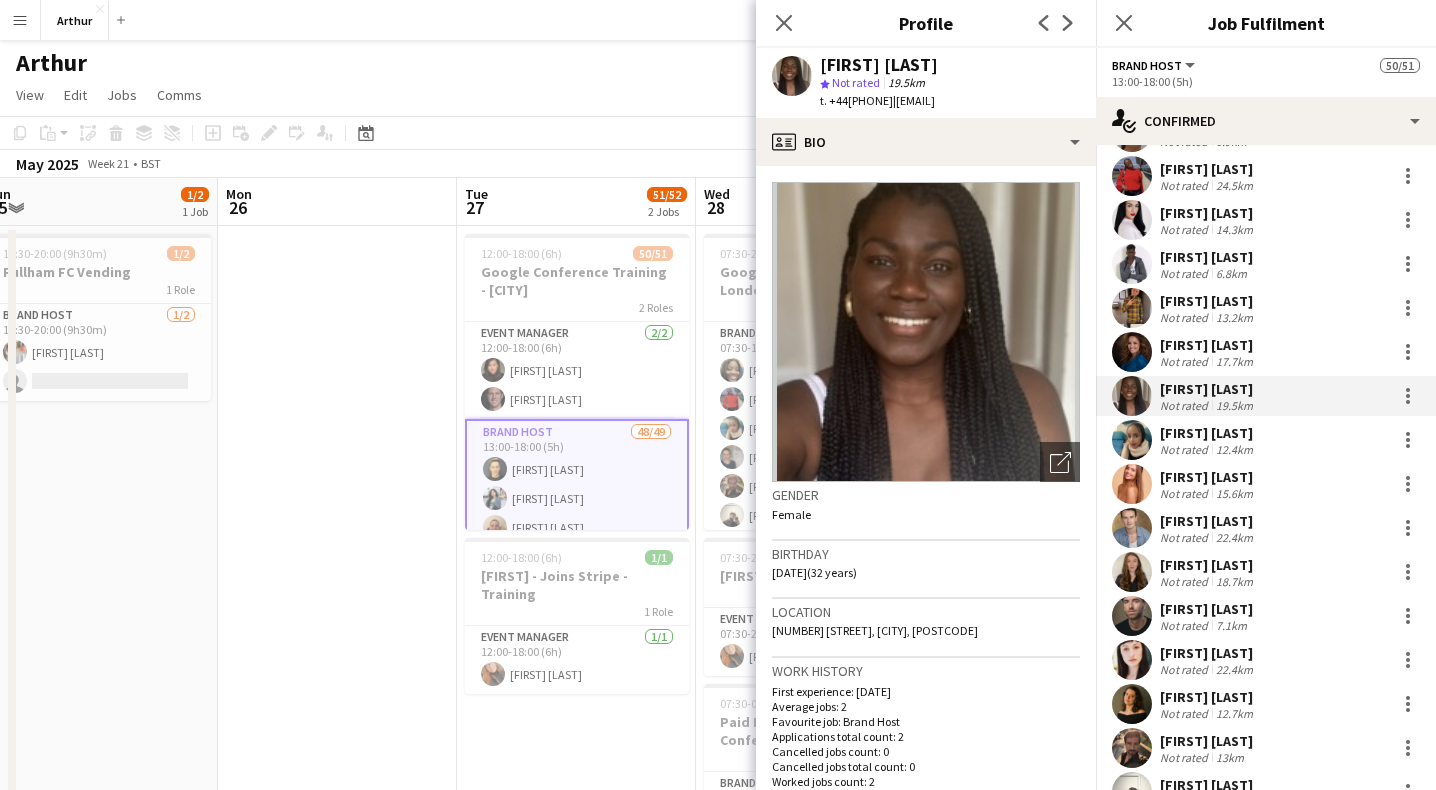 click on "Location   [NUMBER] [STREET], [CITY], [POSTCODE]" 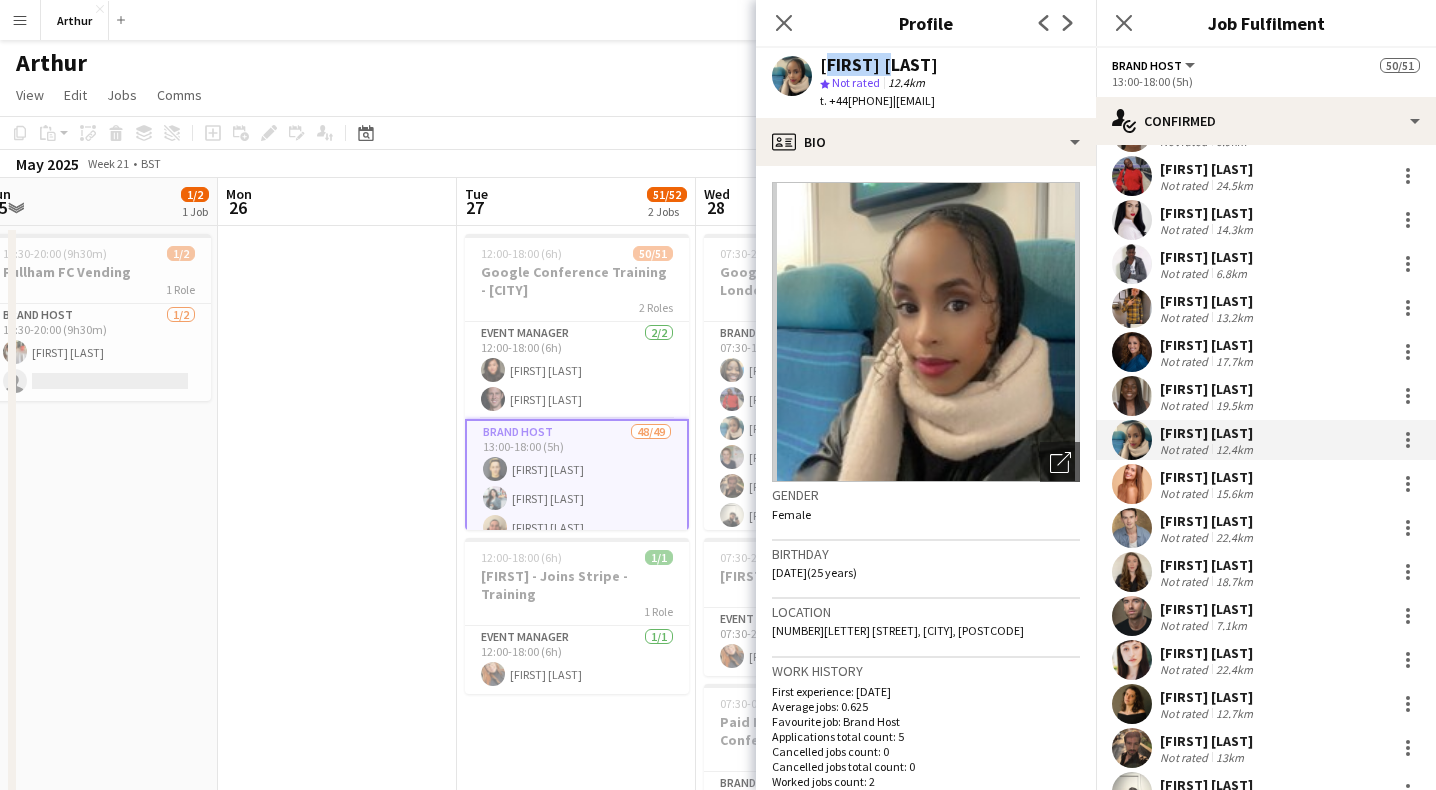 drag, startPoint x: 891, startPoint y: 56, endPoint x: 821, endPoint y: 55, distance: 70.00714 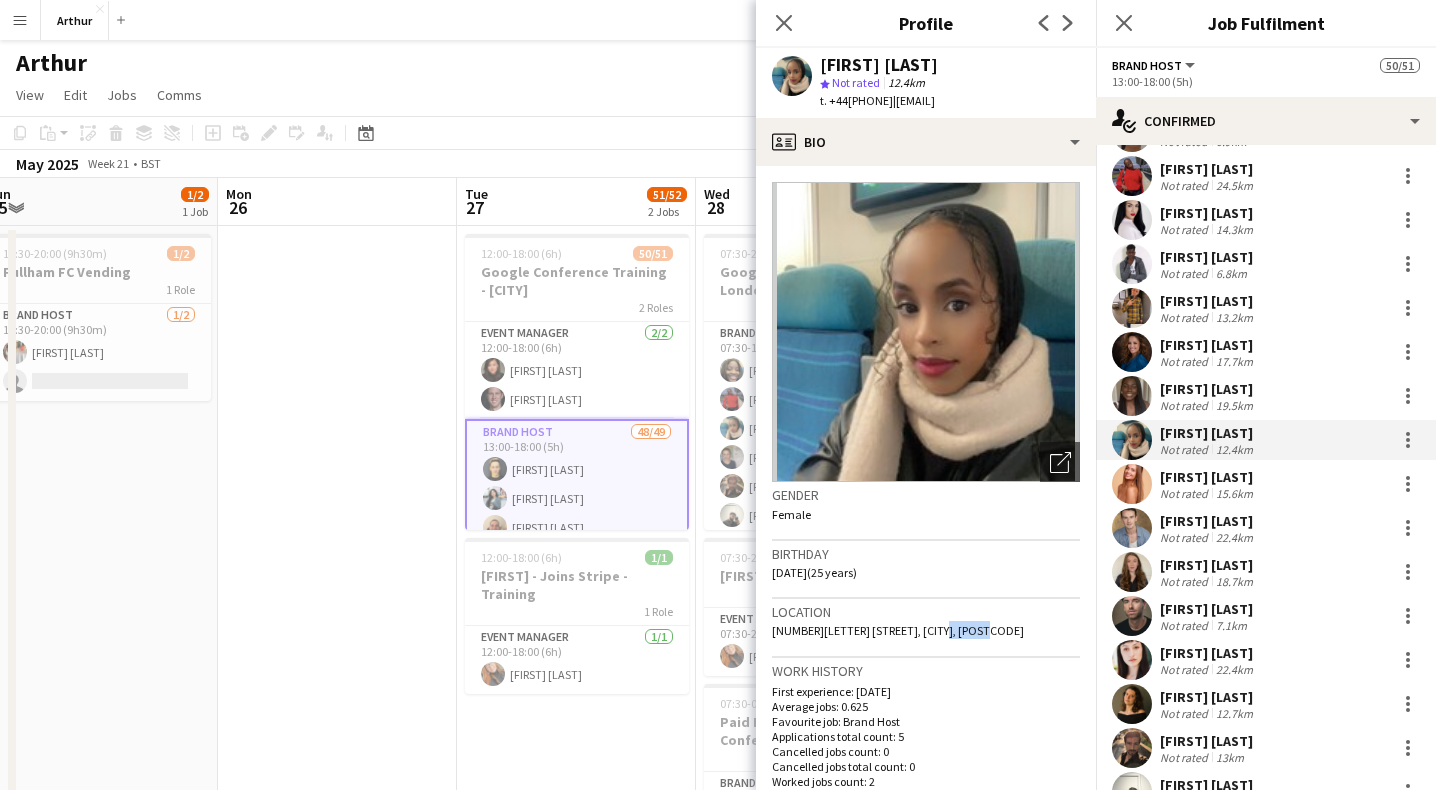 drag, startPoint x: 978, startPoint y: 631, endPoint x: 928, endPoint y: 629, distance: 50.039986 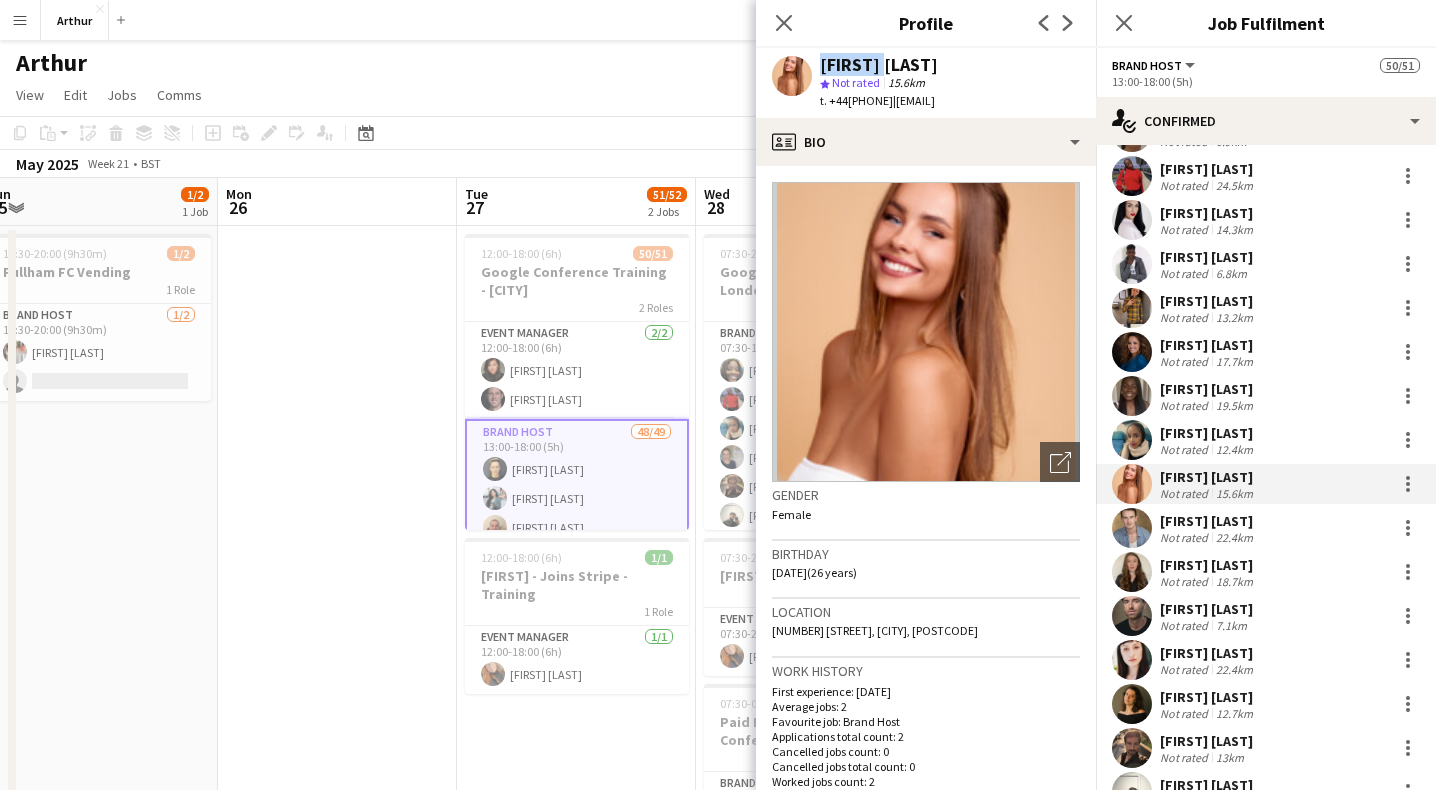 drag, startPoint x: 872, startPoint y: 64, endPoint x: 812, endPoint y: 62, distance: 60.033325 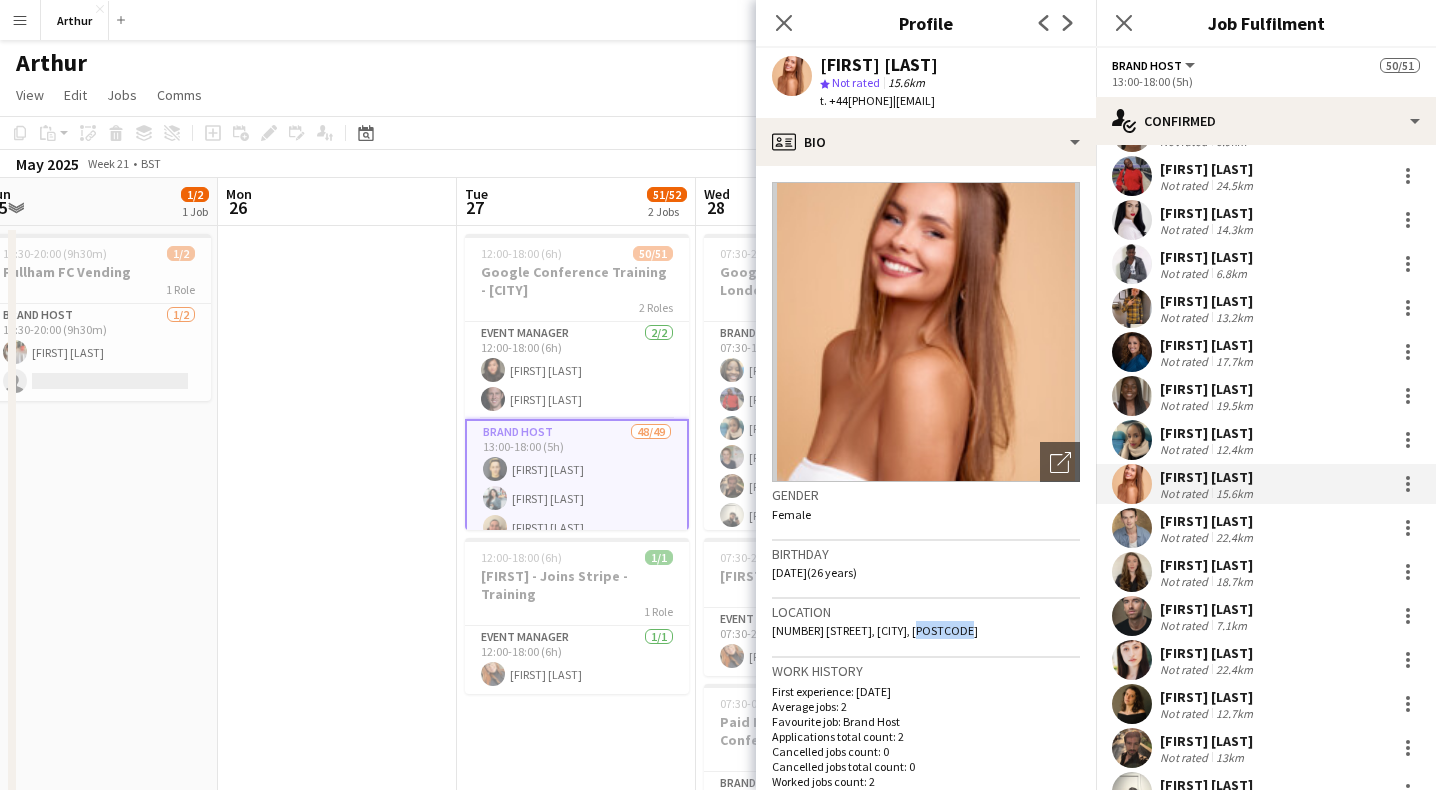 drag, startPoint x: 967, startPoint y: 625, endPoint x: 915, endPoint y: 622, distance: 52.086468 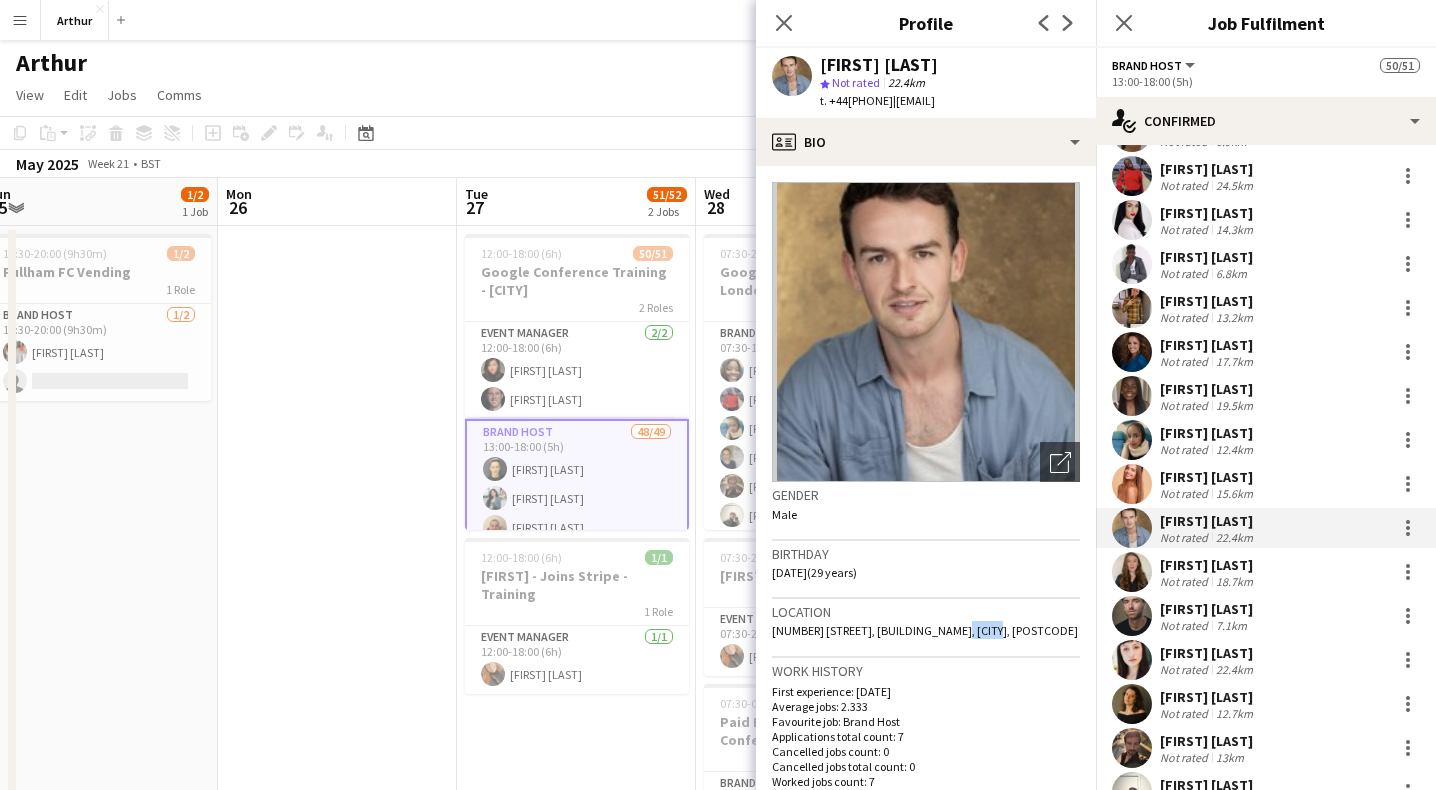 drag, startPoint x: 986, startPoint y: 628, endPoint x: 940, endPoint y: 628, distance: 46 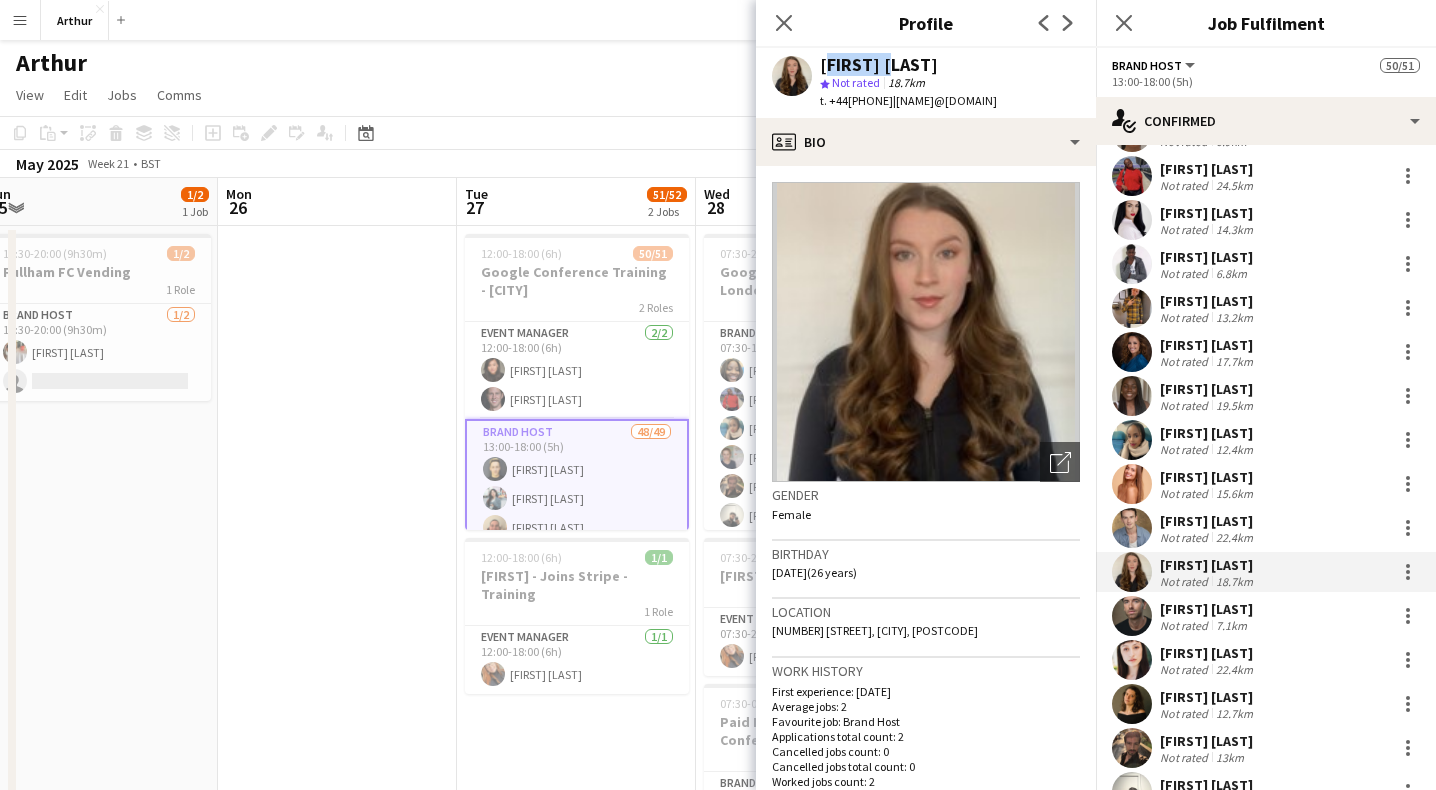 drag, startPoint x: 890, startPoint y: 62, endPoint x: 820, endPoint y: 59, distance: 70.064255 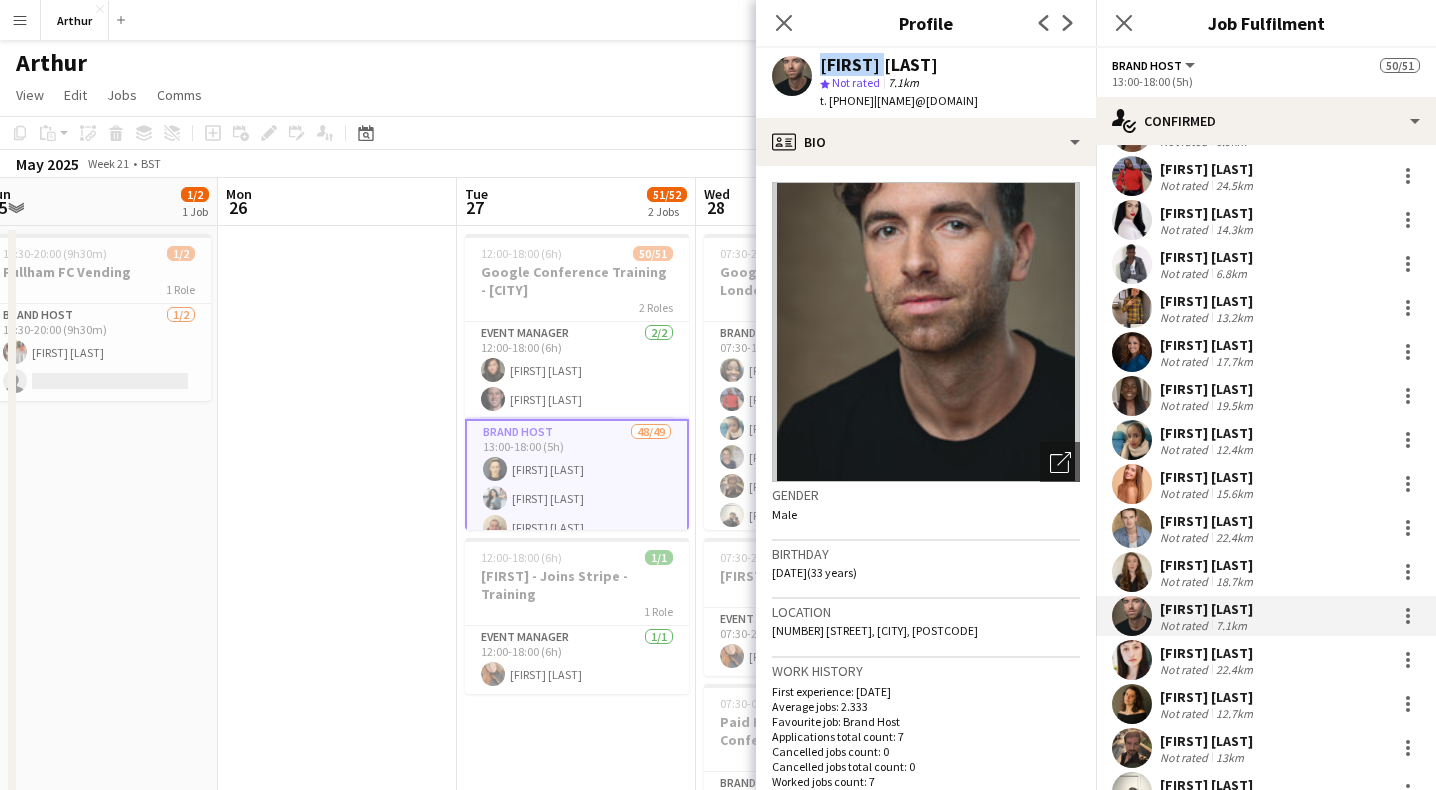 drag, startPoint x: 880, startPoint y: 65, endPoint x: 791, endPoint y: 65, distance: 89 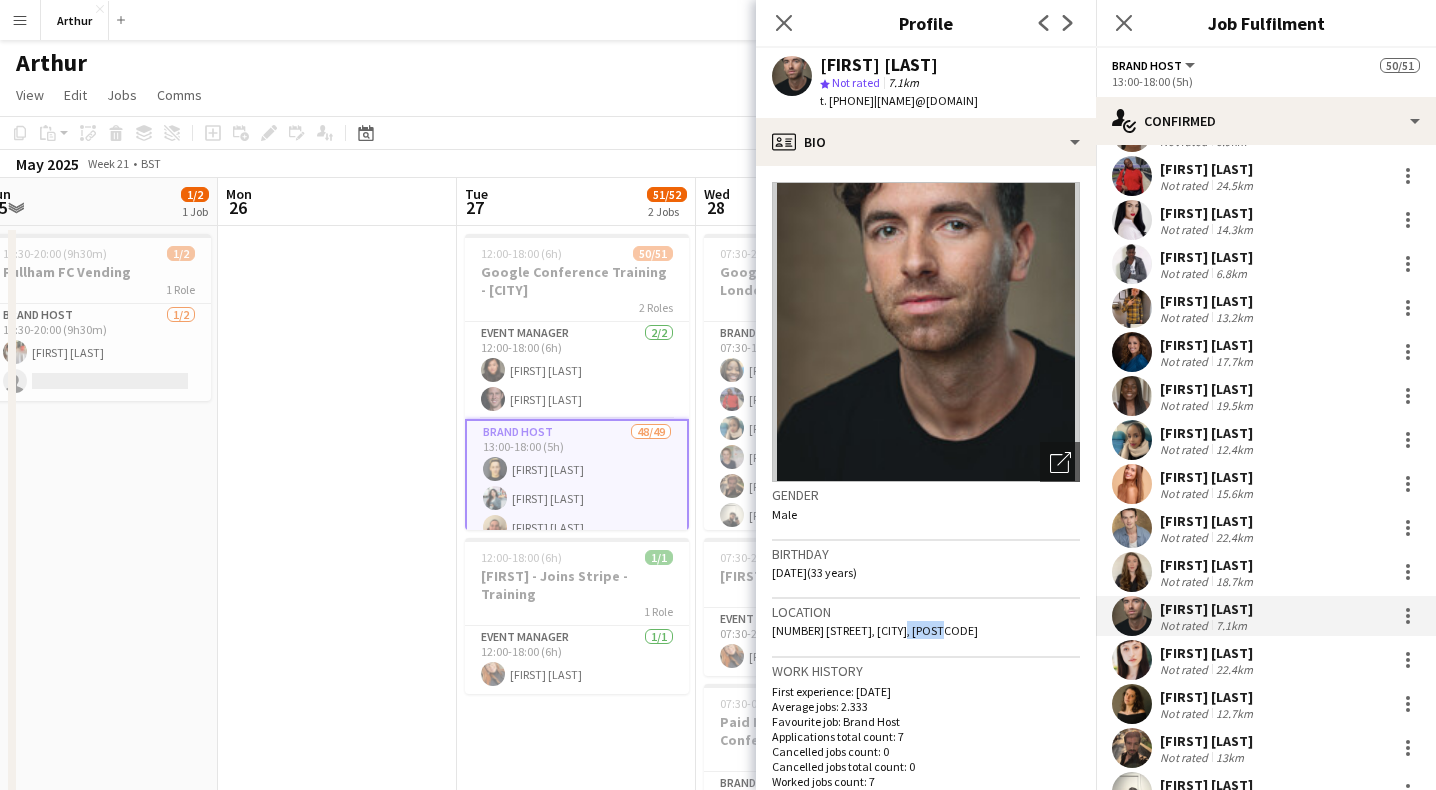 drag, startPoint x: 939, startPoint y: 628, endPoint x: 893, endPoint y: 625, distance: 46.09772 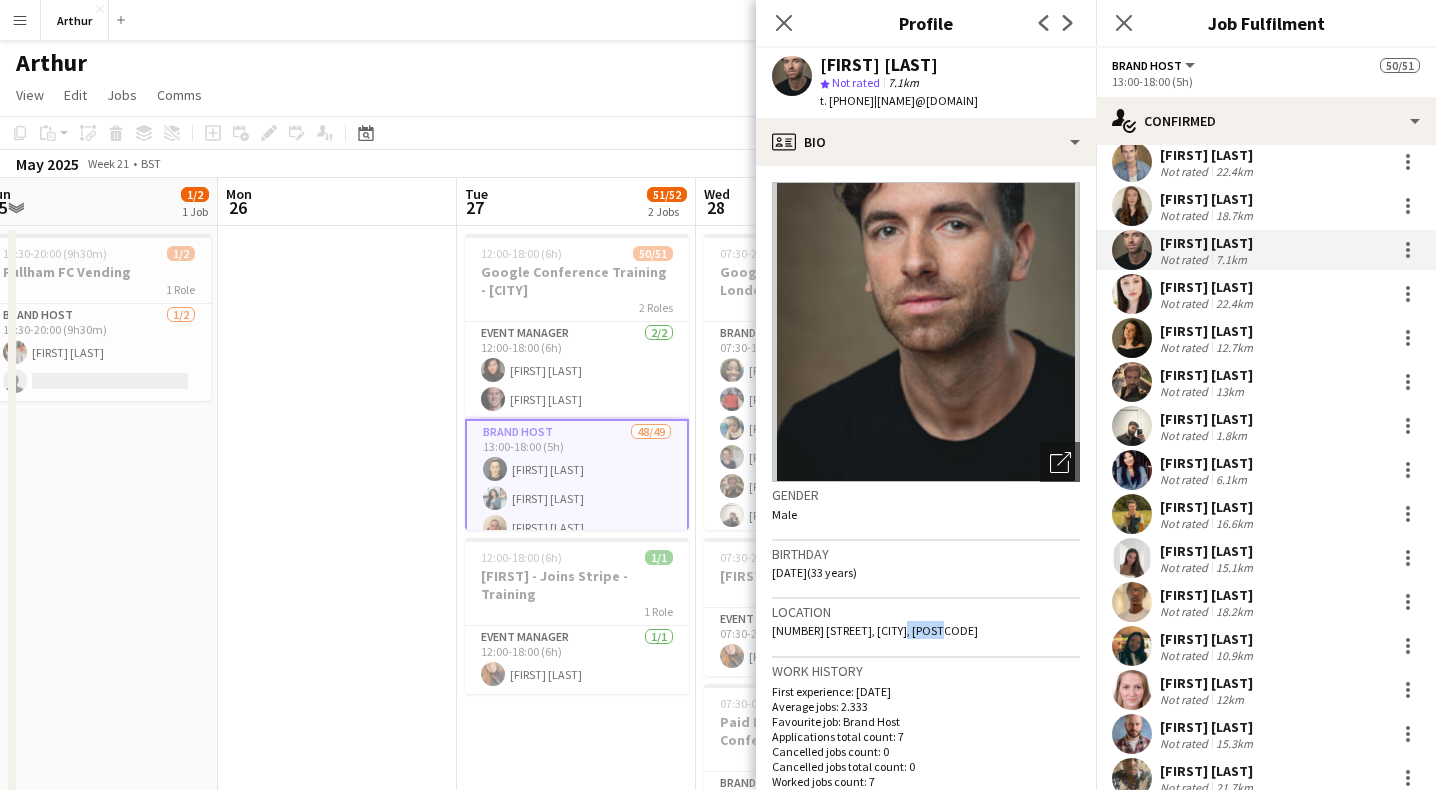 scroll, scrollTop: 1290, scrollLeft: 0, axis: vertical 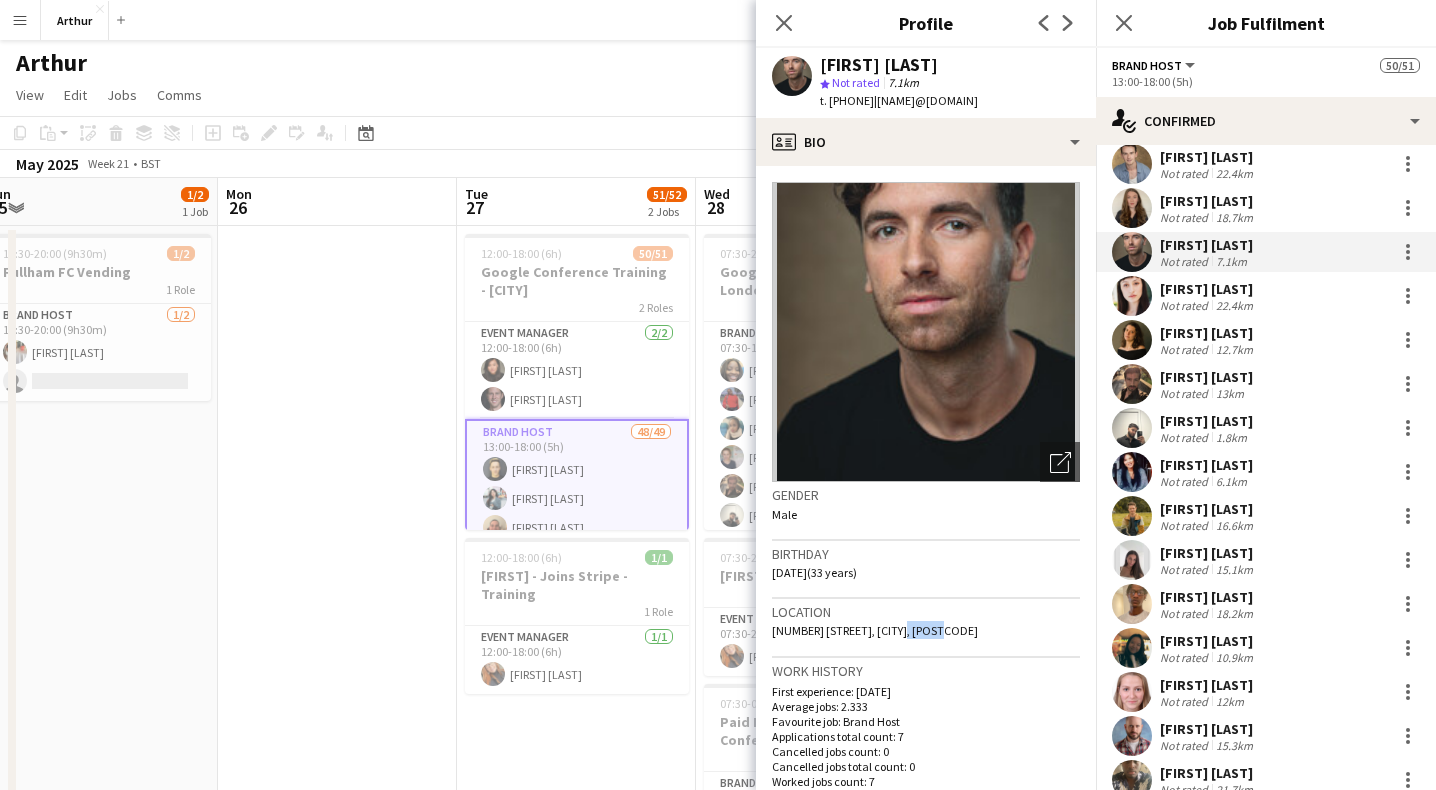 click on "[FIRST] [LAST]" at bounding box center (1208, 289) 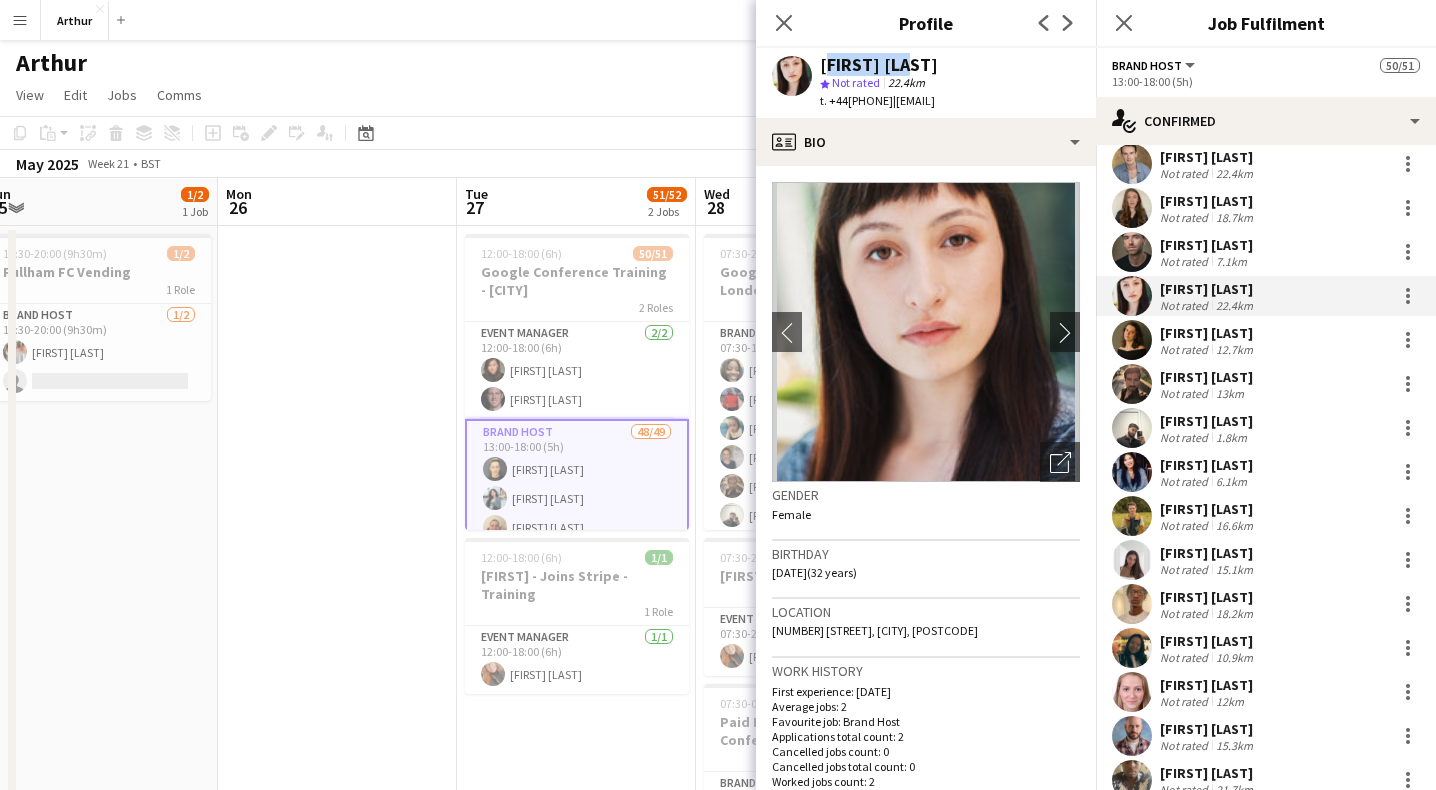 drag, startPoint x: 905, startPoint y: 55, endPoint x: 822, endPoint y: 54, distance: 83.00603 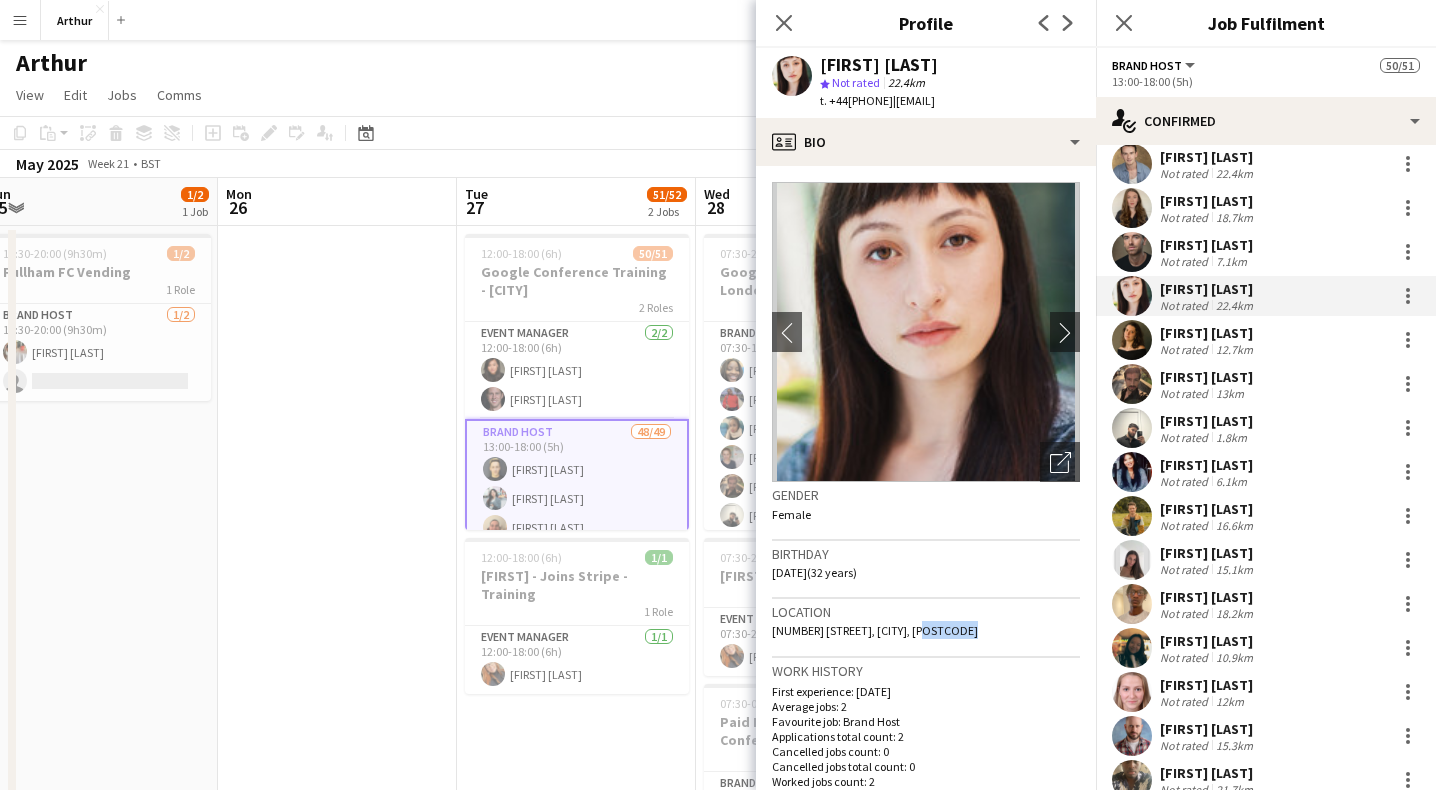 drag, startPoint x: 966, startPoint y: 628, endPoint x: 917, endPoint y: 627, distance: 49.010204 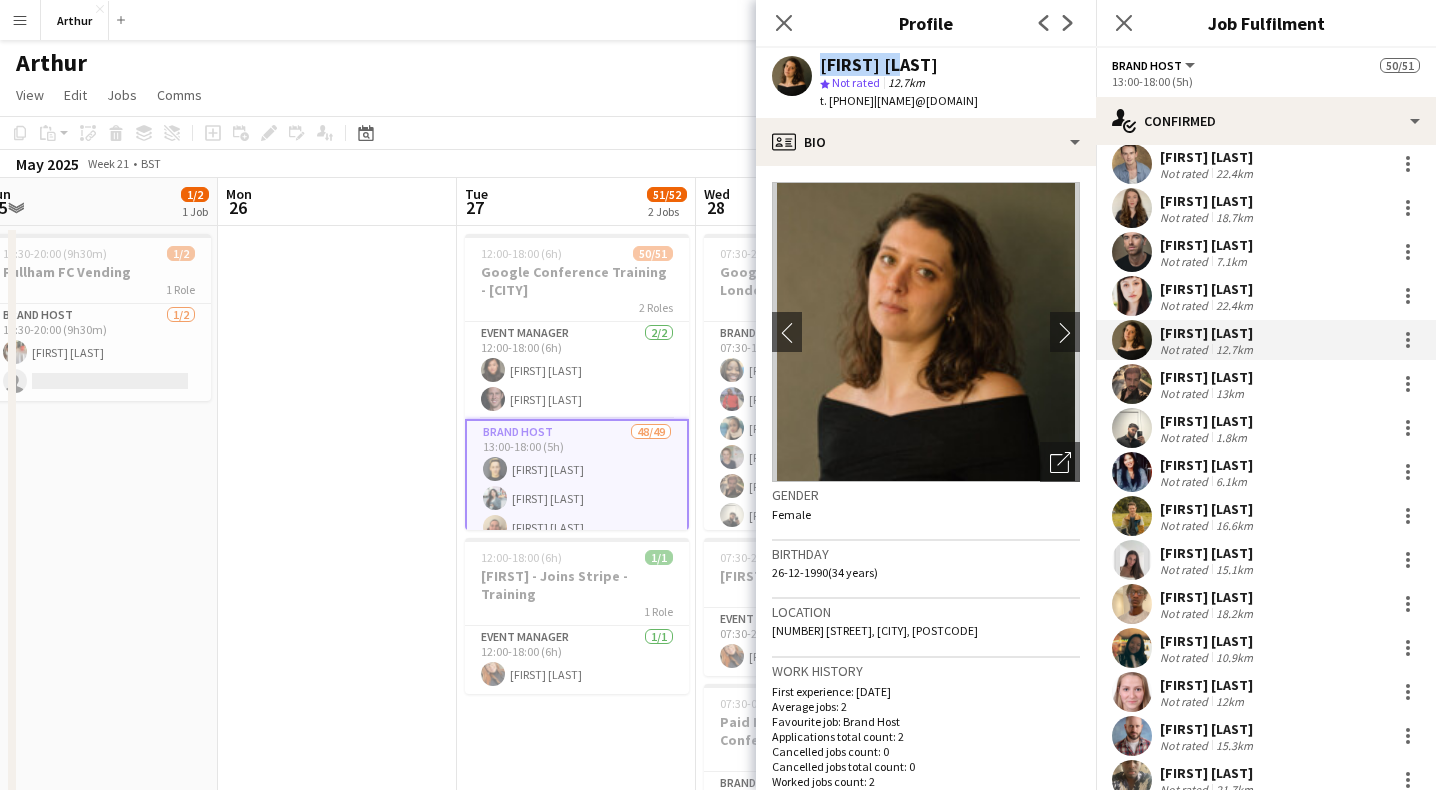 drag, startPoint x: 897, startPoint y: 61, endPoint x: 803, endPoint y: 61, distance: 94 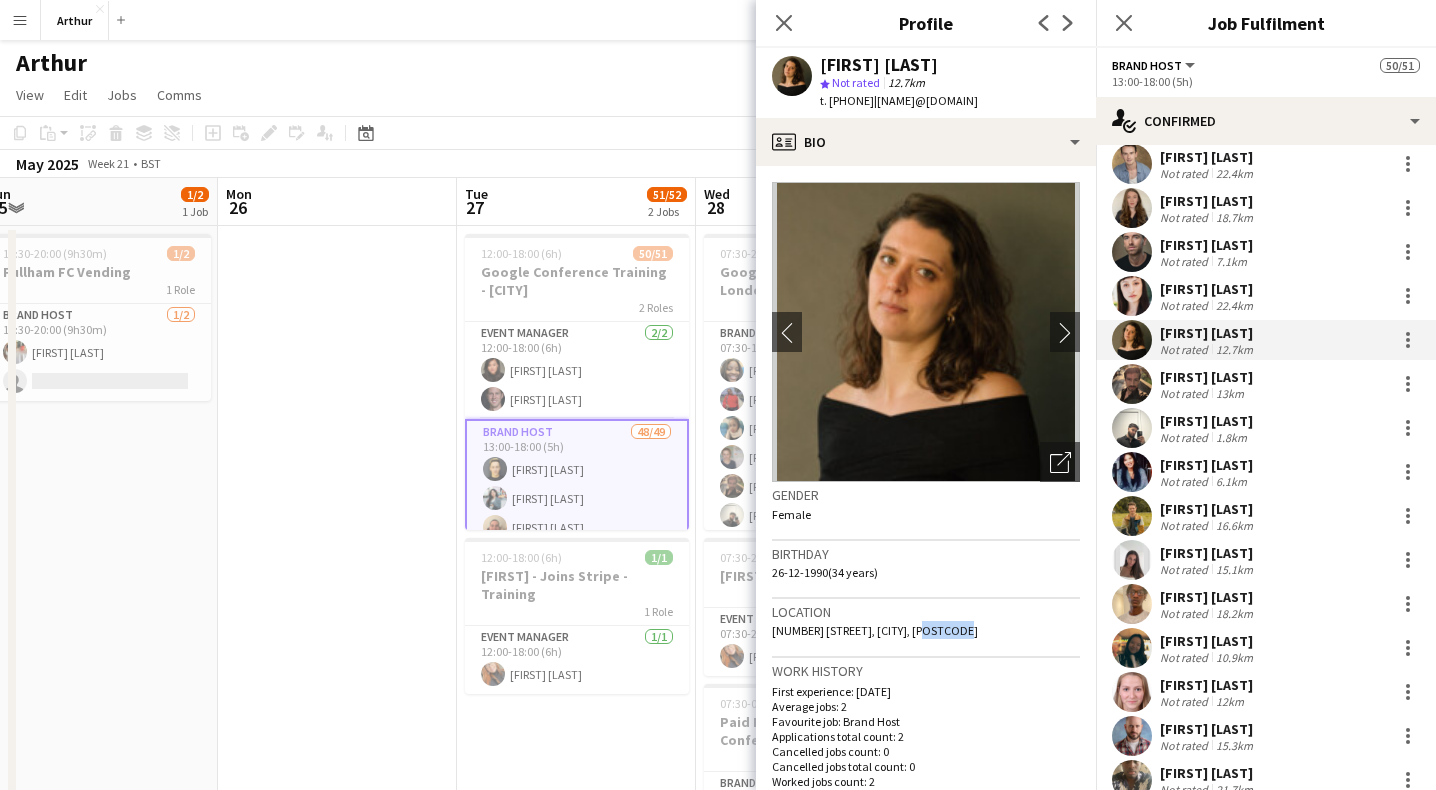 drag, startPoint x: 969, startPoint y: 631, endPoint x: 923, endPoint y: 630, distance: 46.010868 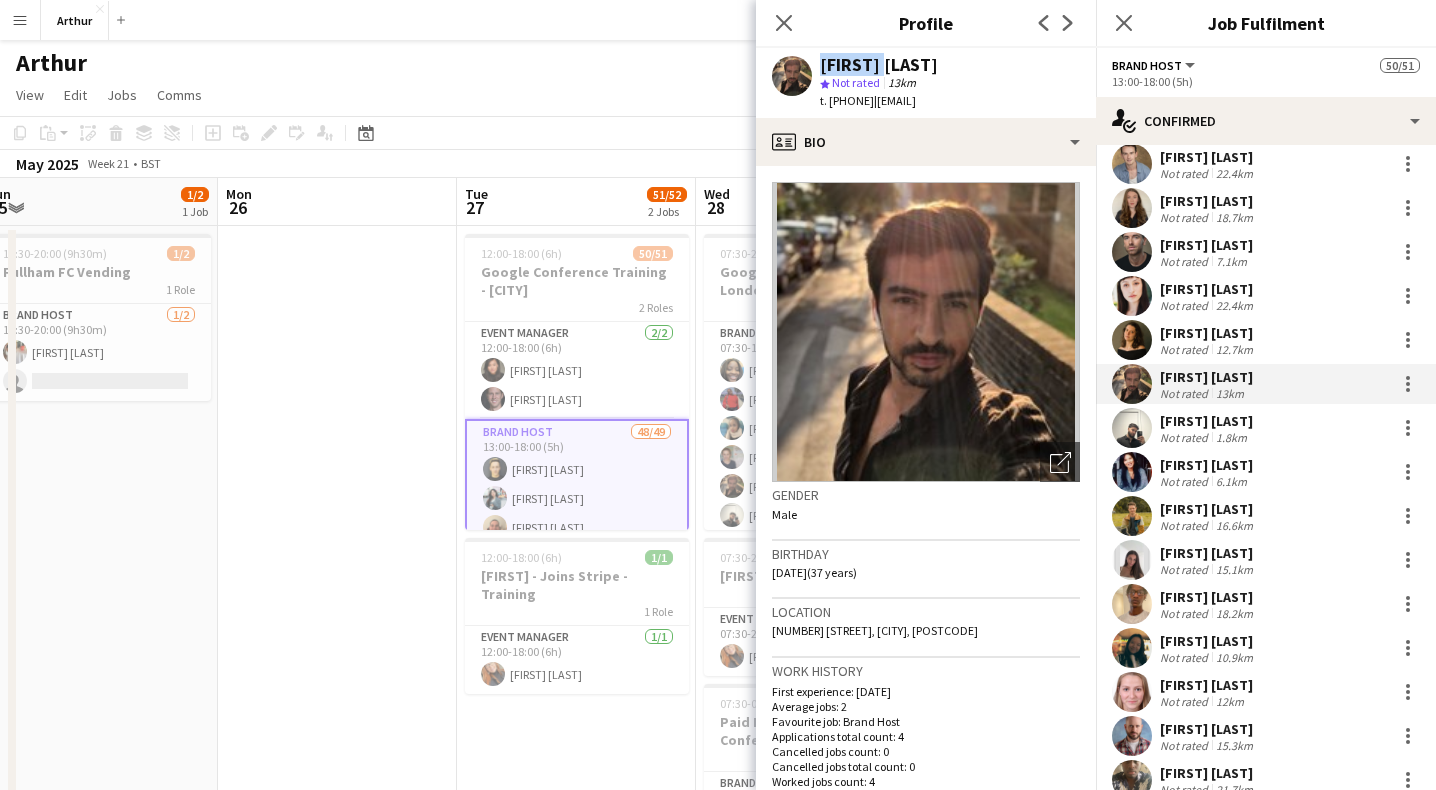 drag, startPoint x: 879, startPoint y: 59, endPoint x: 794, endPoint y: 59, distance: 85 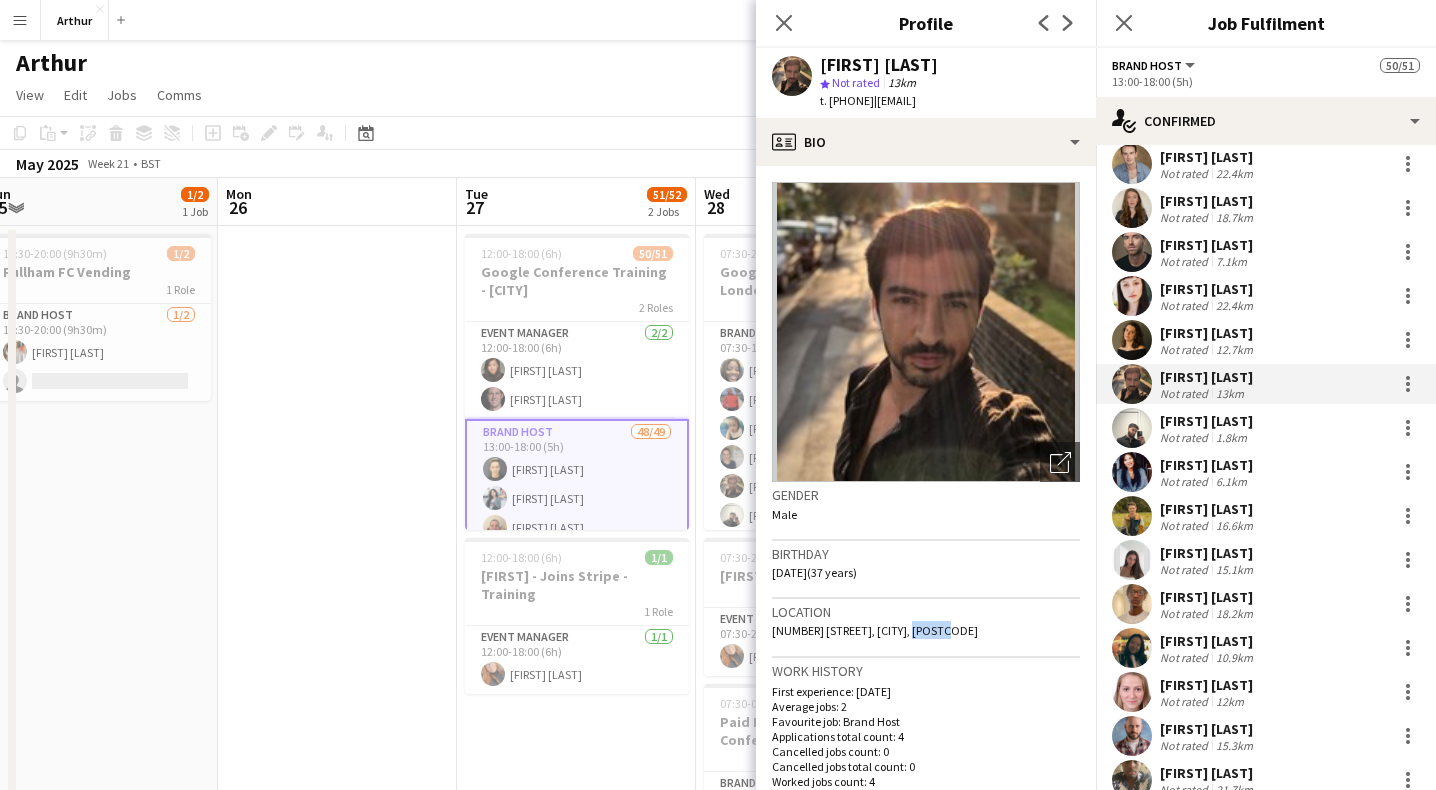 drag, startPoint x: 953, startPoint y: 633, endPoint x: 911, endPoint y: 633, distance: 42 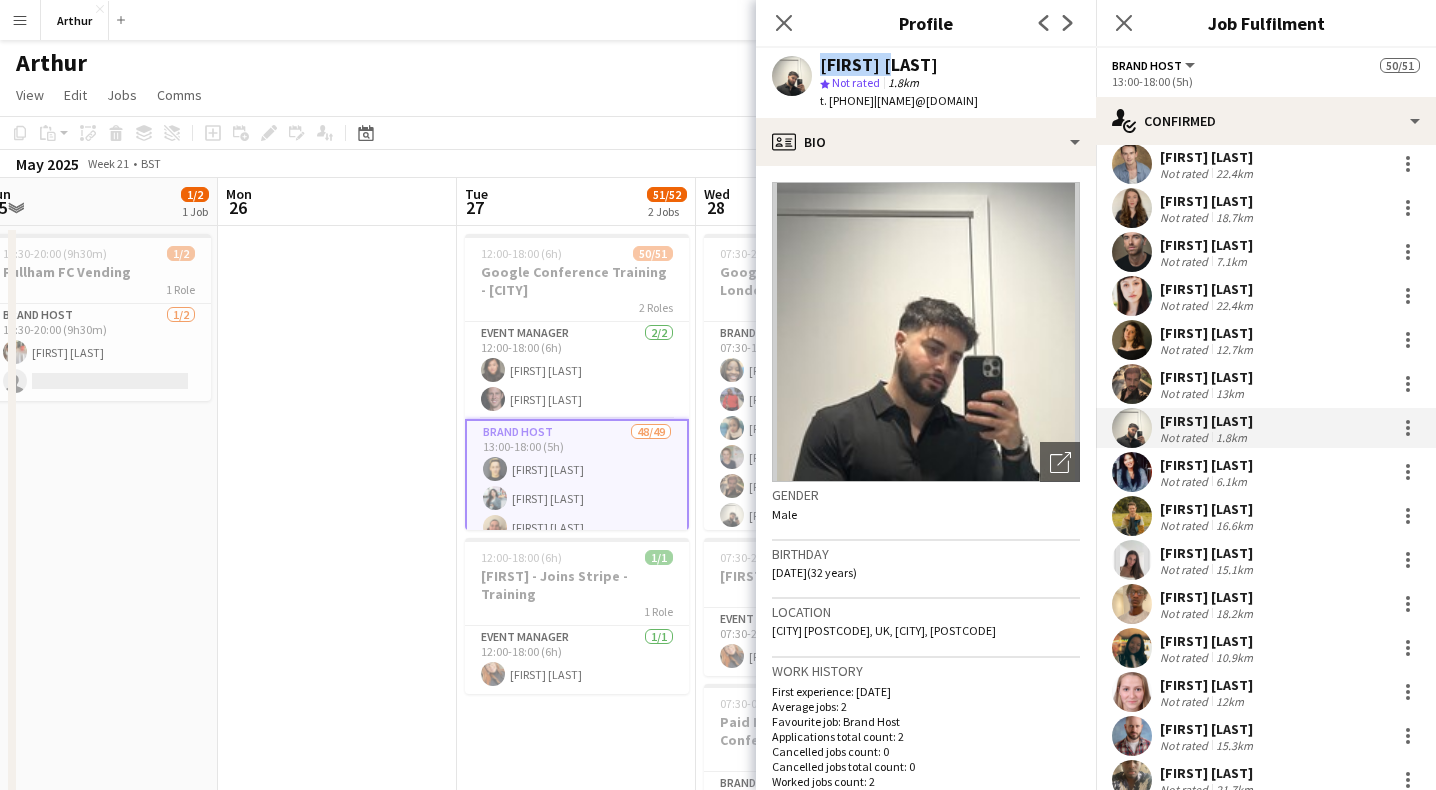drag, startPoint x: 874, startPoint y: 58, endPoint x: 780, endPoint y: 58, distance: 94 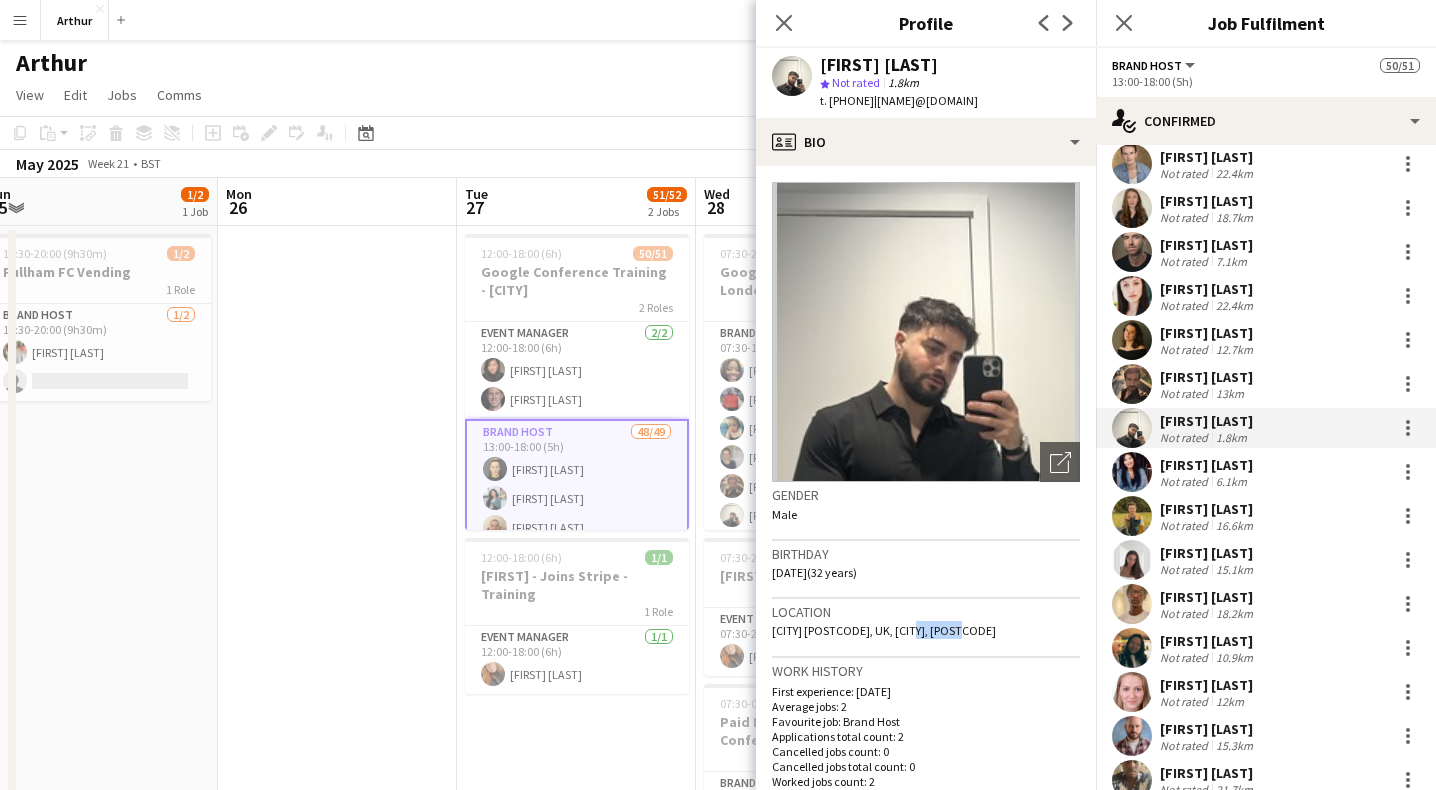 drag, startPoint x: 962, startPoint y: 634, endPoint x: 916, endPoint y: 634, distance: 46 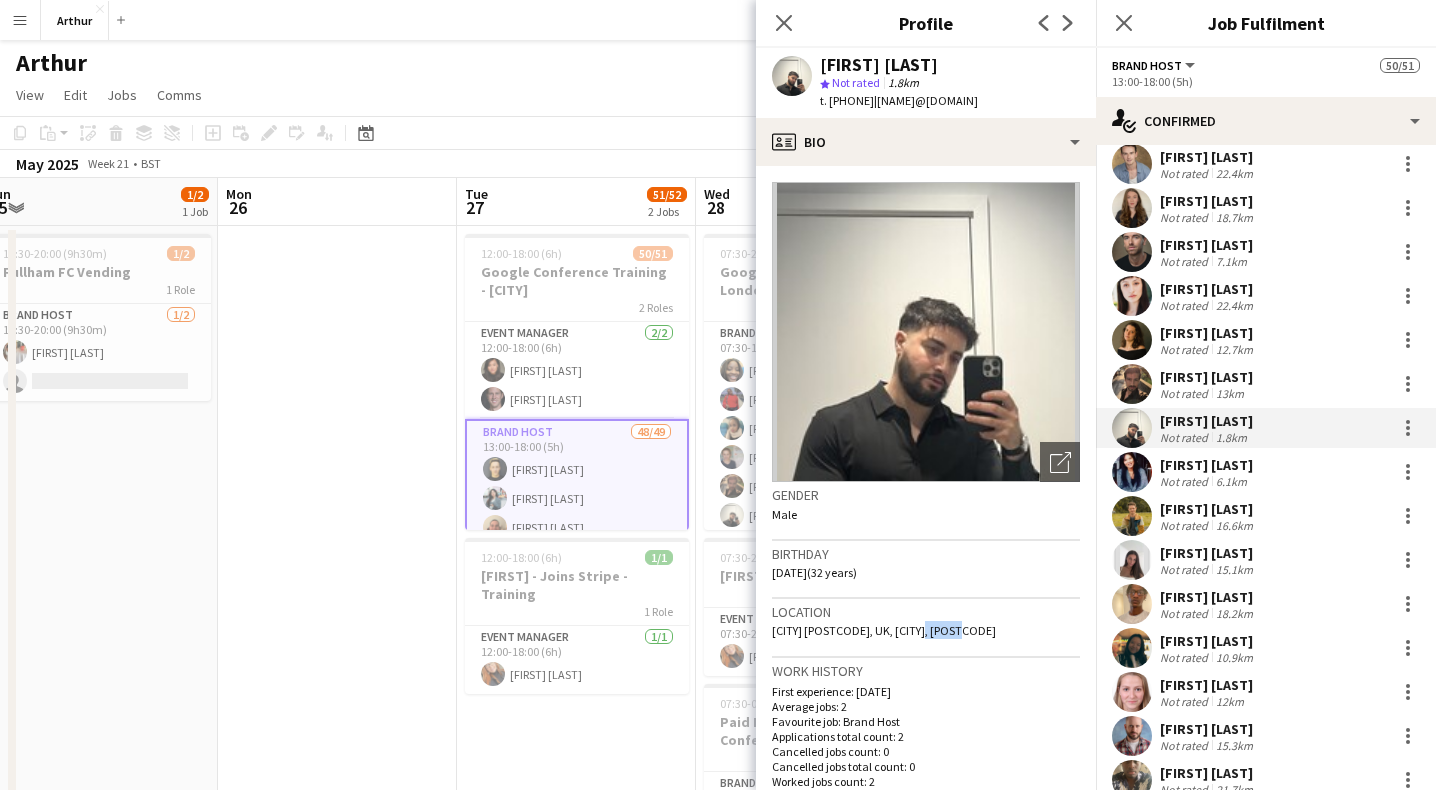 drag, startPoint x: 963, startPoint y: 630, endPoint x: 921, endPoint y: 630, distance: 42 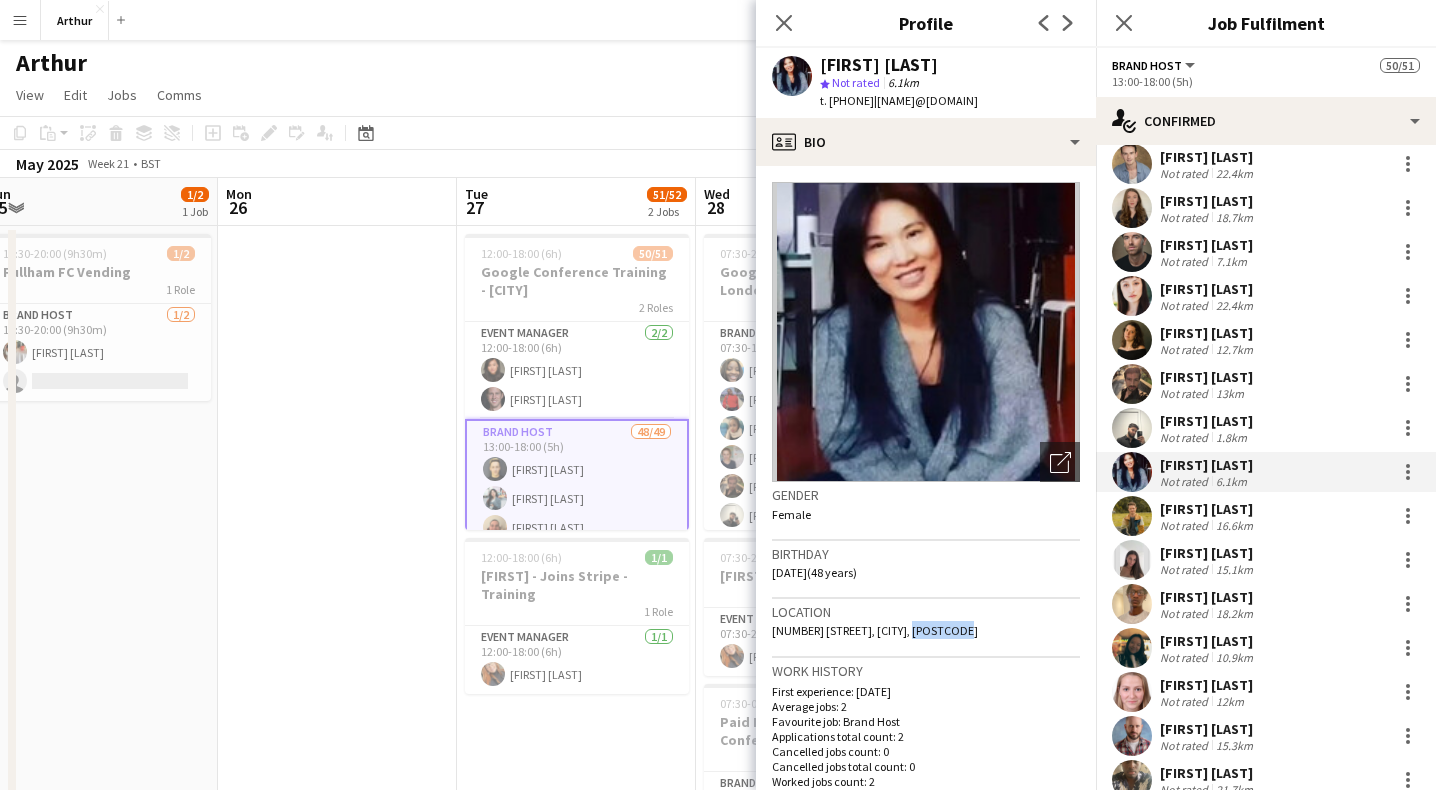 drag, startPoint x: 964, startPoint y: 630, endPoint x: 911, endPoint y: 629, distance: 53.009434 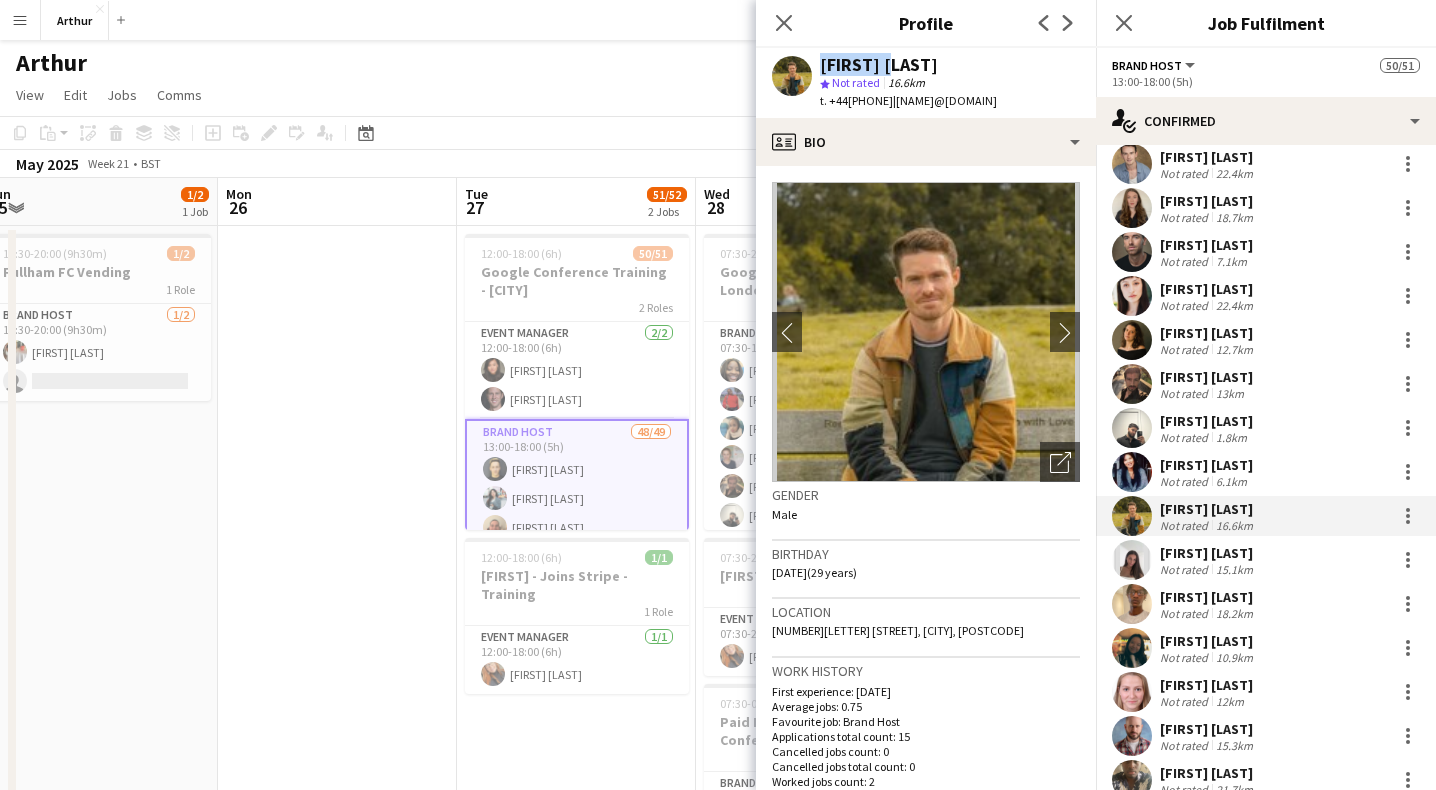 drag, startPoint x: 897, startPoint y: 66, endPoint x: 802, endPoint y: 66, distance: 95 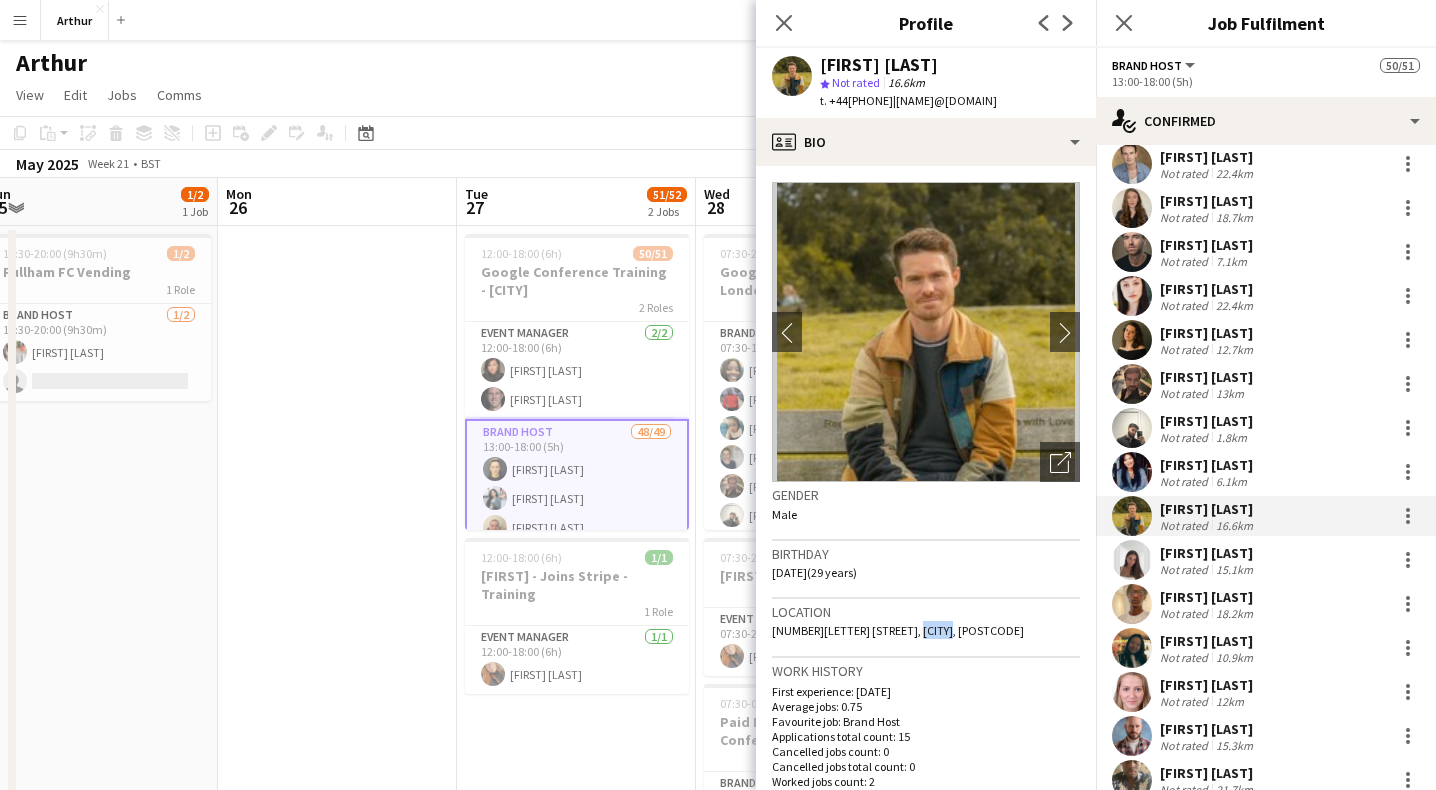 drag, startPoint x: 944, startPoint y: 632, endPoint x: 905, endPoint y: 631, distance: 39.012817 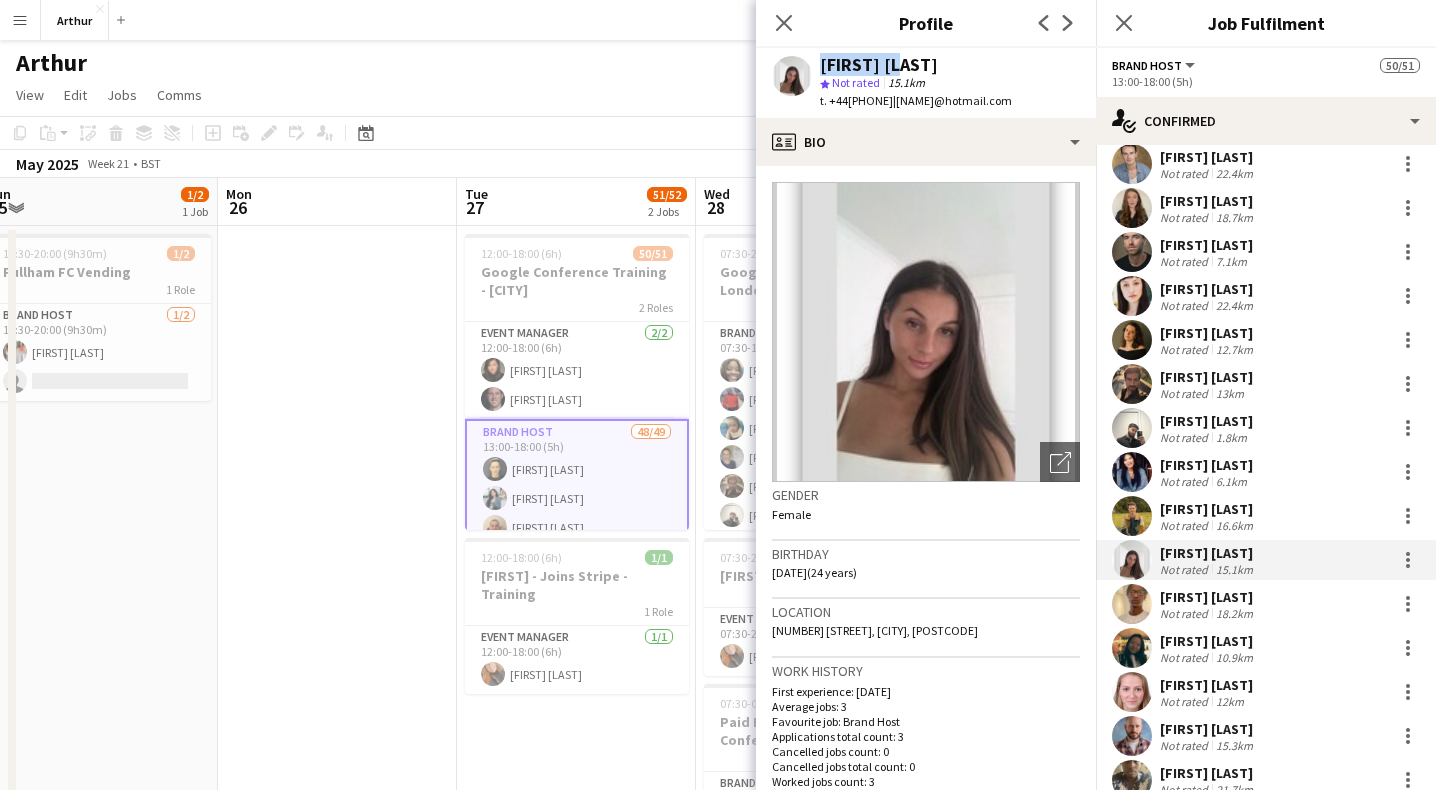 drag, startPoint x: 898, startPoint y: 60, endPoint x: 794, endPoint y: 68, distance: 104.307236 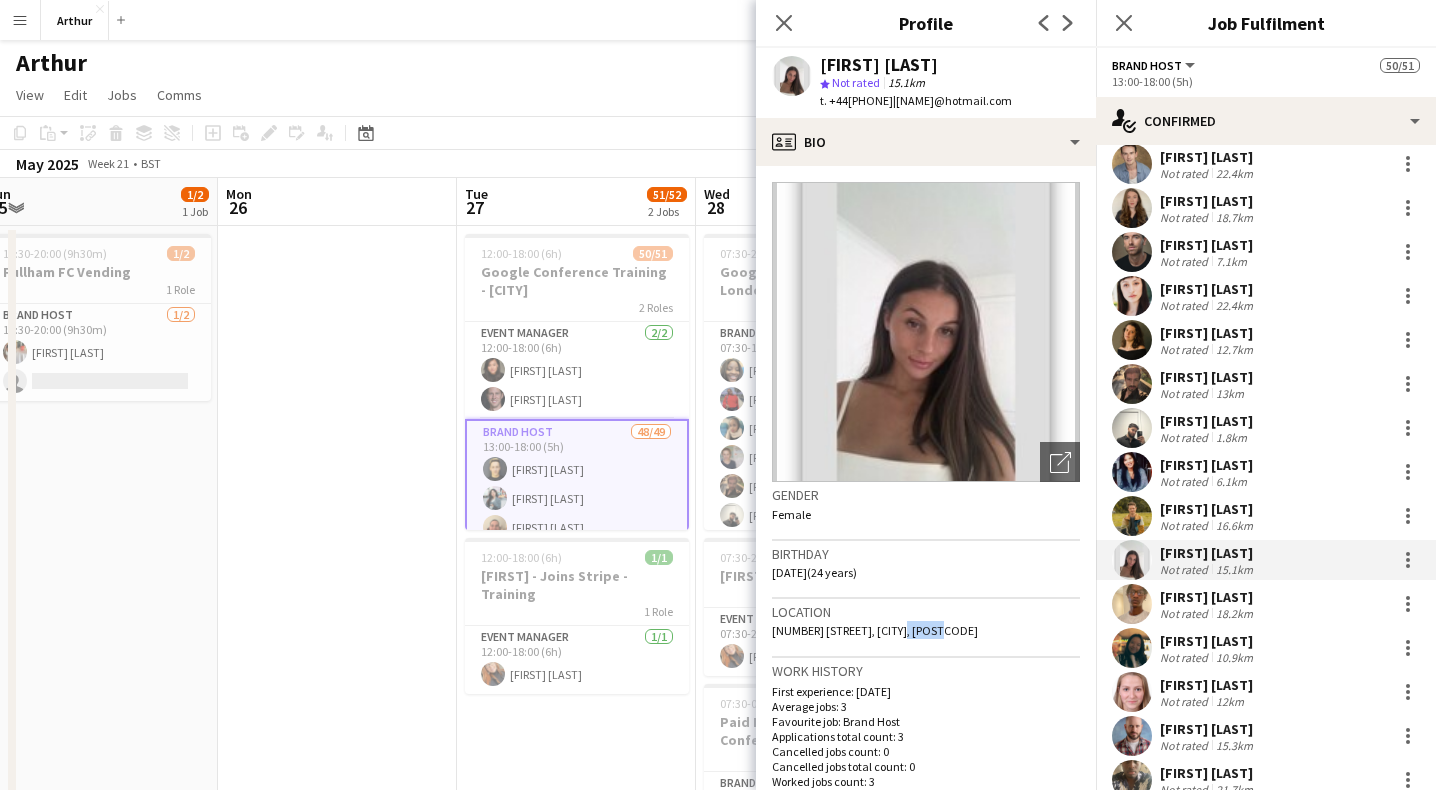 drag, startPoint x: 950, startPoint y: 629, endPoint x: 898, endPoint y: 628, distance: 52.009613 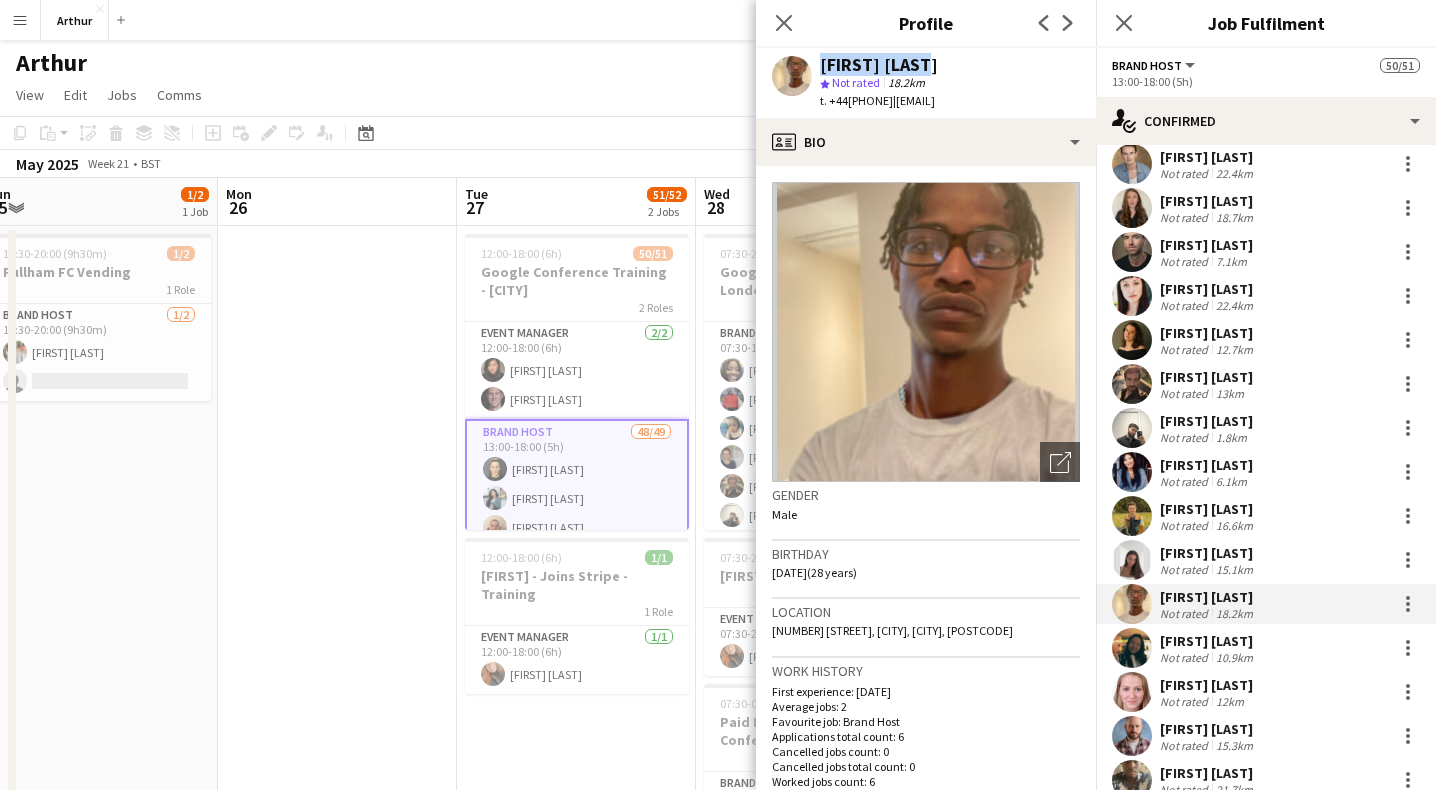 drag, startPoint x: 920, startPoint y: 64, endPoint x: 793, endPoint y: 63, distance: 127.00394 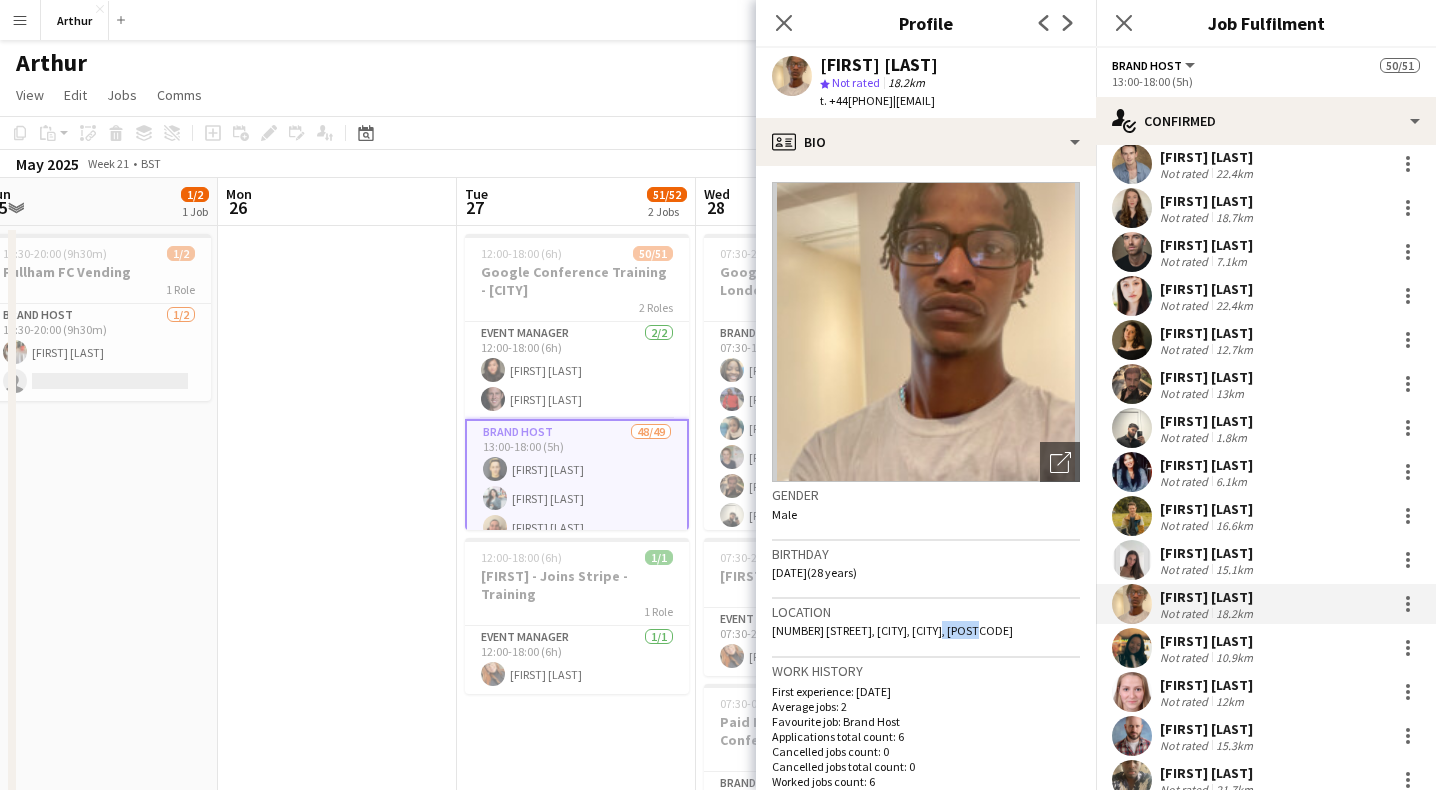drag, startPoint x: 975, startPoint y: 629, endPoint x: 929, endPoint y: 629, distance: 46 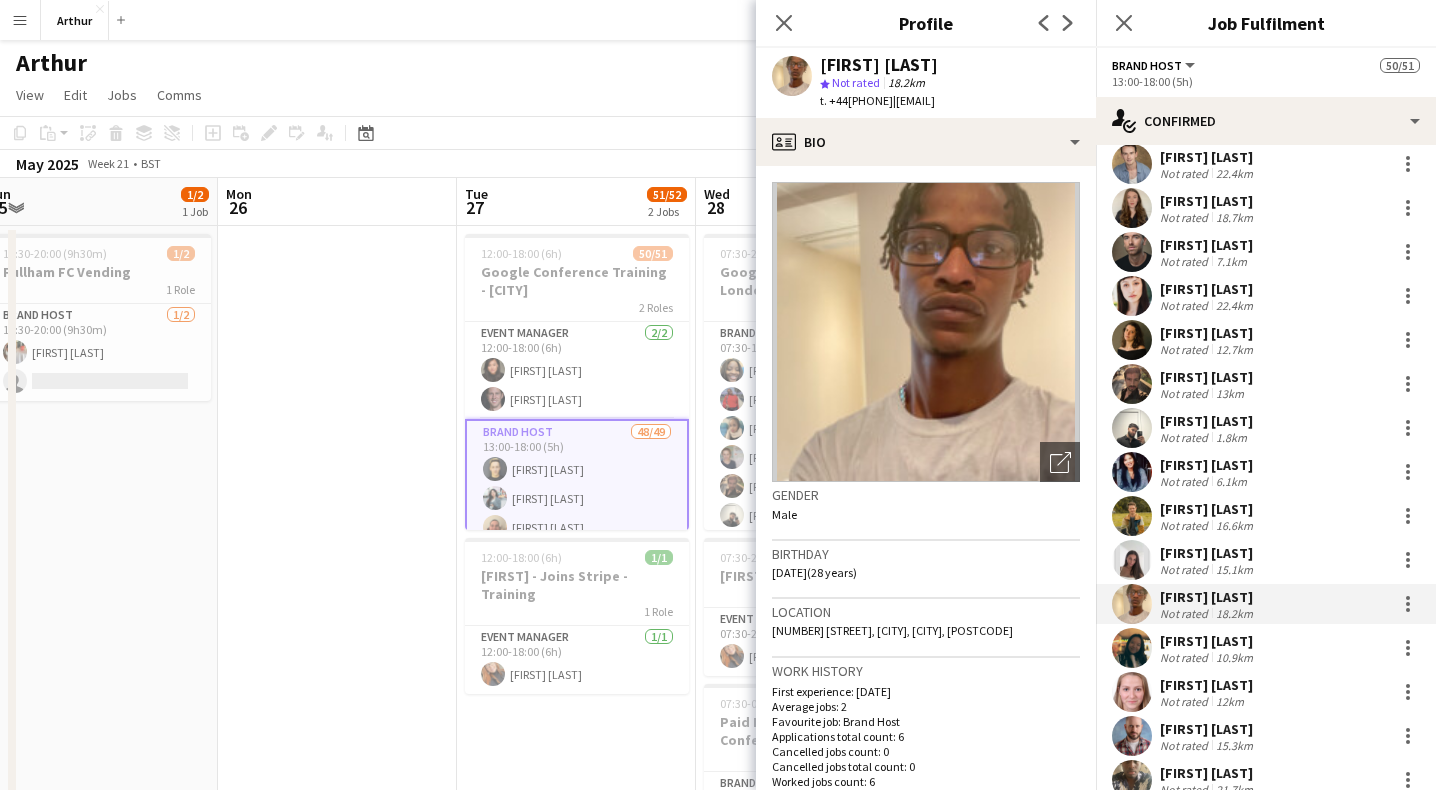 click on "[FIRST] [LAST]" at bounding box center [1208, 641] 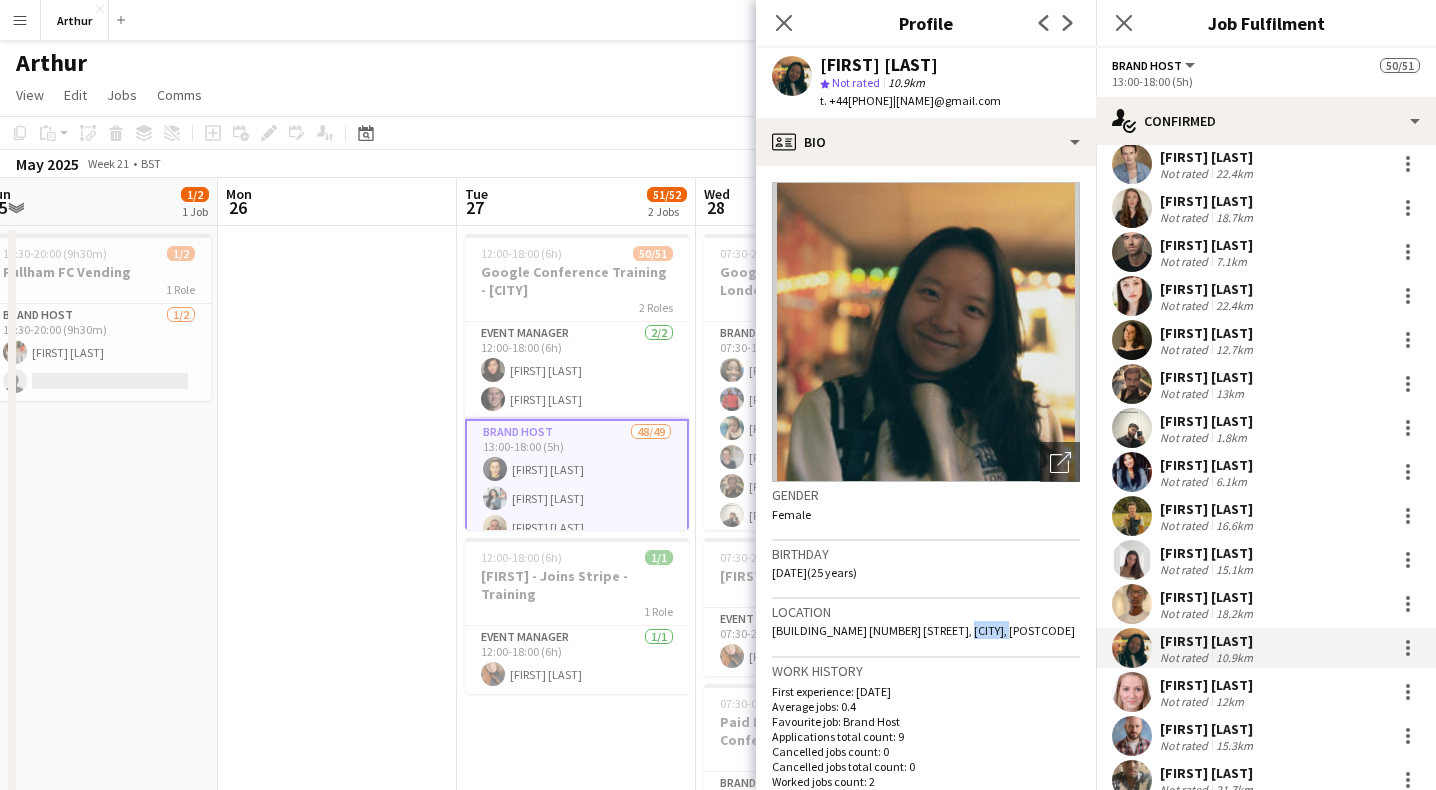 drag, startPoint x: 990, startPoint y: 633, endPoint x: 936, endPoint y: 632, distance: 54.00926 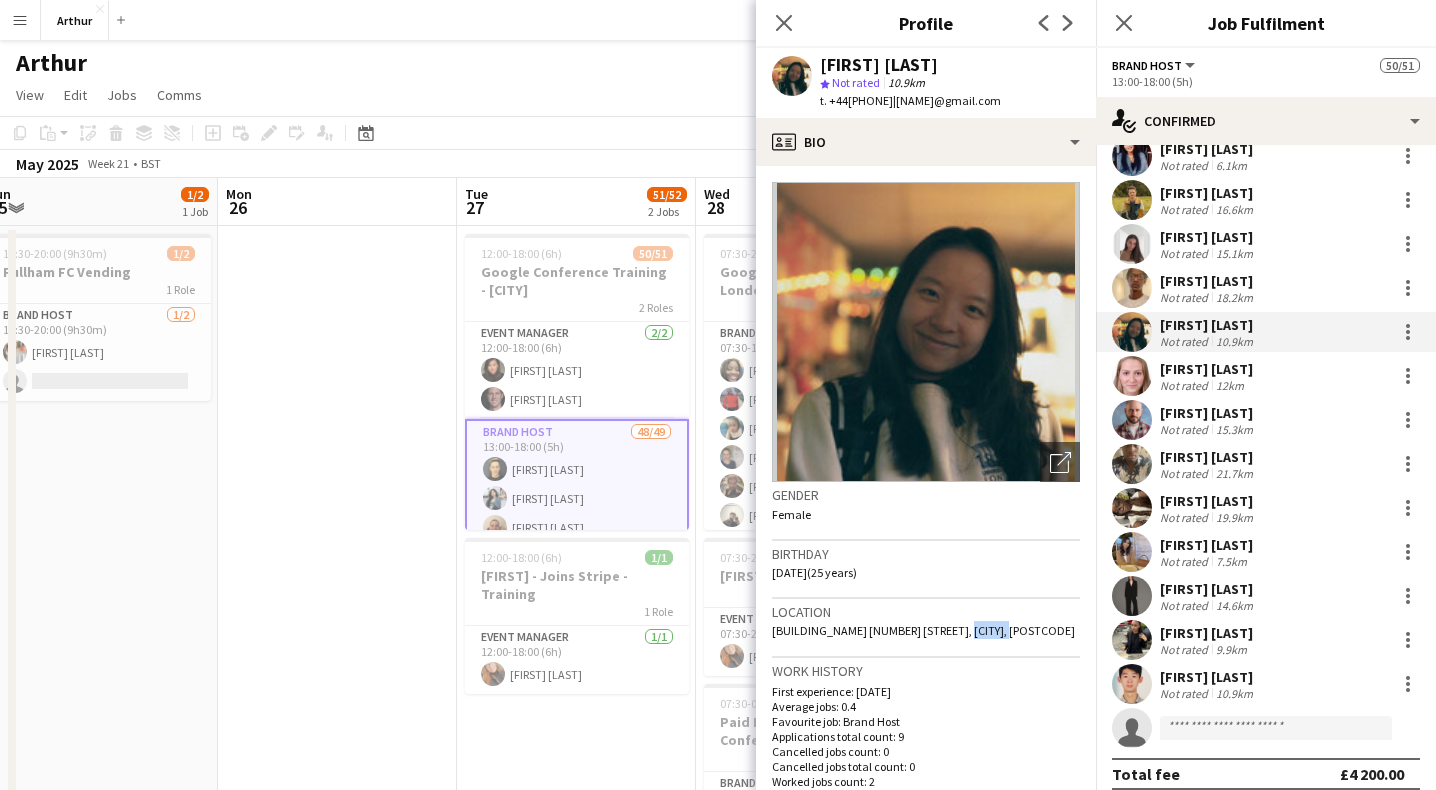 scroll, scrollTop: 1622, scrollLeft: 0, axis: vertical 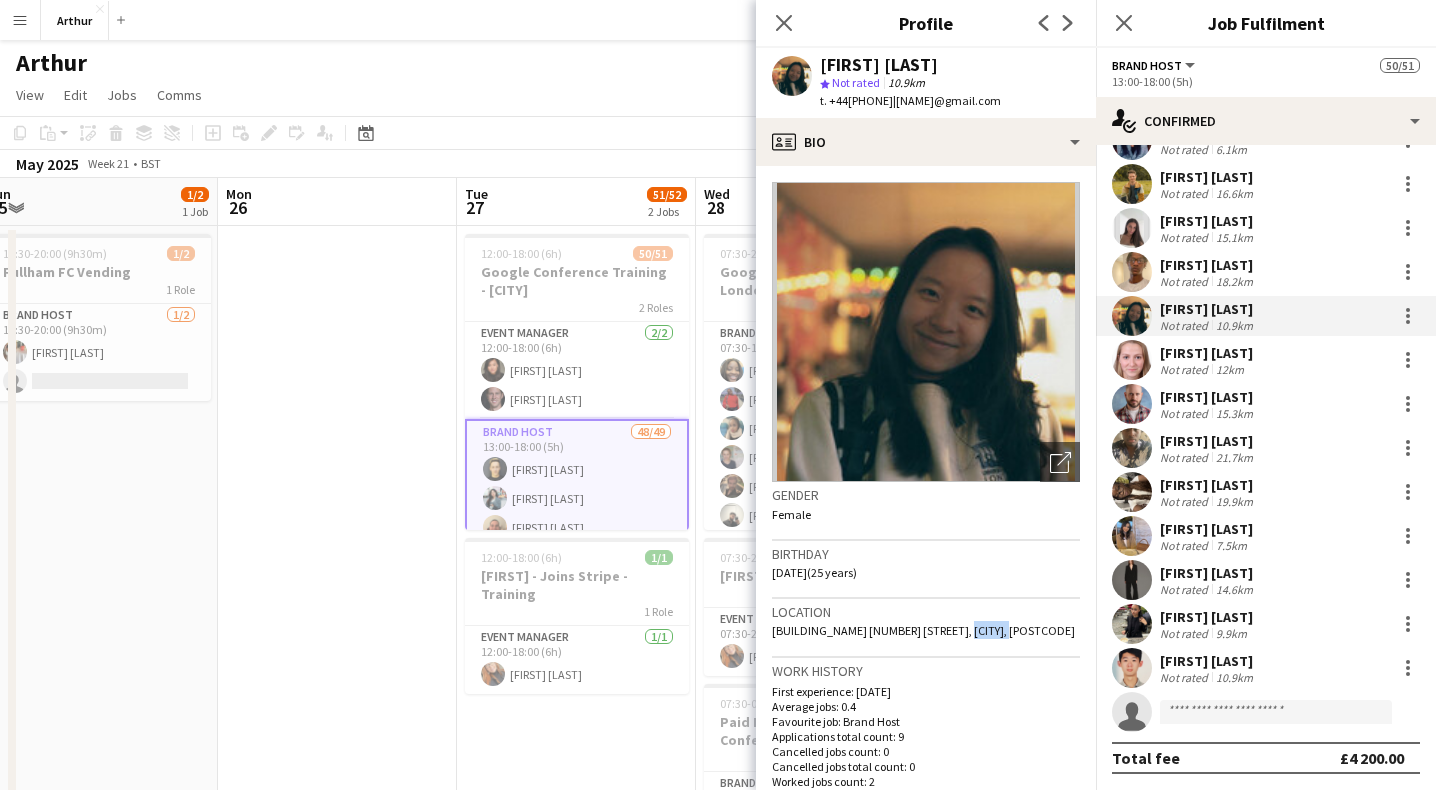 click on "[FIRST] [LAST]" at bounding box center (1206, 353) 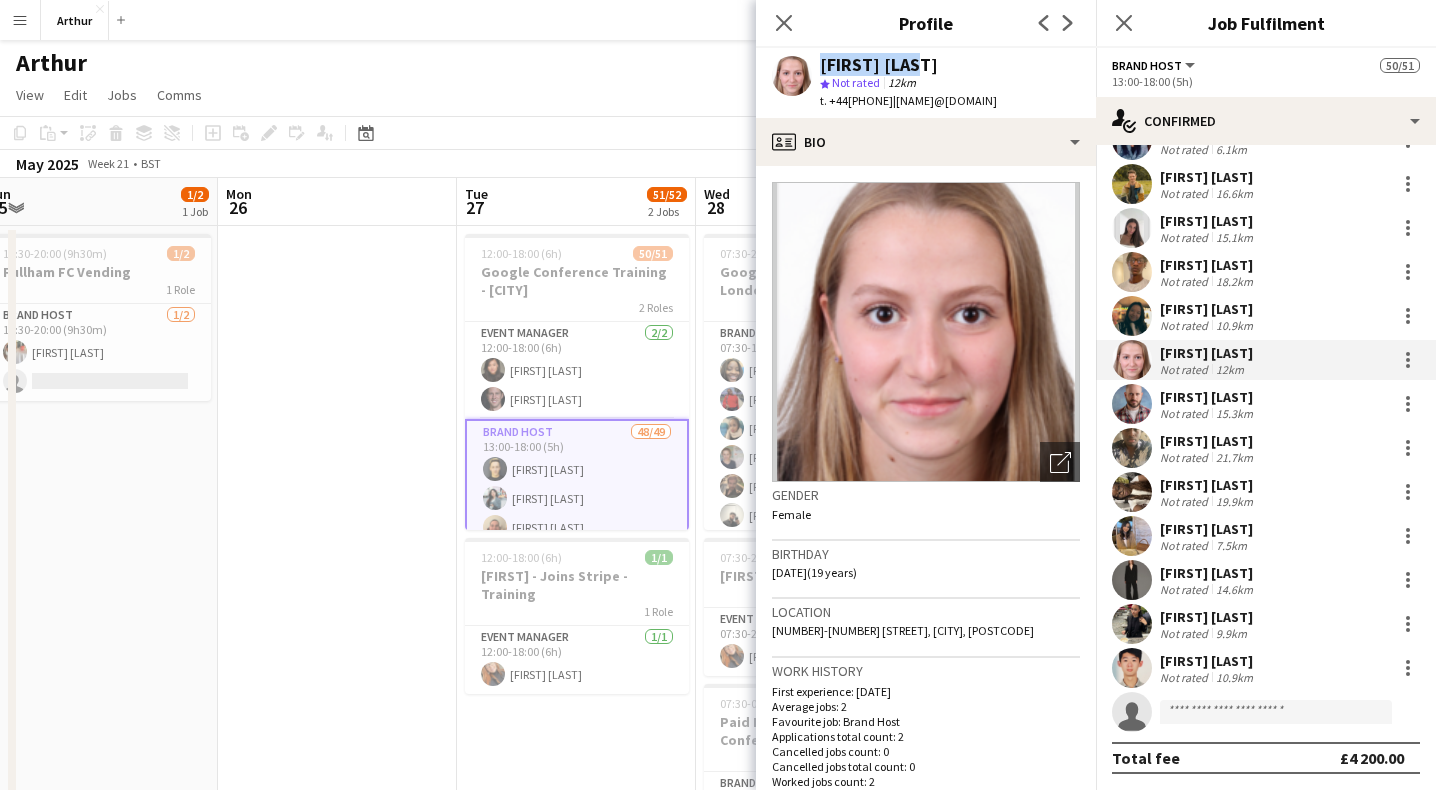 drag, startPoint x: 912, startPoint y: 65, endPoint x: 812, endPoint y: 65, distance: 100 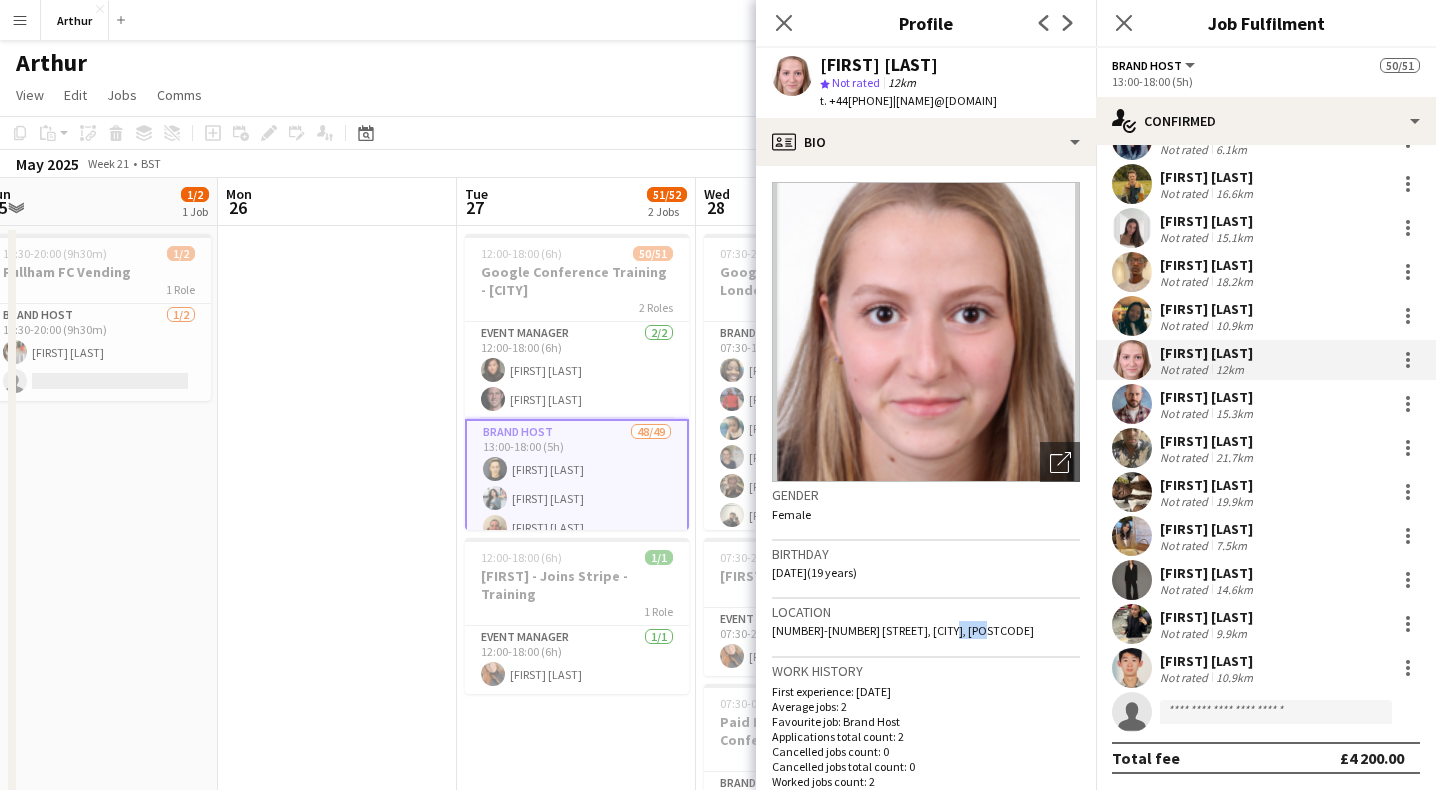 drag, startPoint x: 999, startPoint y: 643, endPoint x: 952, endPoint y: 643, distance: 47 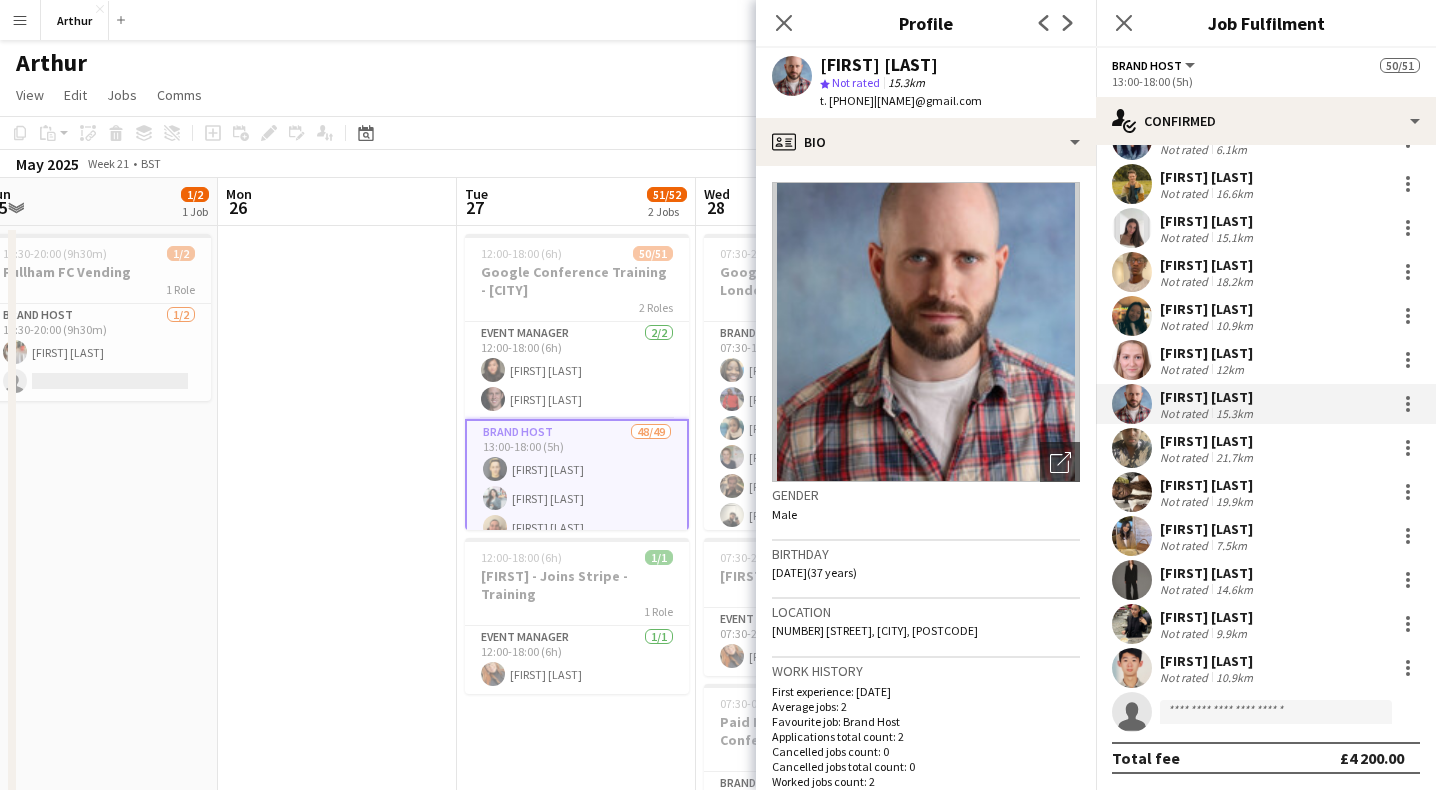 drag, startPoint x: 1008, startPoint y: 630, endPoint x: 955, endPoint y: 632, distance: 53.037724 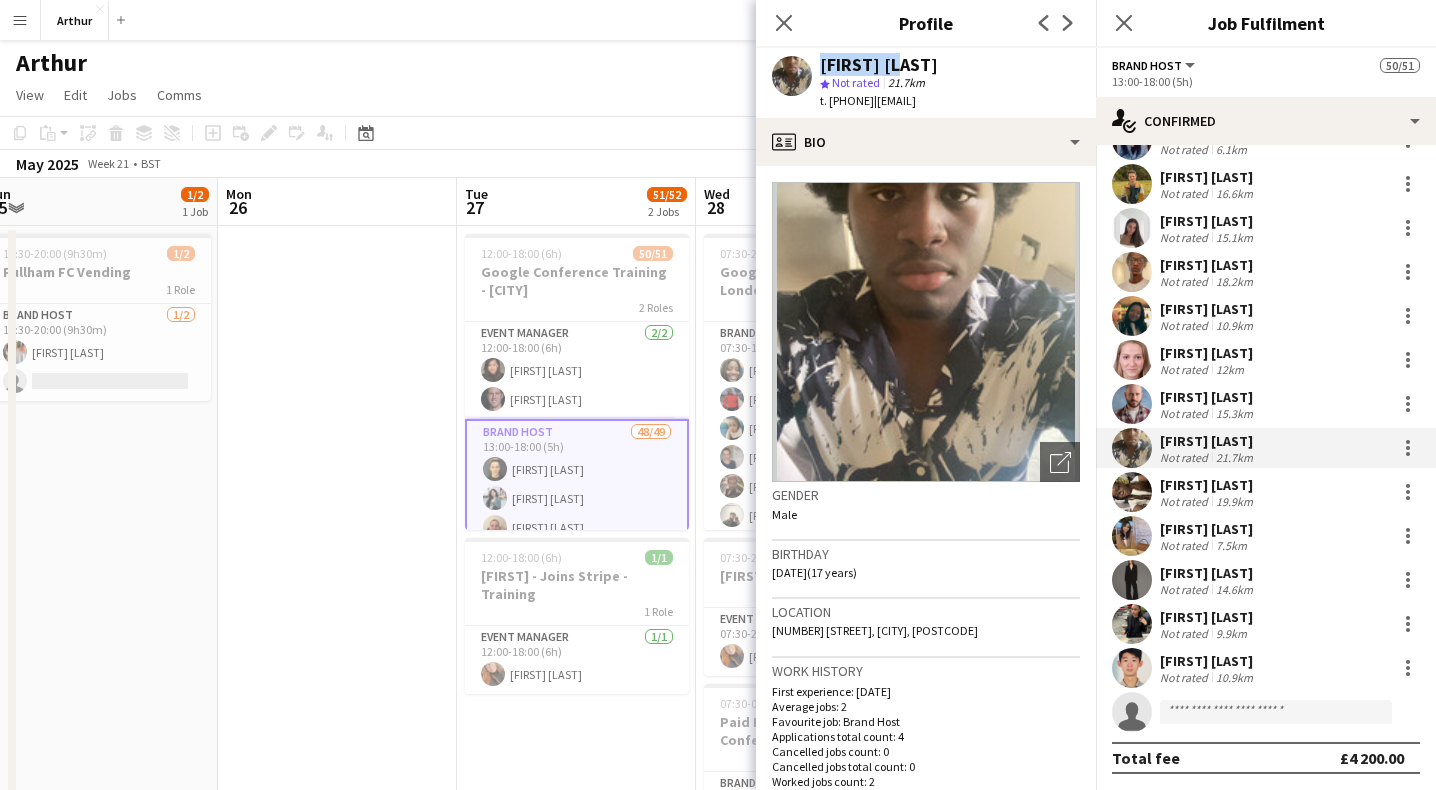 drag, startPoint x: 898, startPoint y: 62, endPoint x: 803, endPoint y: 62, distance: 95 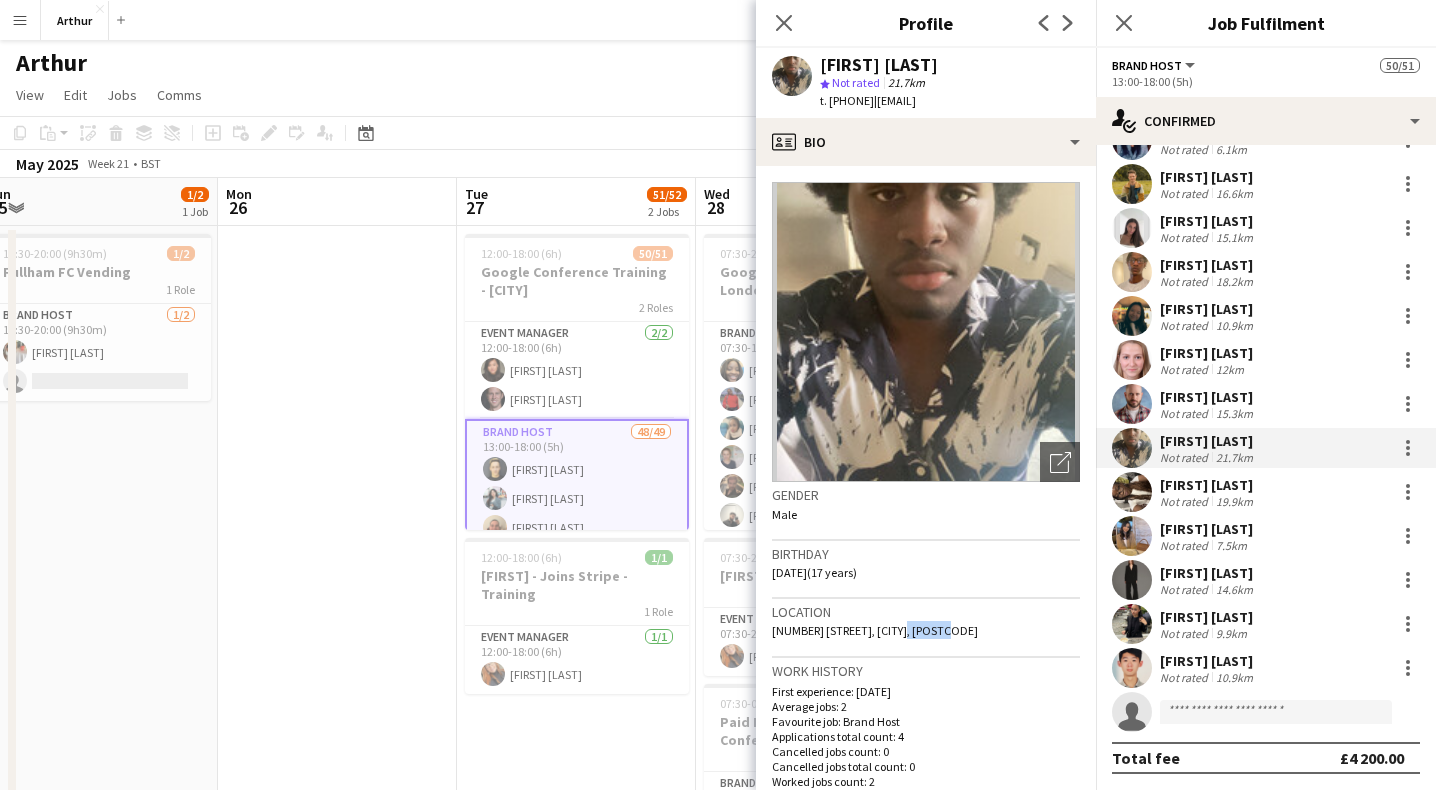 drag, startPoint x: 939, startPoint y: 647, endPoint x: 883, endPoint y: 649, distance: 56.0357 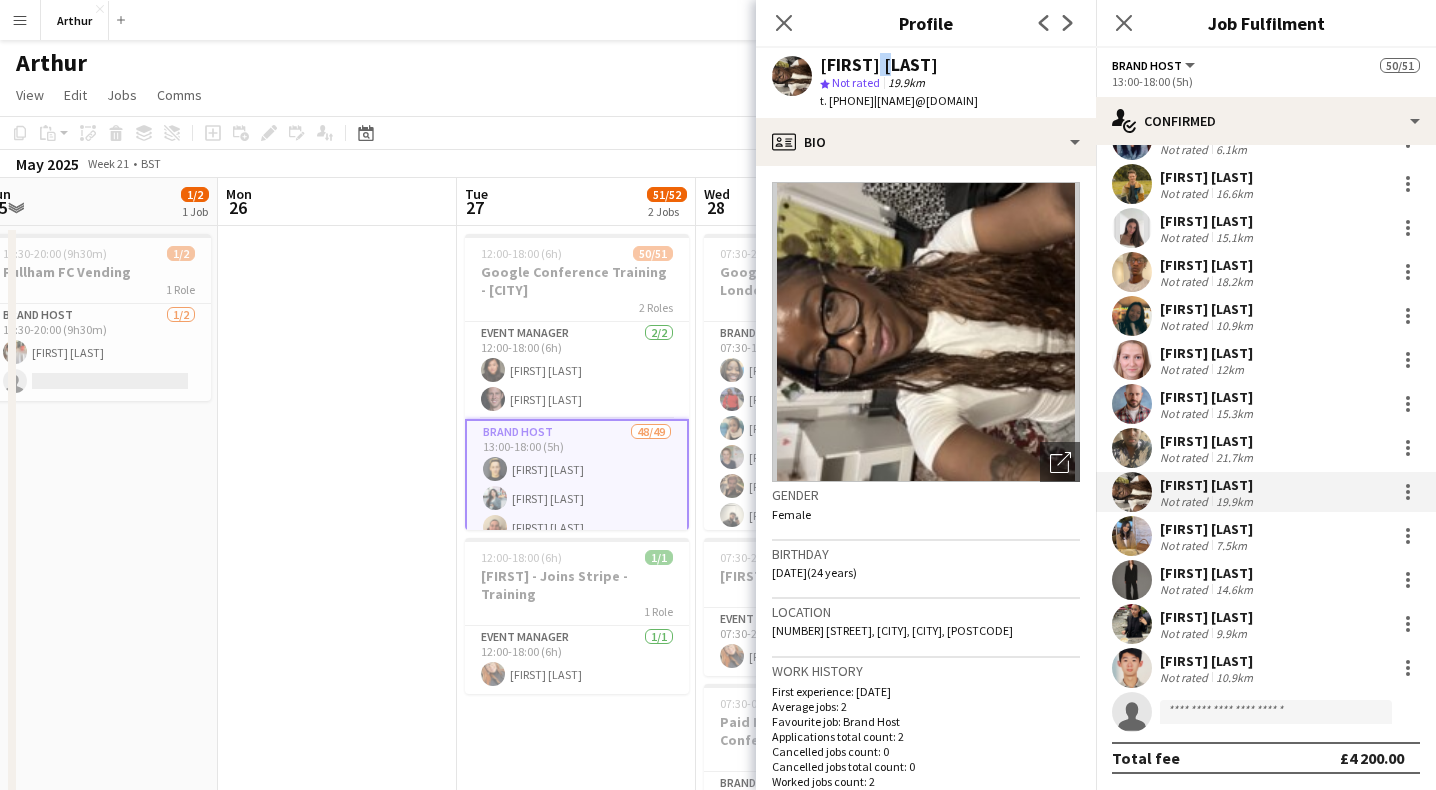 drag, startPoint x: 889, startPoint y: 59, endPoint x: 873, endPoint y: 59, distance: 16 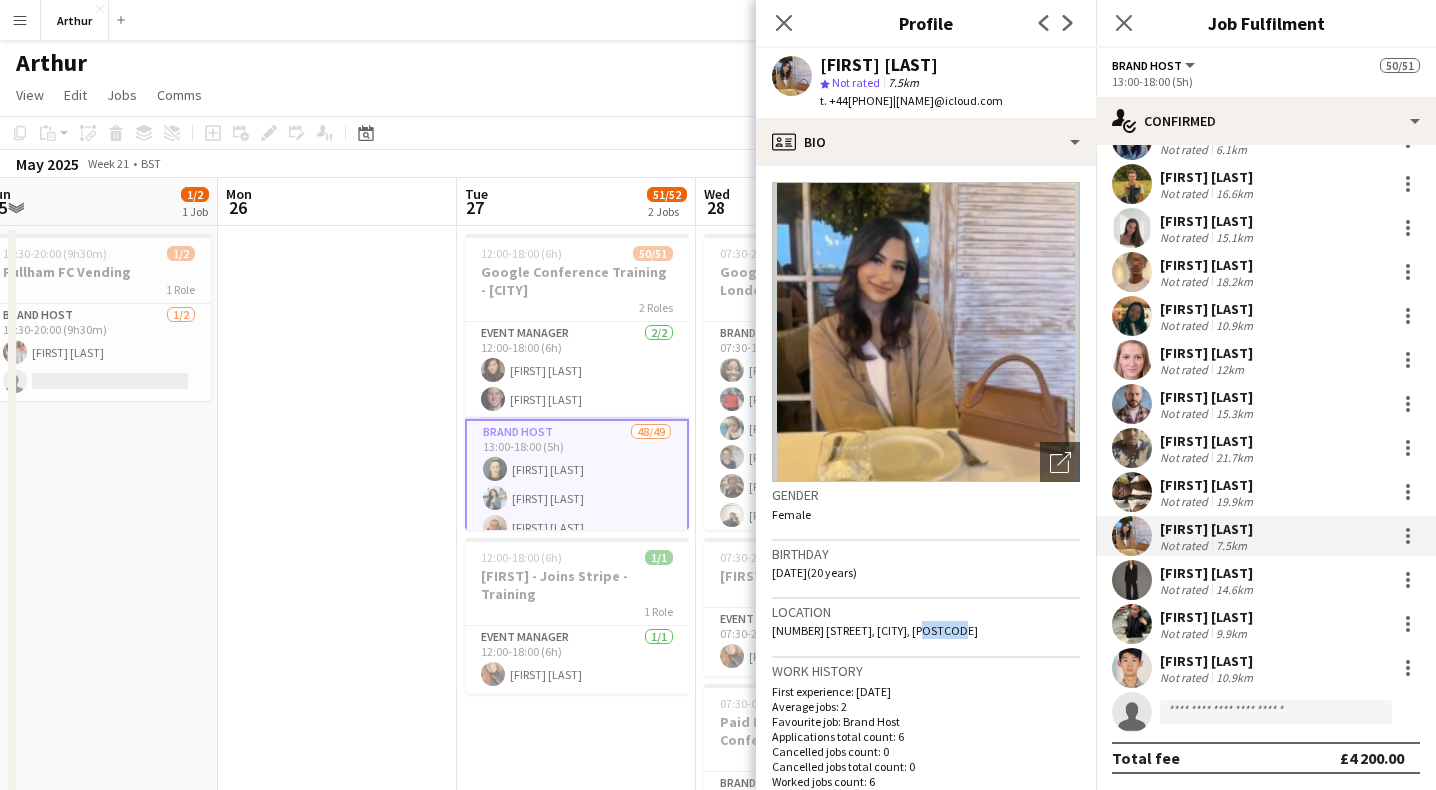 drag, startPoint x: 952, startPoint y: 630, endPoint x: 916, endPoint y: 629, distance: 36.013885 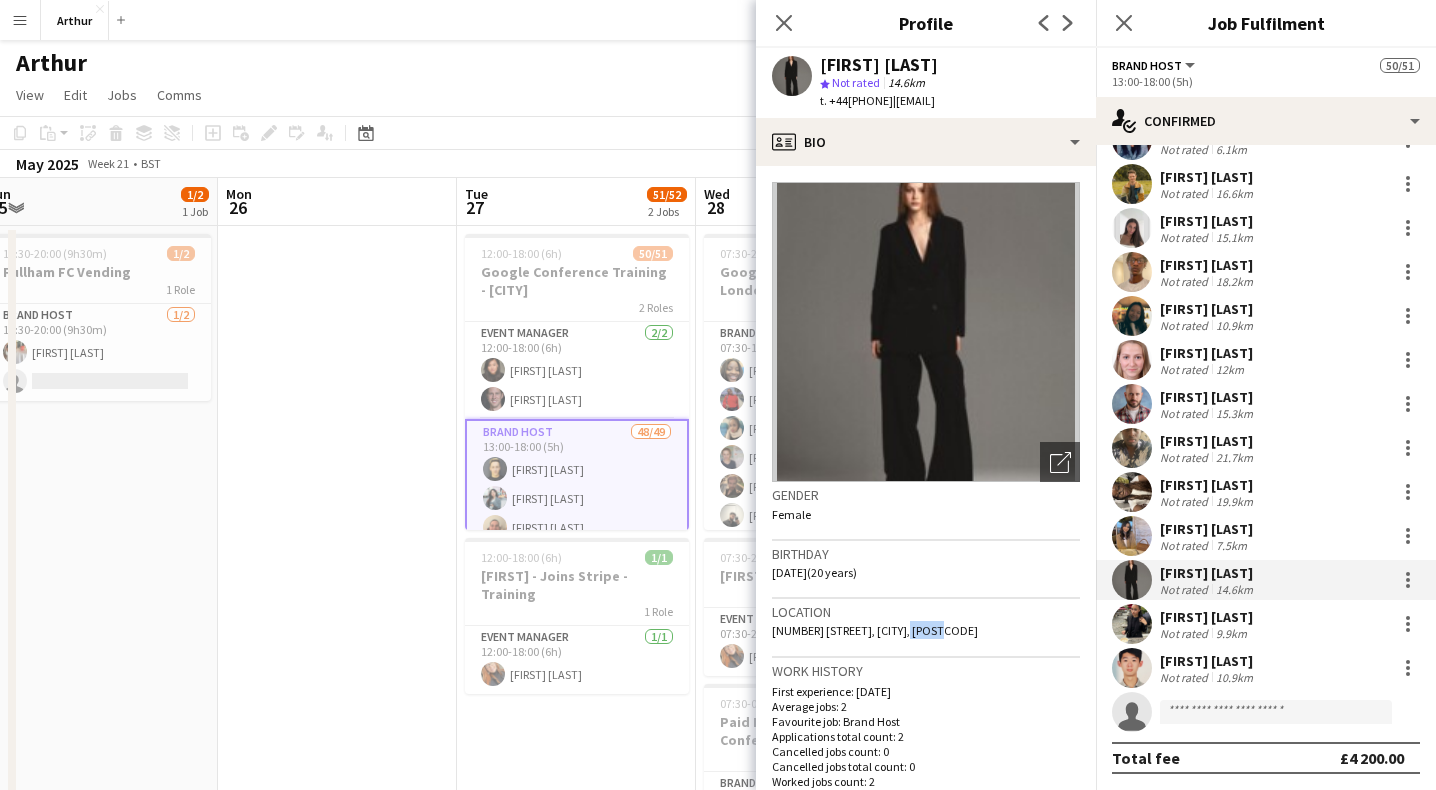 drag, startPoint x: 956, startPoint y: 628, endPoint x: 912, endPoint y: 625, distance: 44.102154 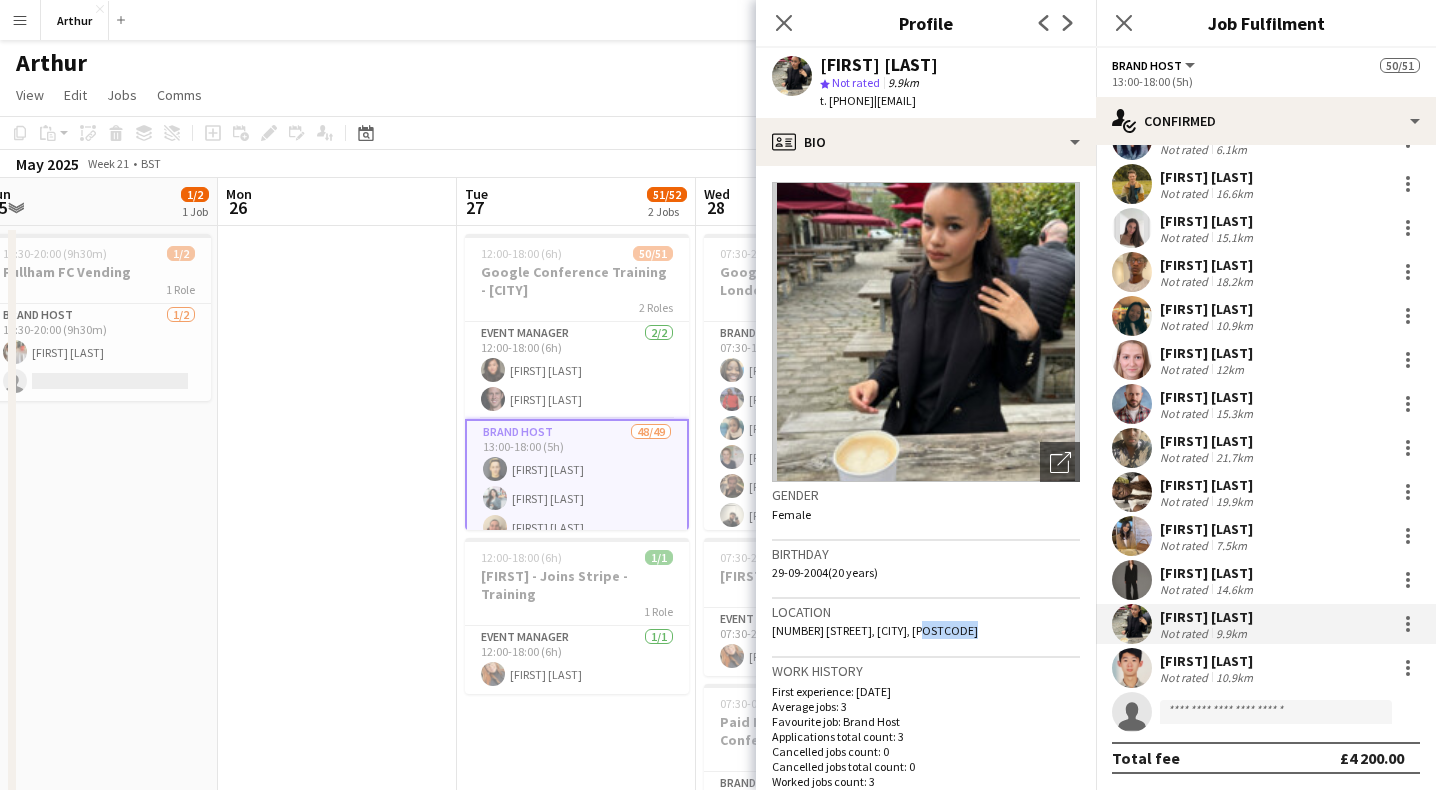 drag, startPoint x: 966, startPoint y: 629, endPoint x: 918, endPoint y: 630, distance: 48.010414 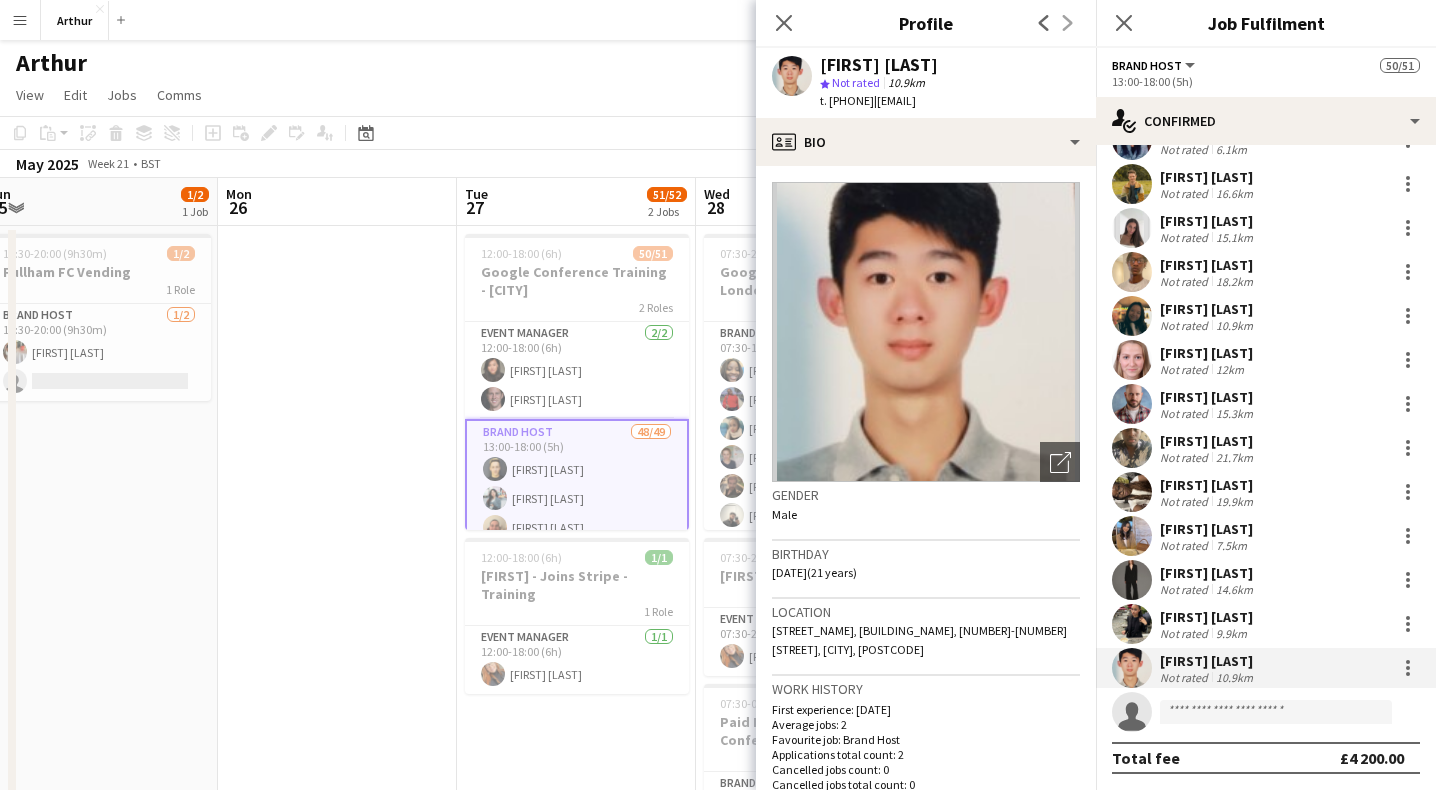 drag, startPoint x: 907, startPoint y: 648, endPoint x: 850, endPoint y: 646, distance: 57.035076 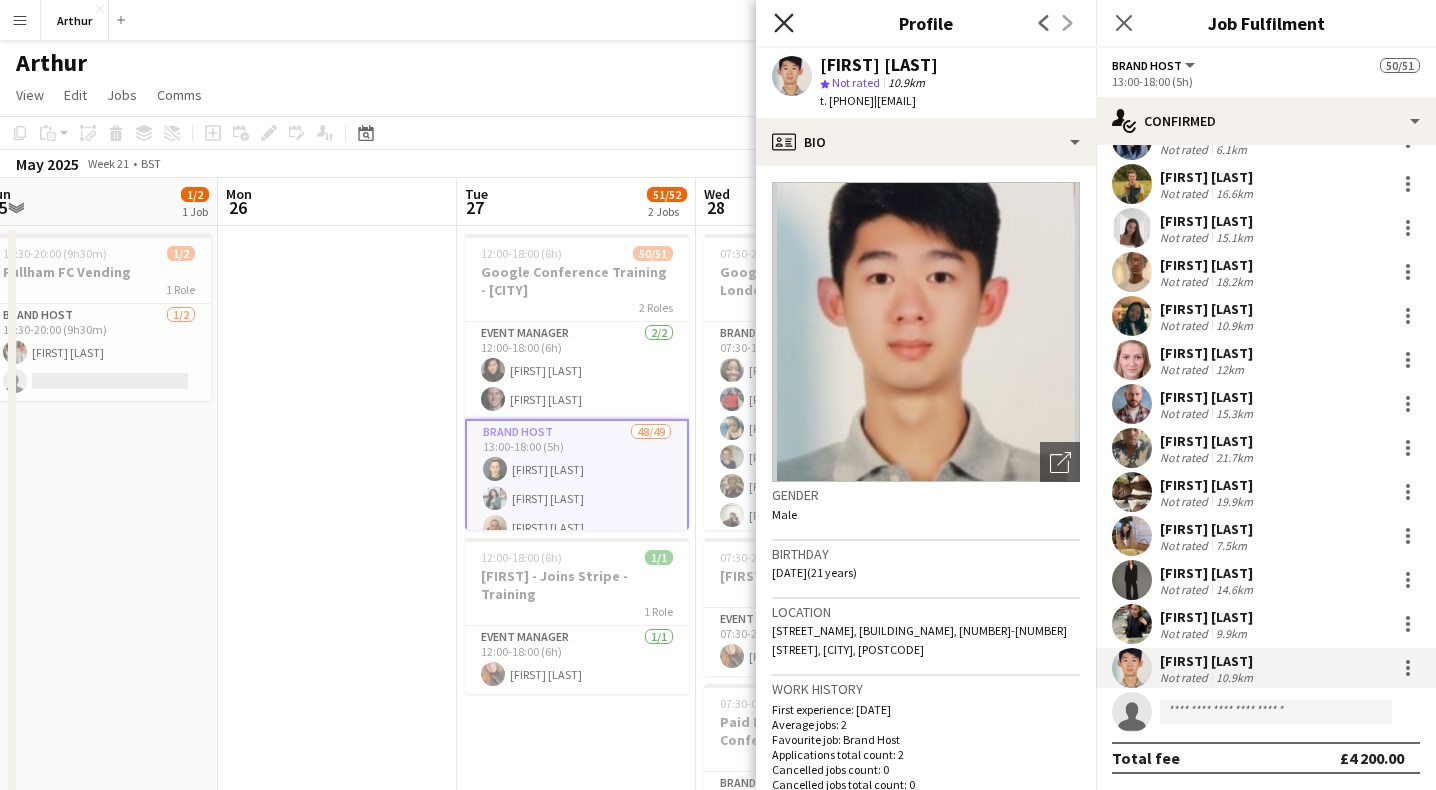 click on "Close pop-in" 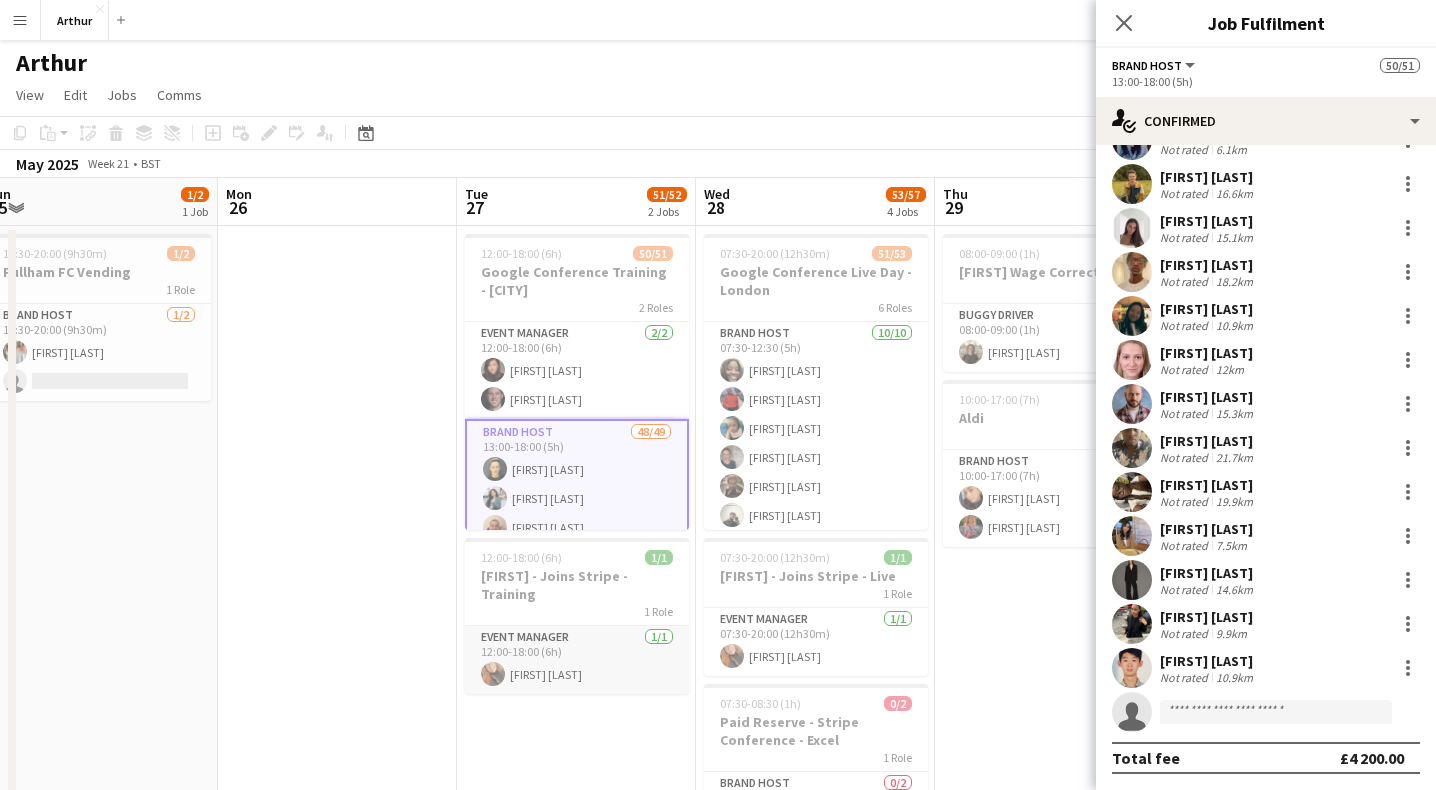 click on "Event Manager    1/1   12:00-18:00 (6h)
[FIRST] [LAST]" at bounding box center [577, 660] 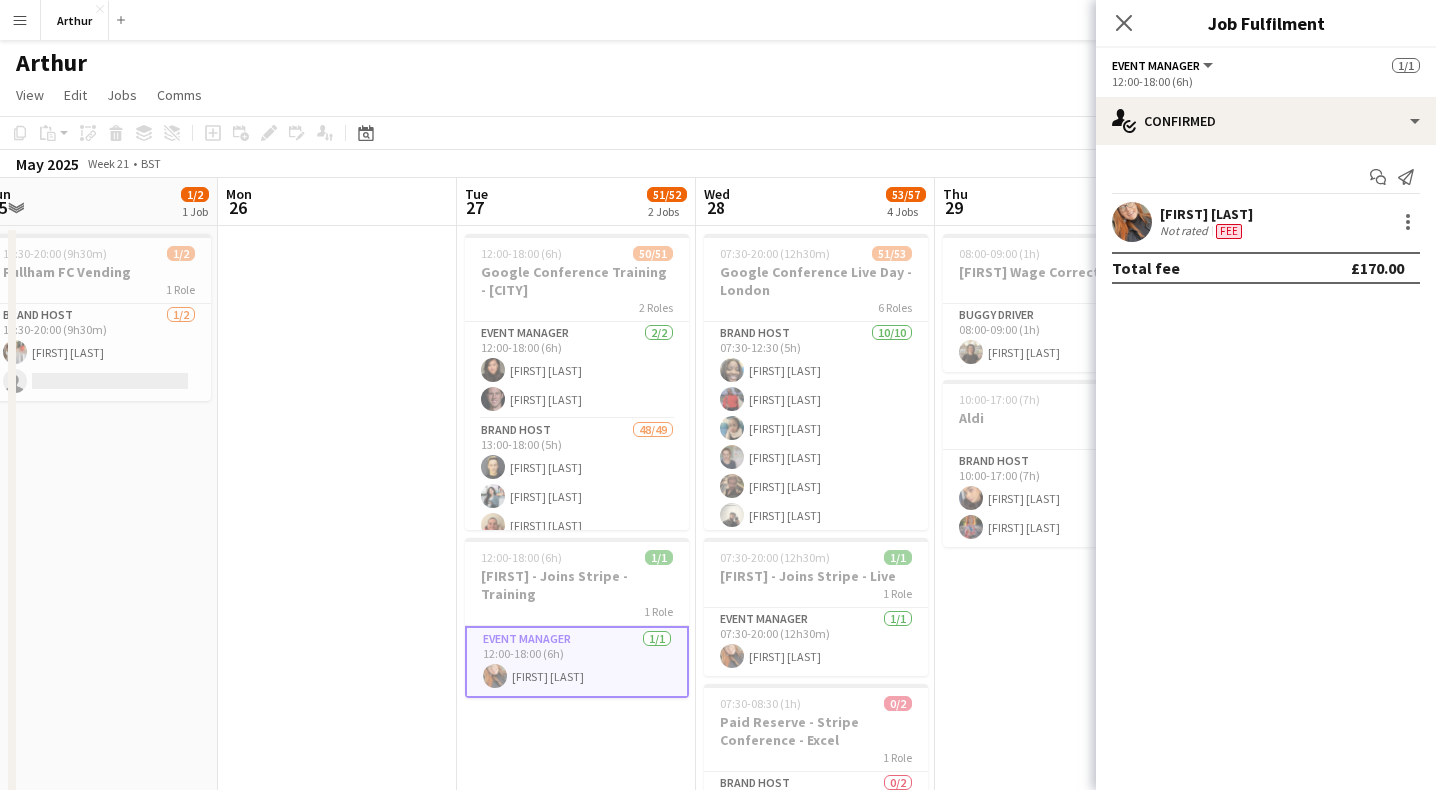 click on "[FIRST] [LAST]" at bounding box center [1206, 214] 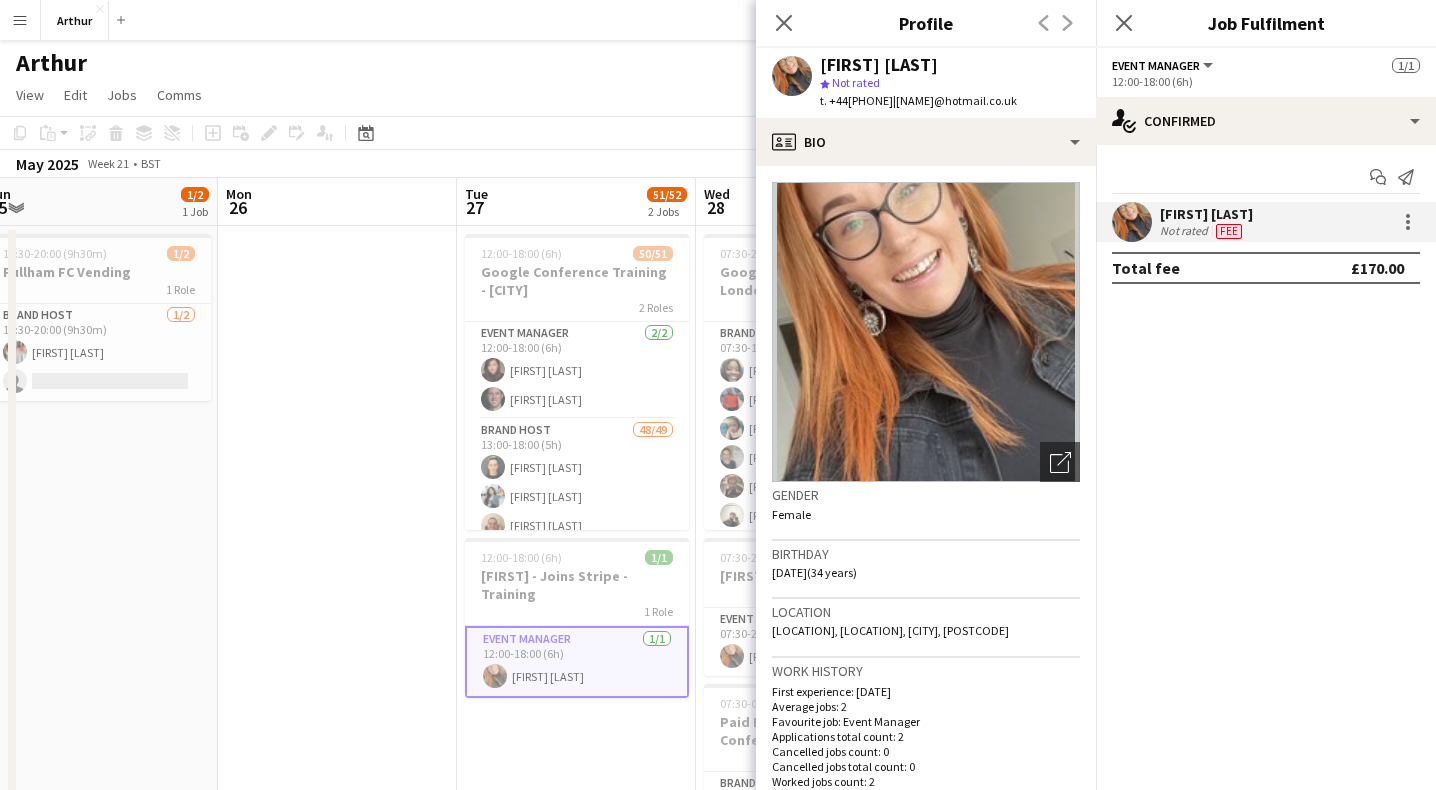 drag, startPoint x: 1021, startPoint y: 633, endPoint x: 972, endPoint y: 635, distance: 49.0408 